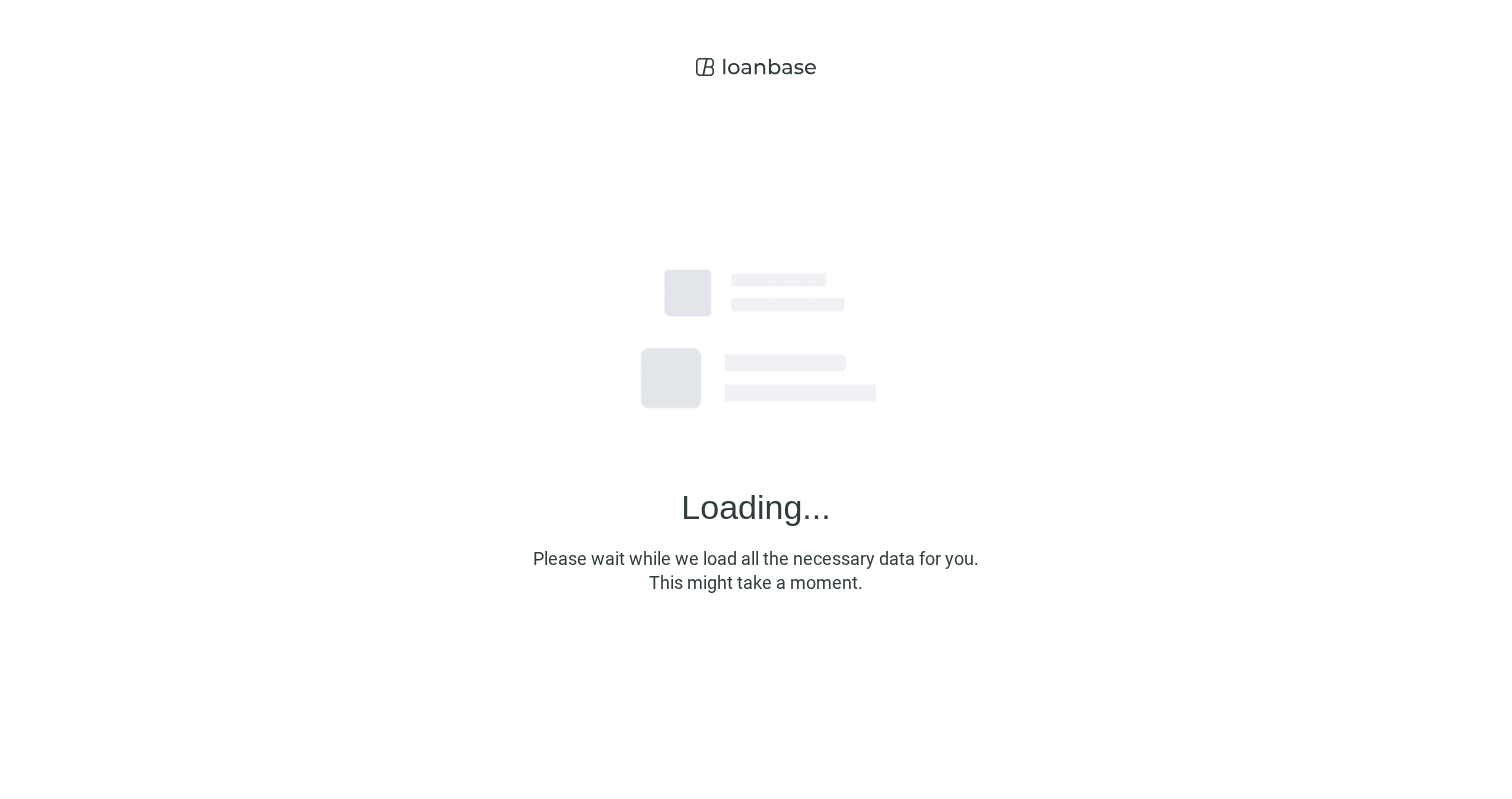 scroll, scrollTop: 0, scrollLeft: 0, axis: both 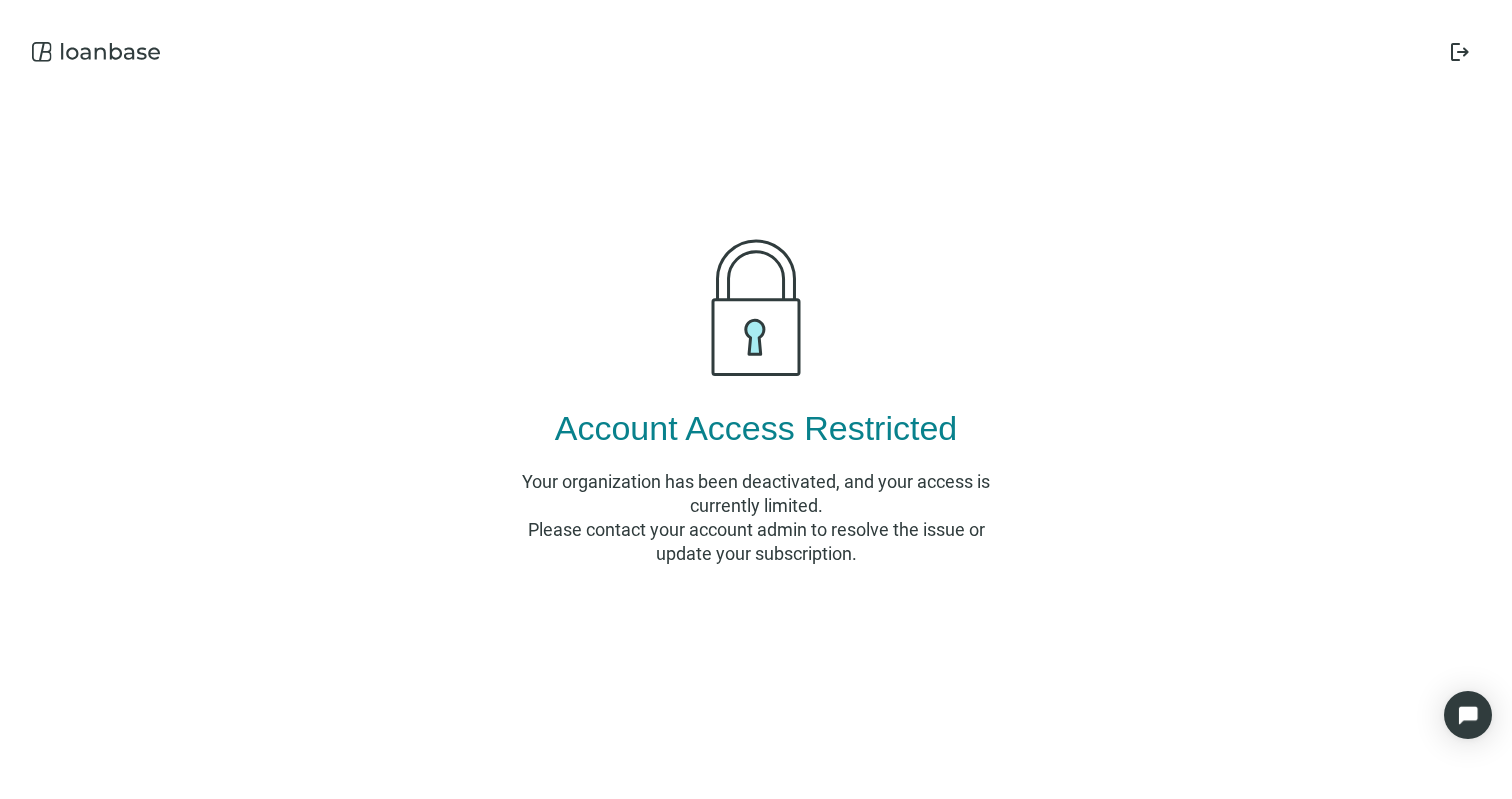 click on "Your organization has been deactivated, and your access is currently limited." at bounding box center (756, 494) 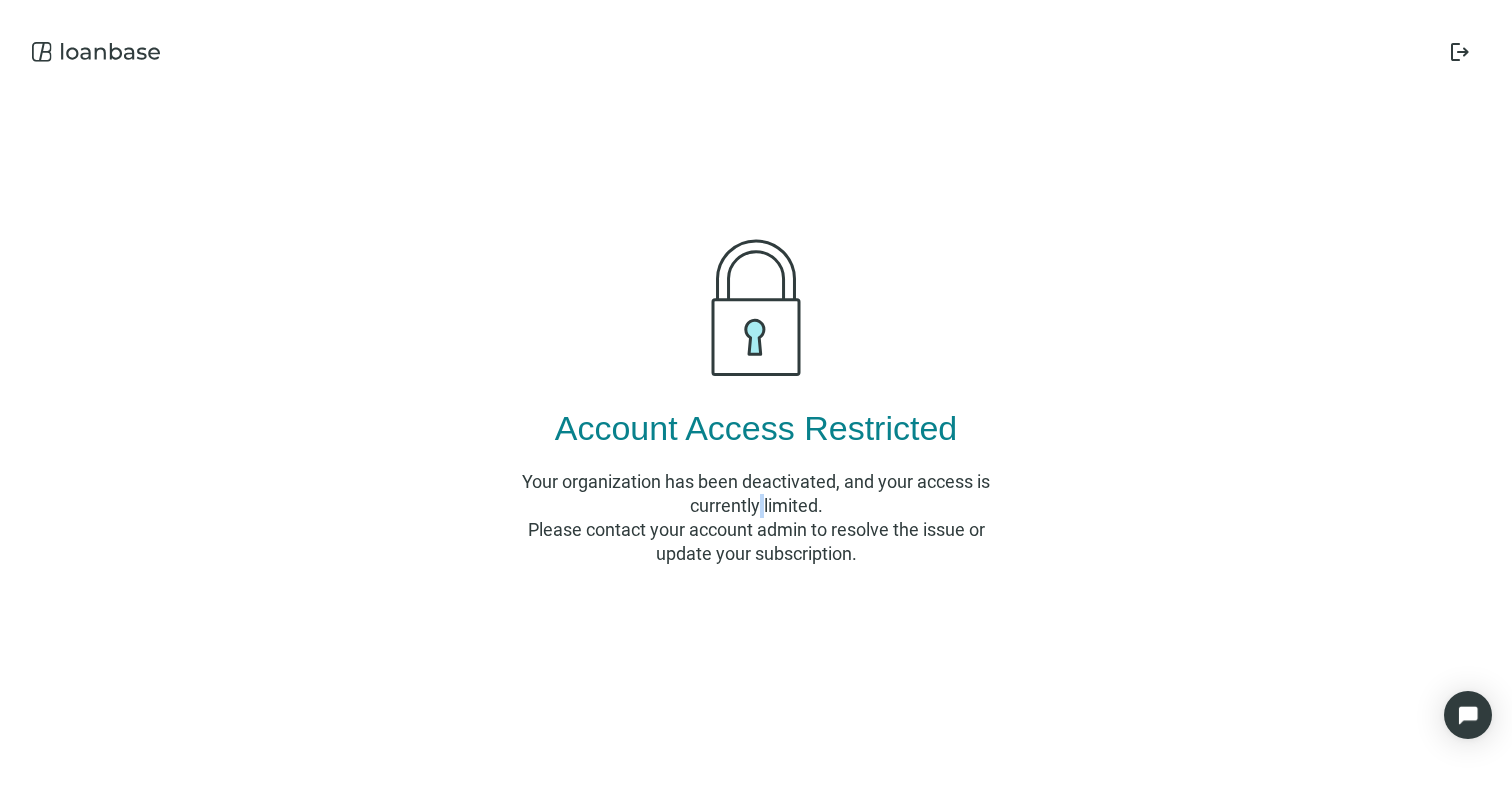 click on "Your organization has been deactivated, and your access is currently limited." at bounding box center [756, 494] 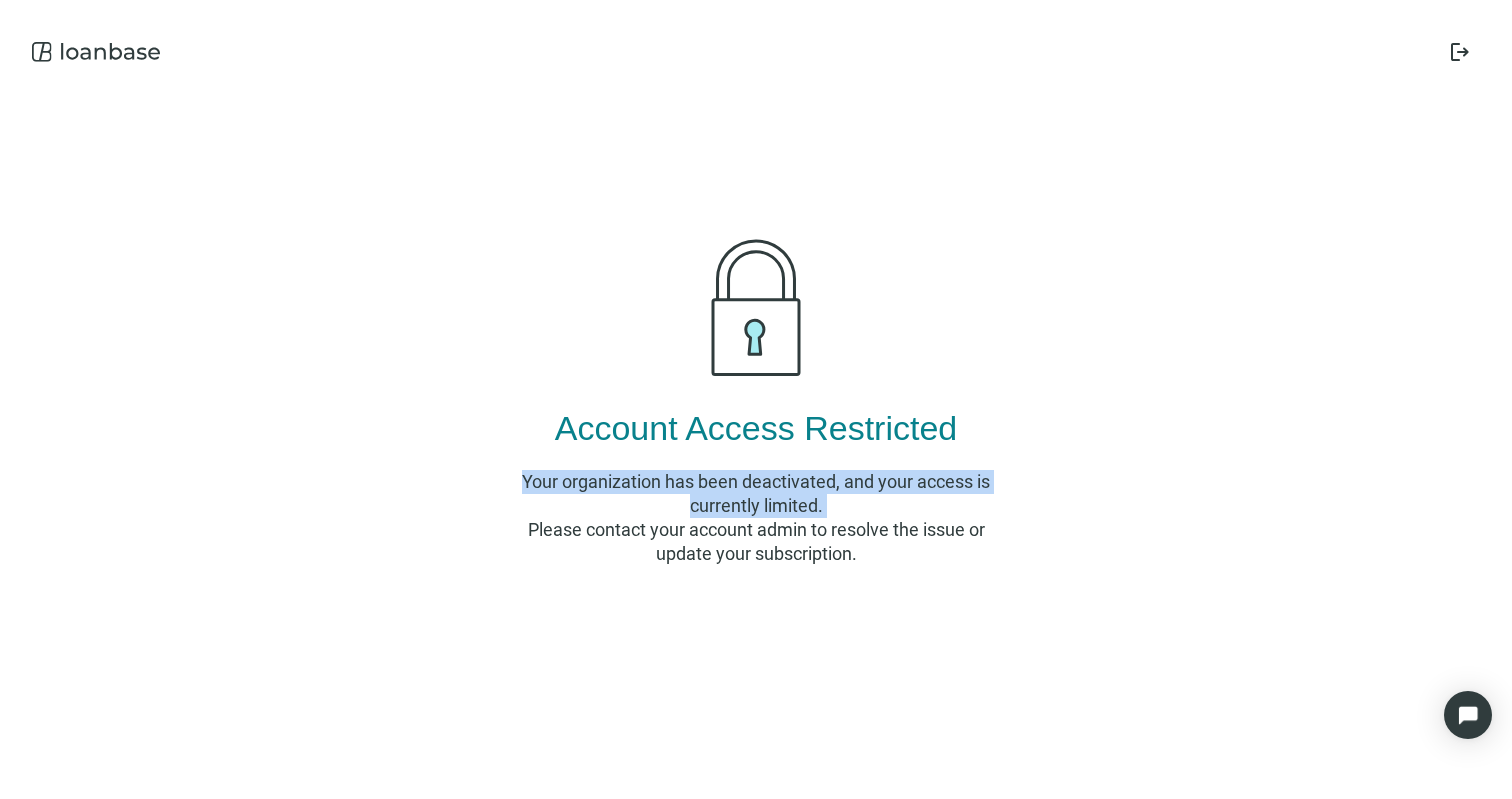 drag, startPoint x: 757, startPoint y: 498, endPoint x: 1034, endPoint y: 572, distance: 286.71414 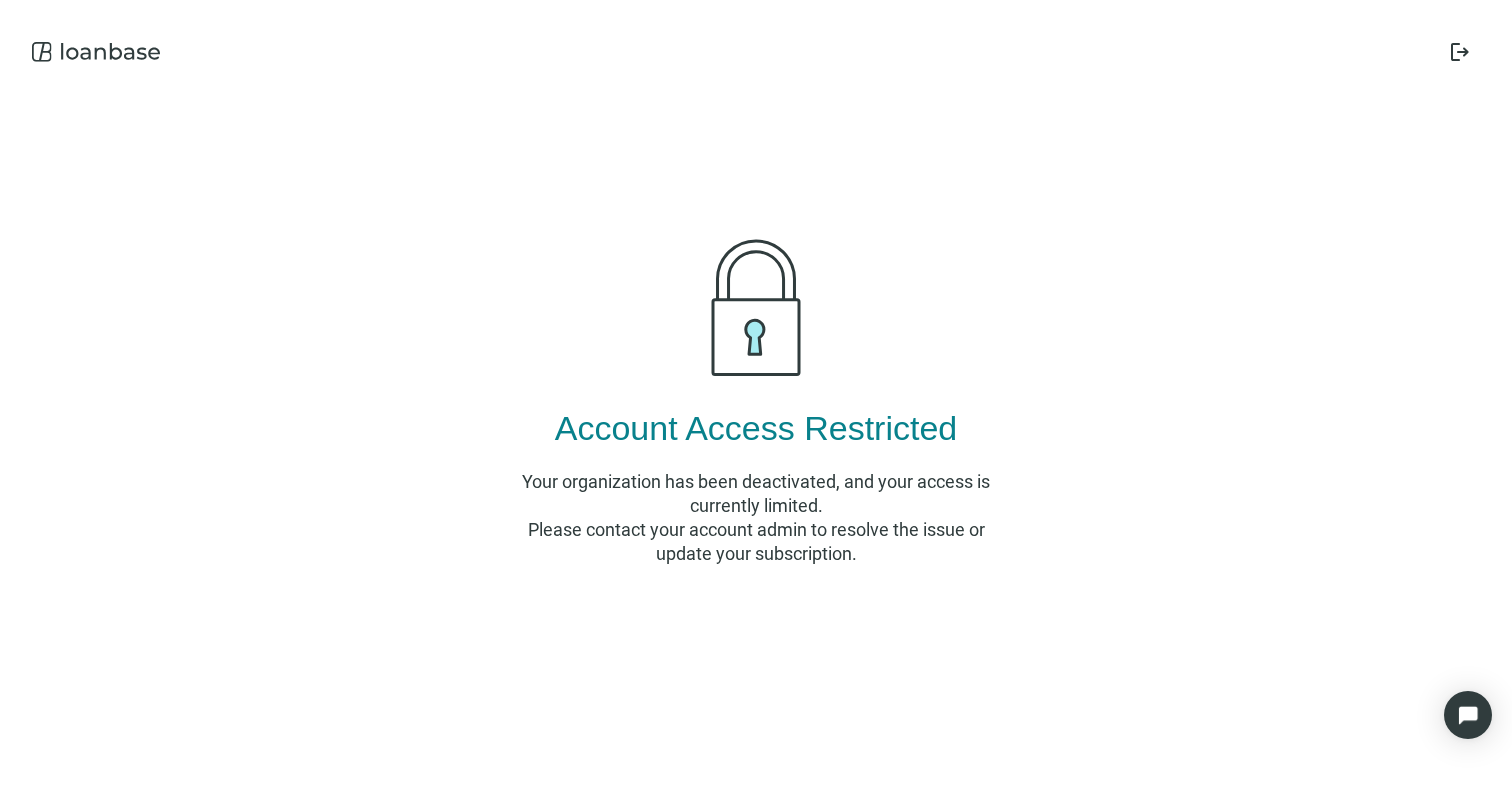 click on "logout Account Access Restricted Your organization has been deactivated, and your access is currently limited. Please contact your account admin to resolve the issue or update your subscription." at bounding box center [756, 399] 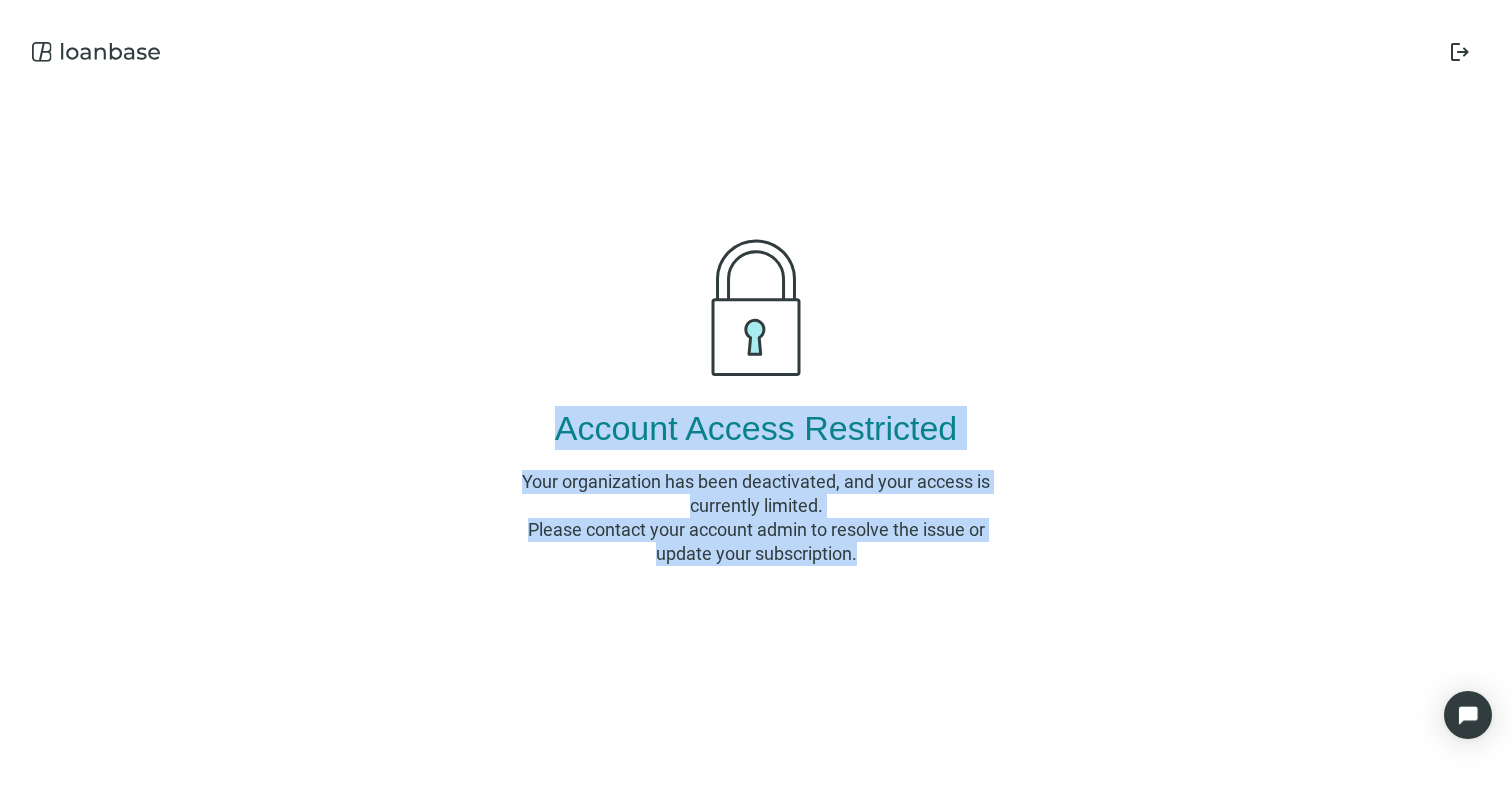 drag, startPoint x: 934, startPoint y: 545, endPoint x: 578, endPoint y: 404, distance: 382.906 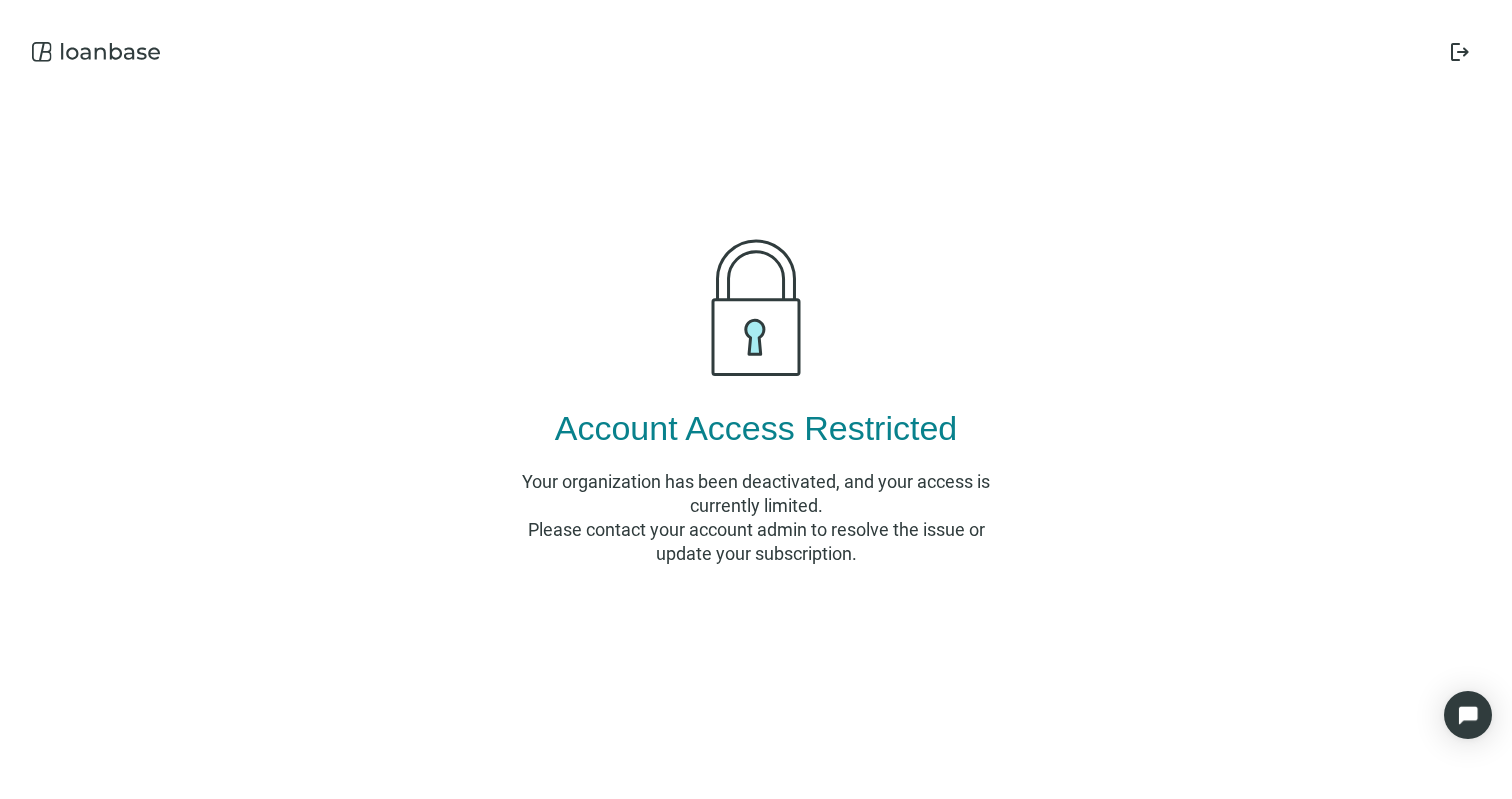 drag, startPoint x: 835, startPoint y: 425, endPoint x: 861, endPoint y: 507, distance: 86.023254 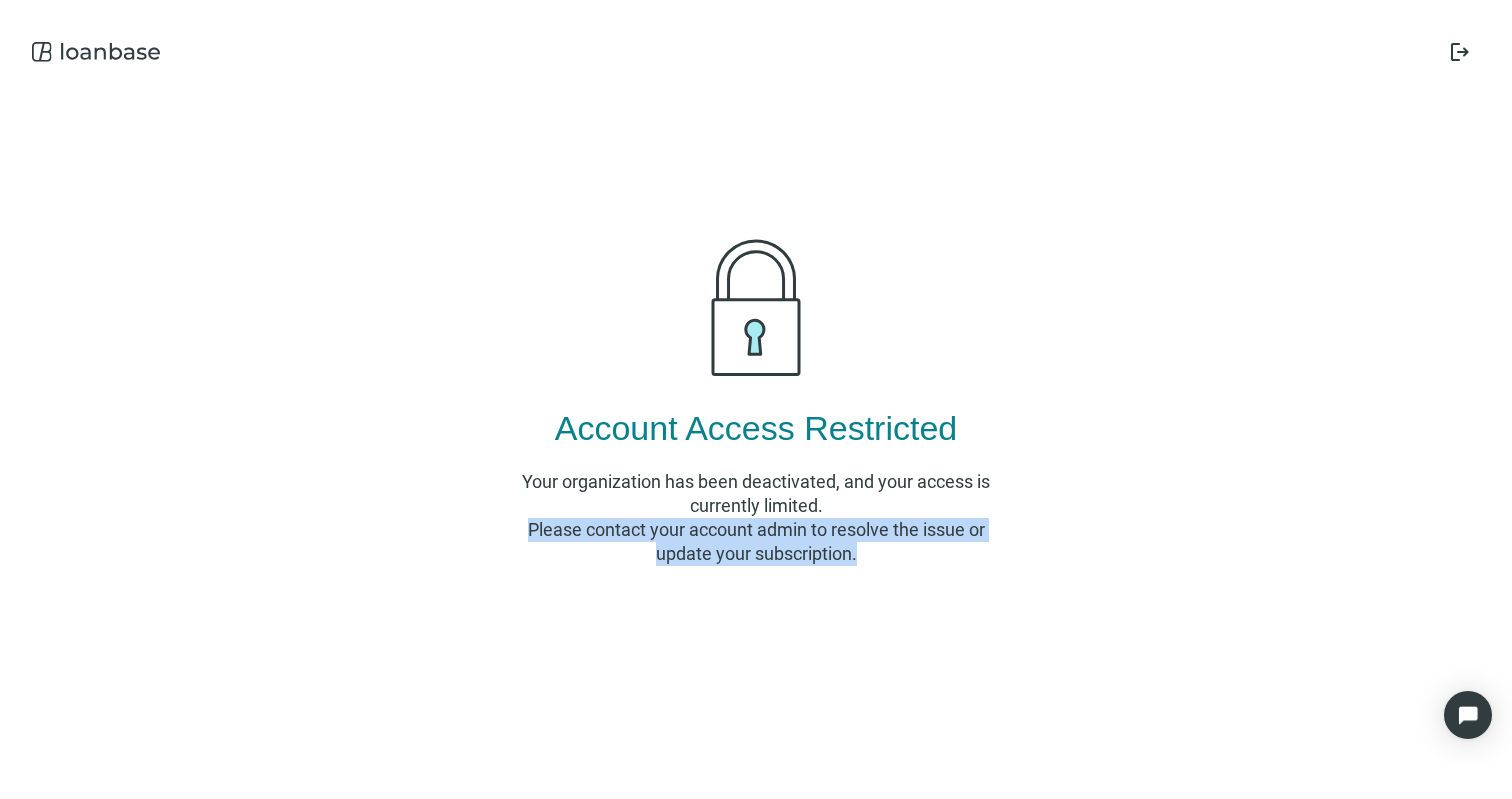 drag, startPoint x: 902, startPoint y: 563, endPoint x: 748, endPoint y: 518, distance: 160.44002 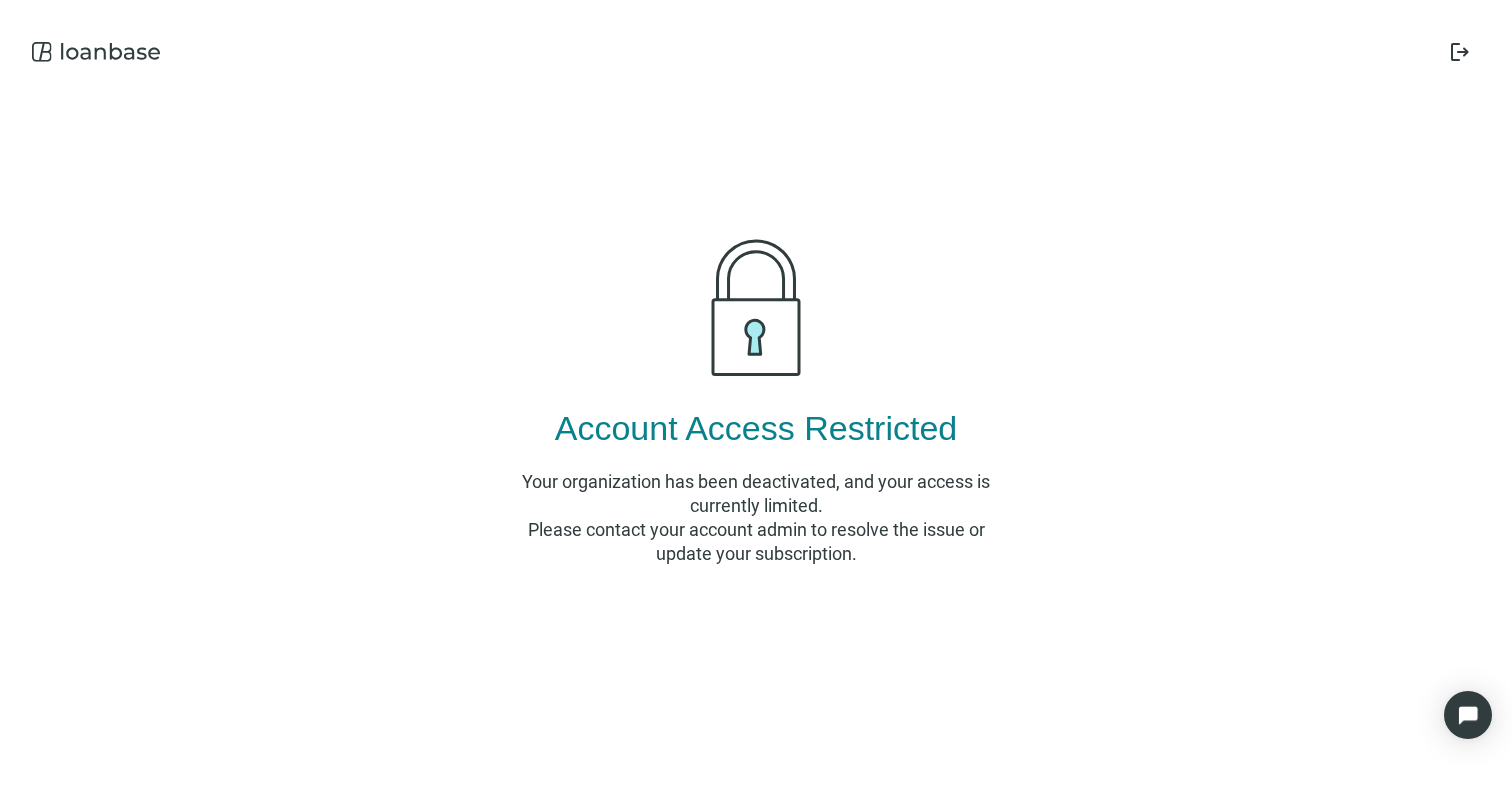 click on "Please contact your account admin to resolve the issue or update your subscription." at bounding box center [756, 542] 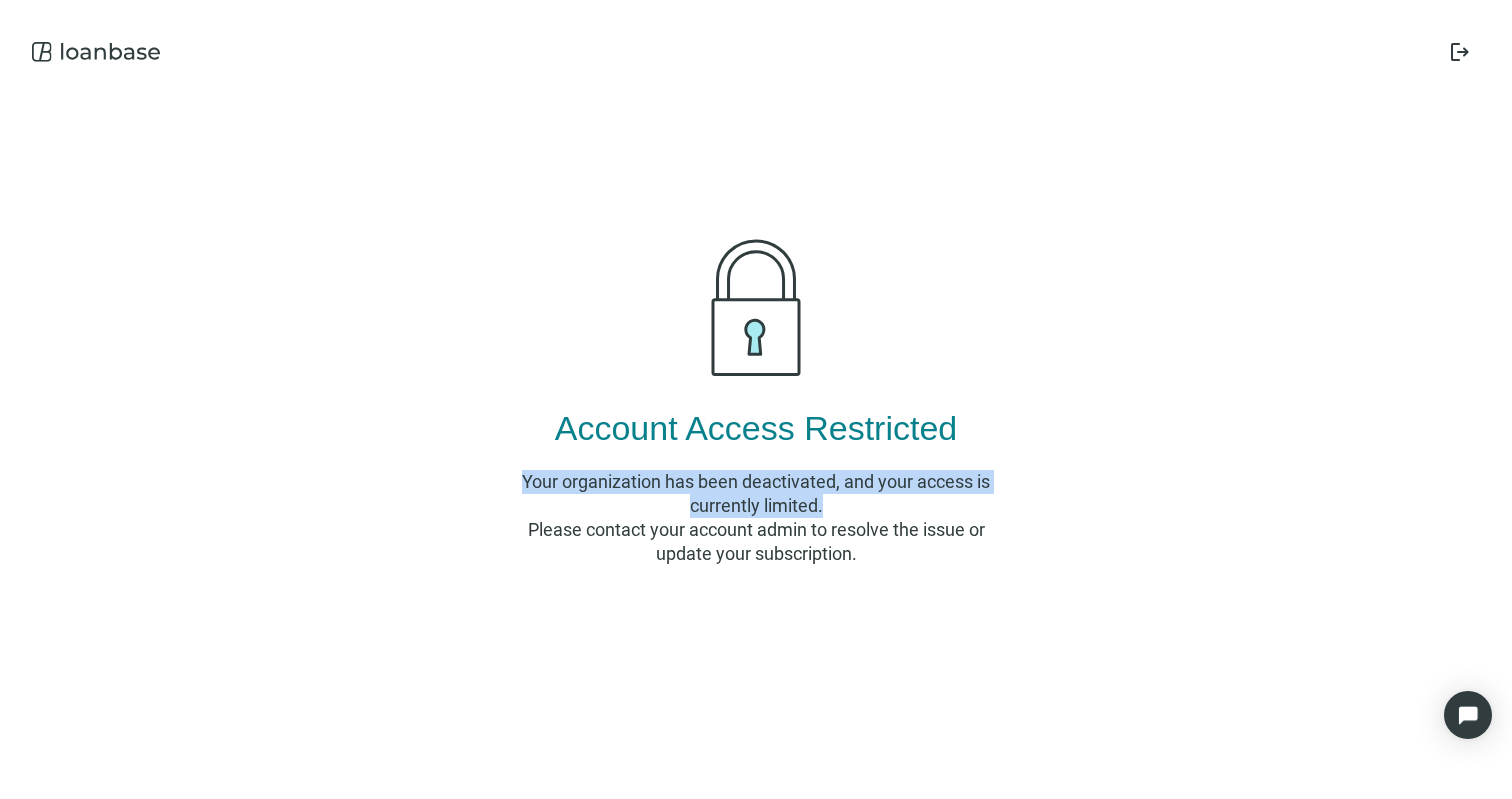 drag, startPoint x: 846, startPoint y: 501, endPoint x: 394, endPoint y: 477, distance: 452.63672 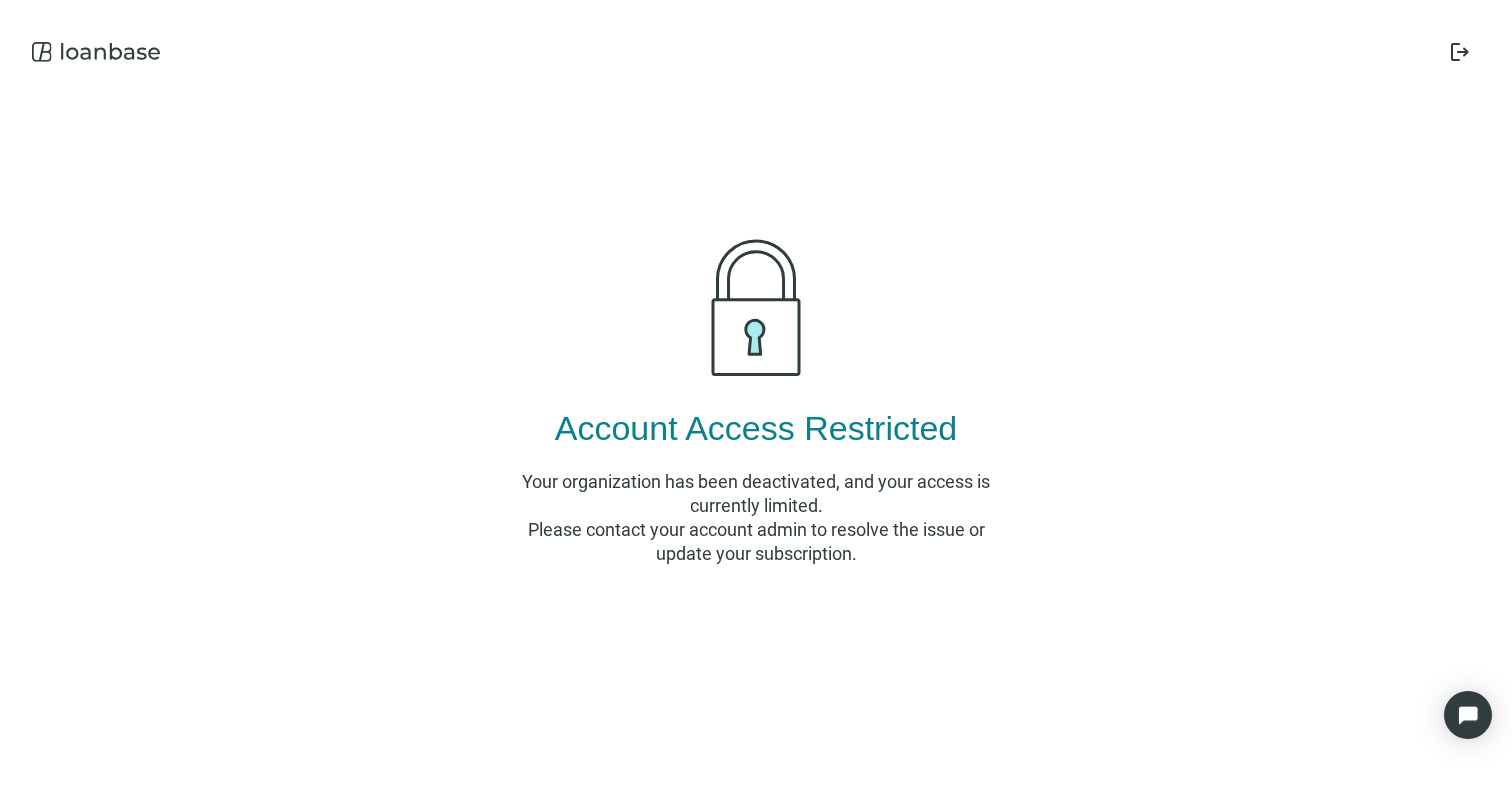 click on "Account Access Restricted Your organization has been deactivated, and your access is currently limited. Please contact your account admin to resolve the issue or update your subscription." at bounding box center [756, 400] 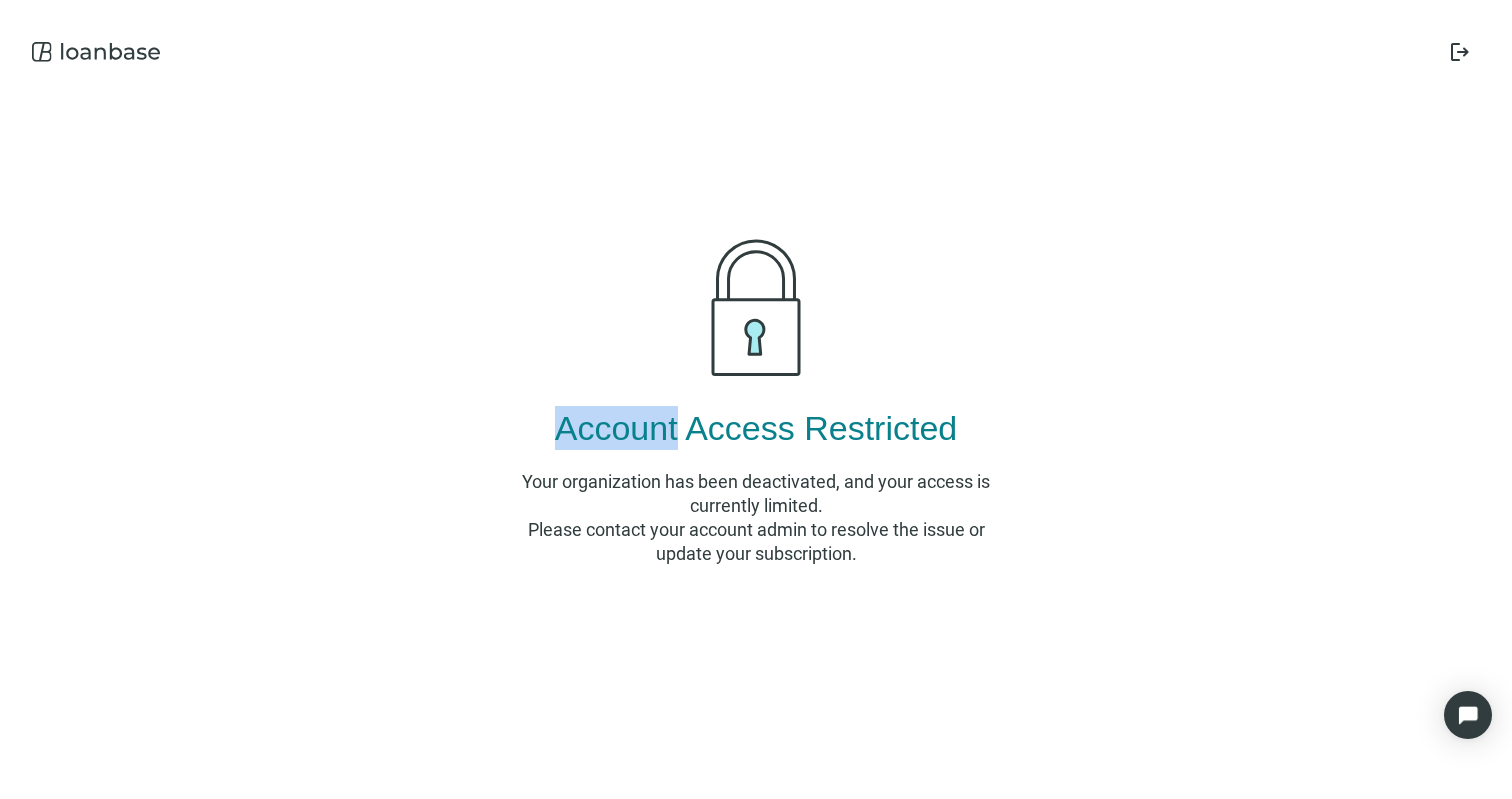 click on "Account Access Restricted Your organization has been deactivated, and your access is currently limited. Please contact your account admin to resolve the issue or update your subscription." at bounding box center (756, 400) 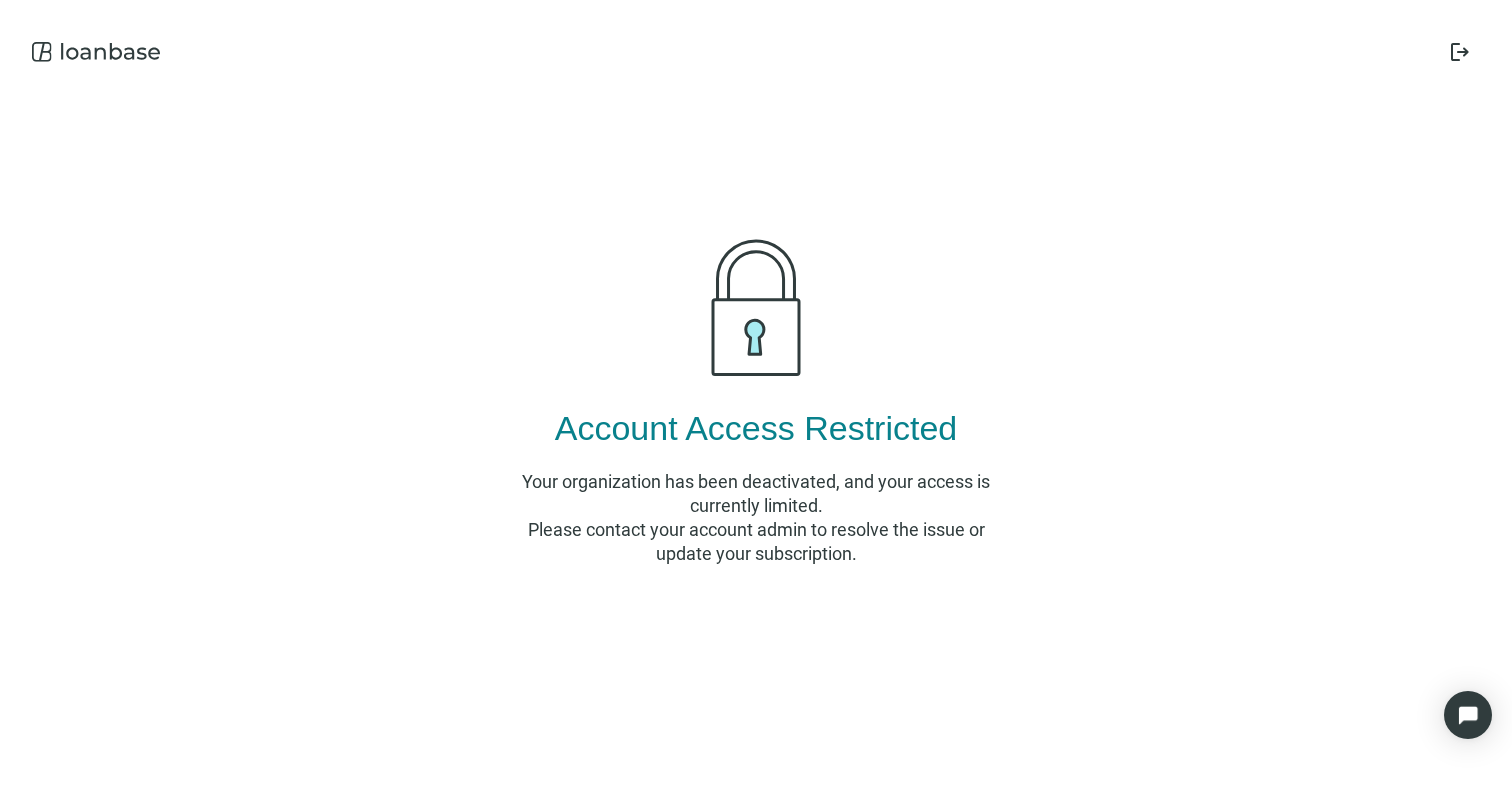 click on "Account Access Restricted" at bounding box center (756, 428) 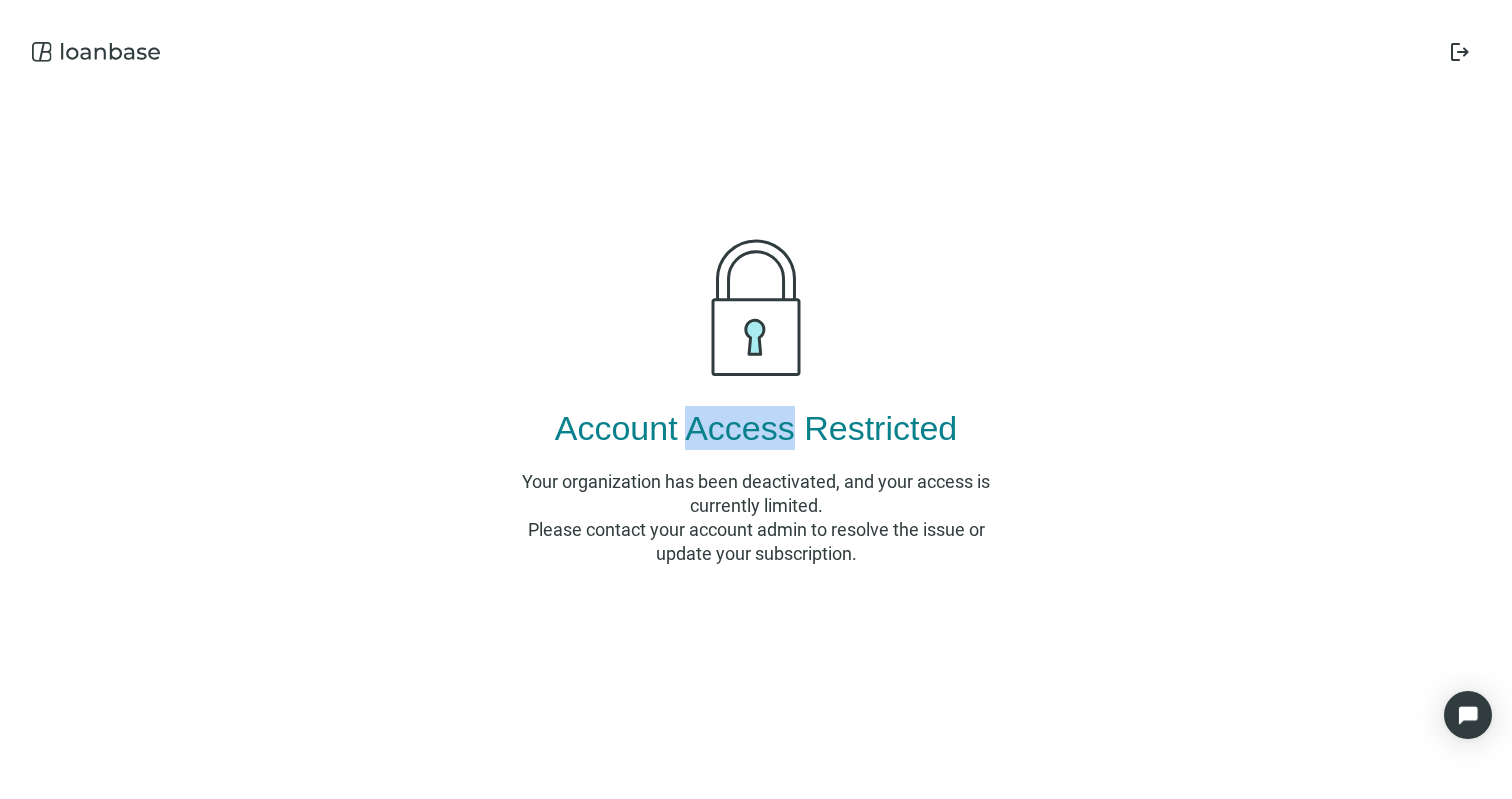 click on "Account Access Restricted" at bounding box center [756, 428] 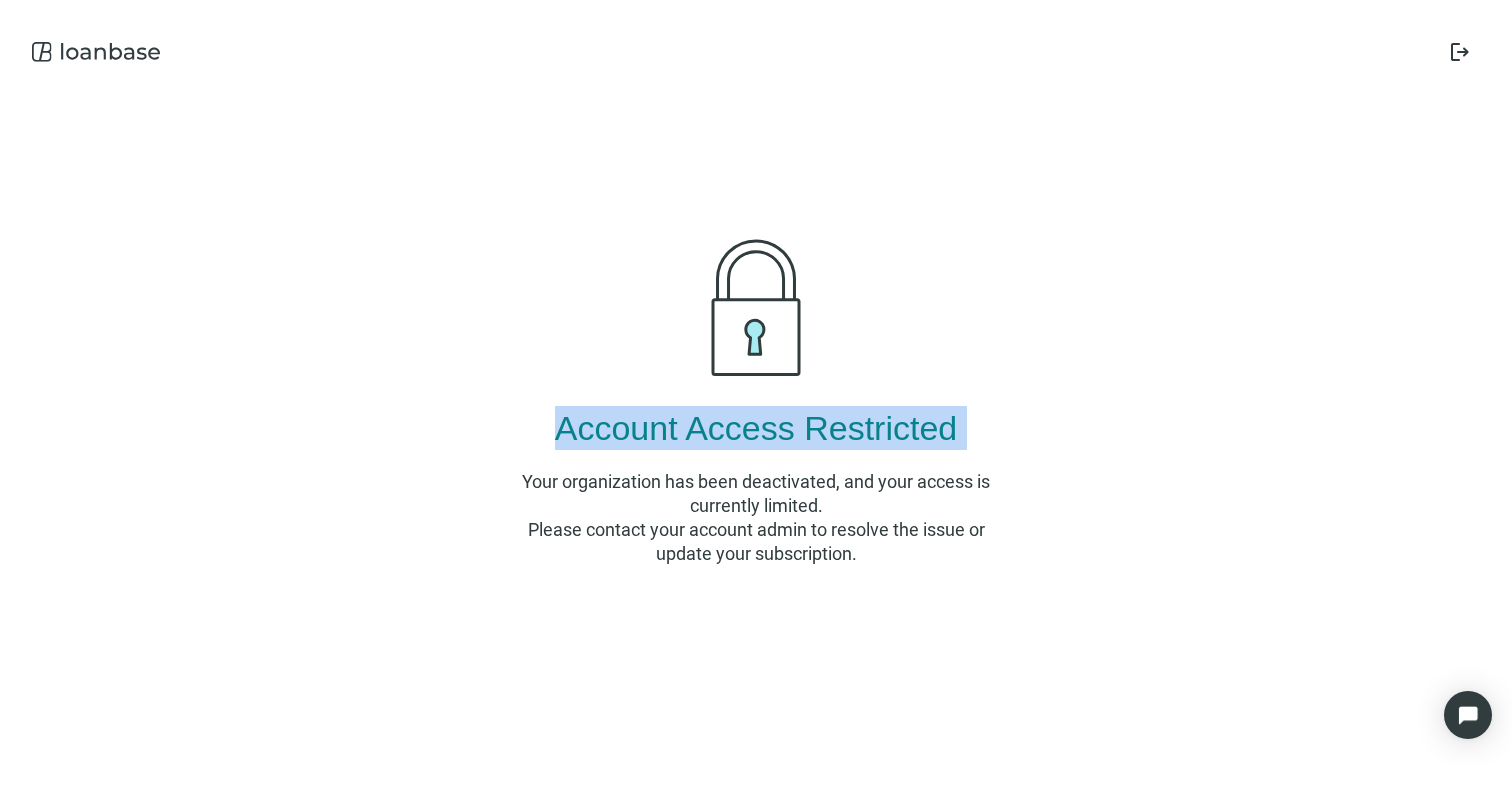 drag, startPoint x: 720, startPoint y: 437, endPoint x: 805, endPoint y: 440, distance: 85.052925 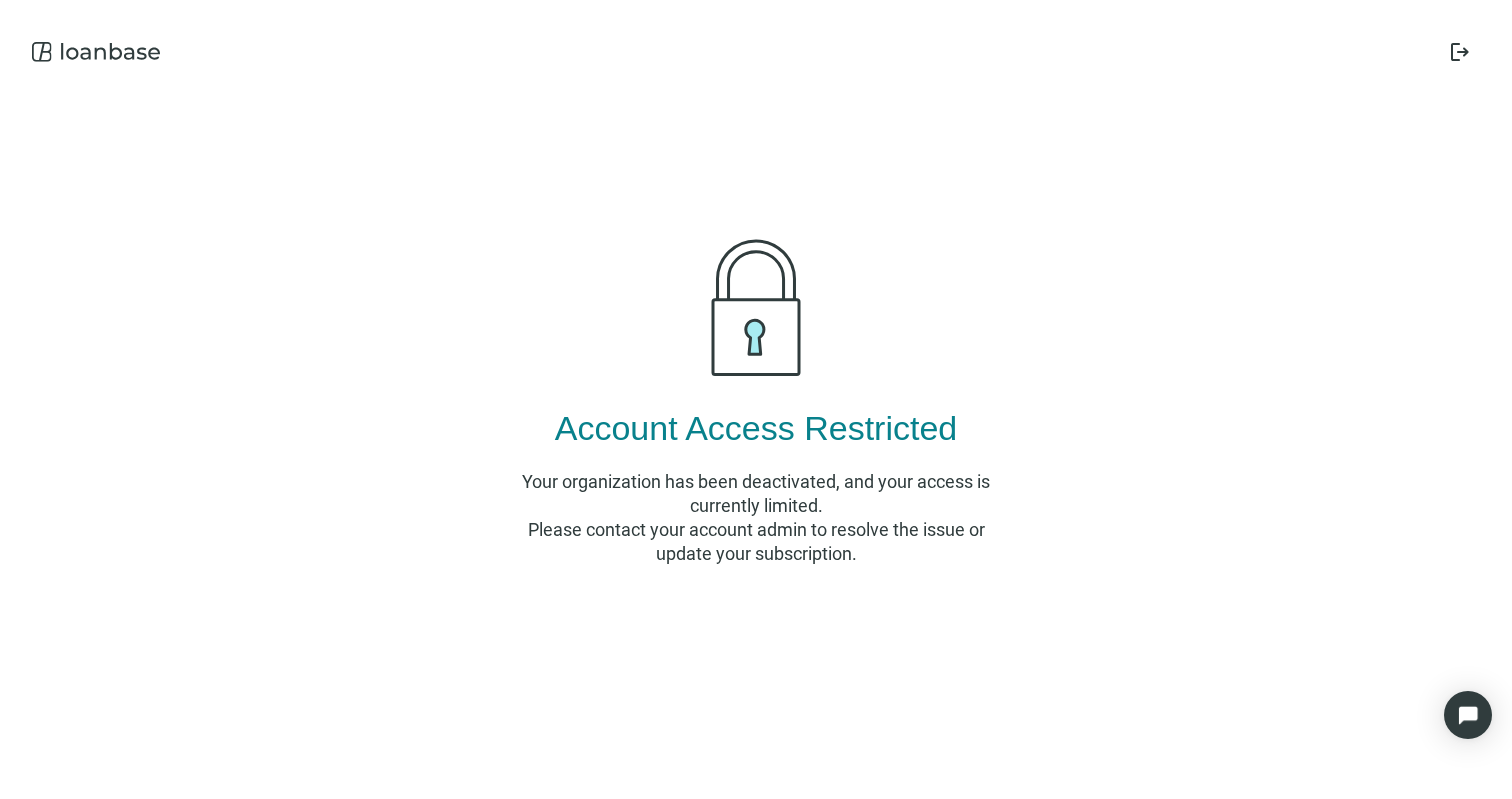 drag, startPoint x: 892, startPoint y: 500, endPoint x: 877, endPoint y: 500, distance: 15 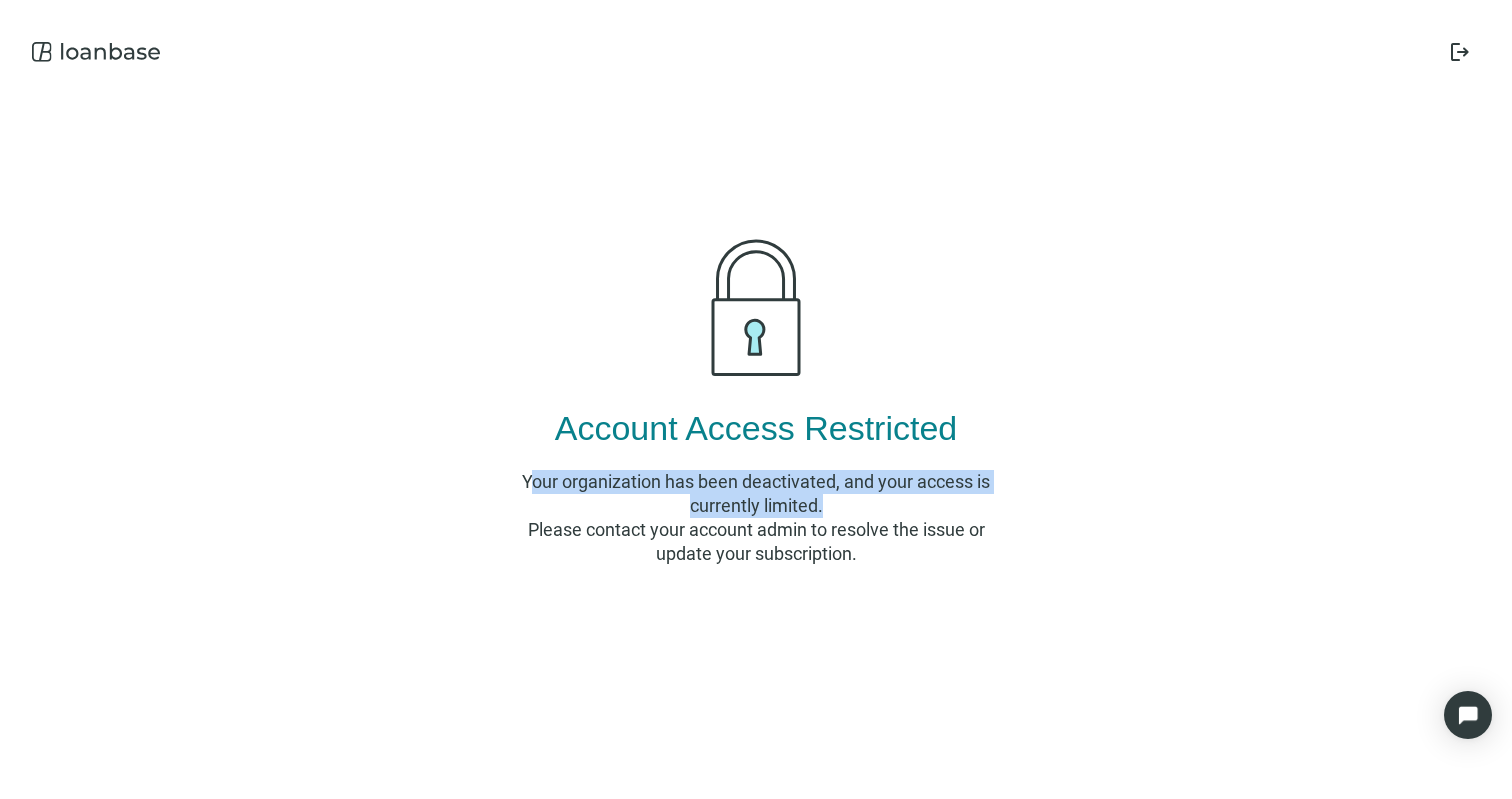 drag, startPoint x: 855, startPoint y: 501, endPoint x: 528, endPoint y: 484, distance: 327.4416 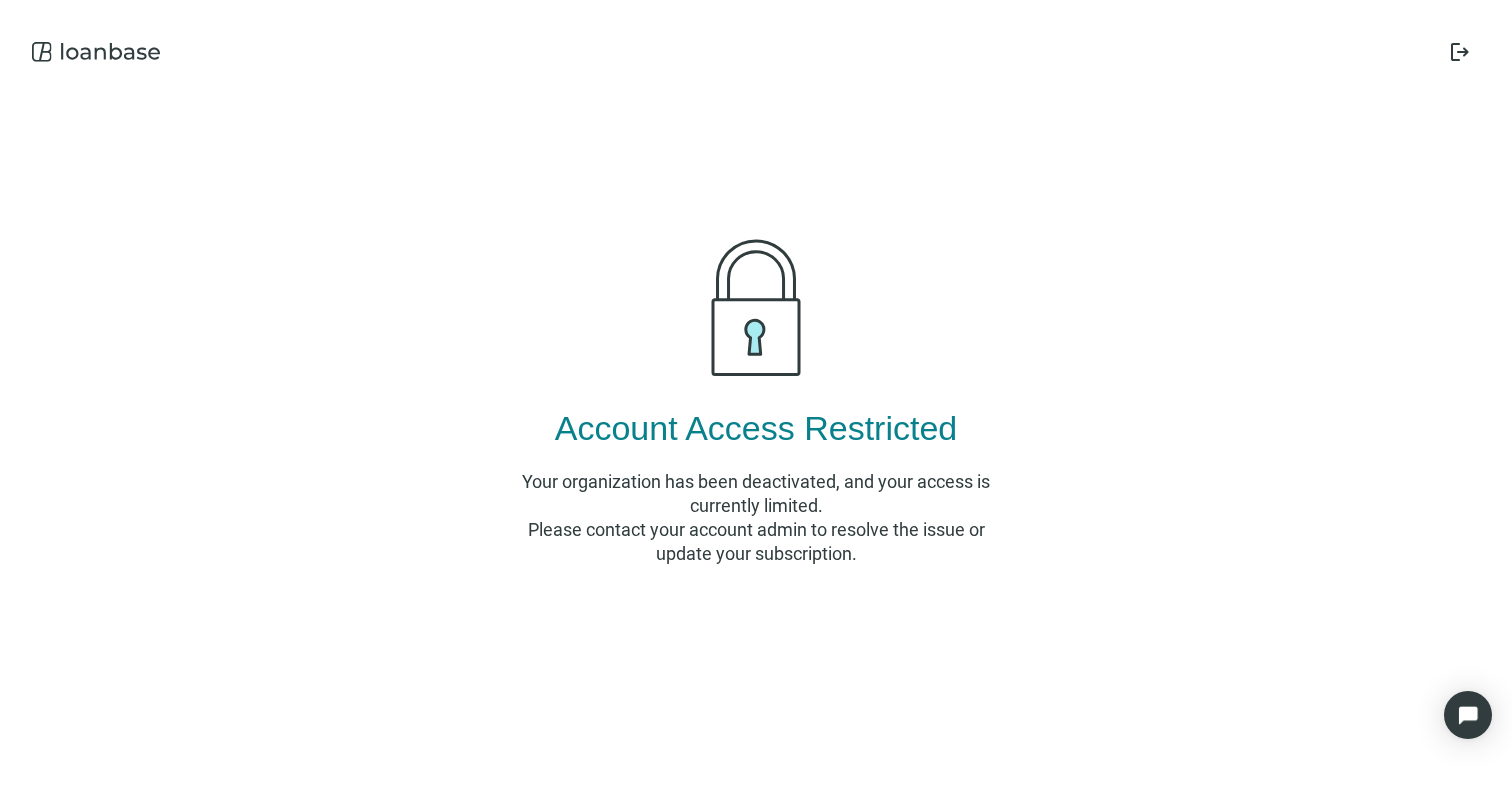 drag, startPoint x: 710, startPoint y: 474, endPoint x: 536, endPoint y: 484, distance: 174.28712 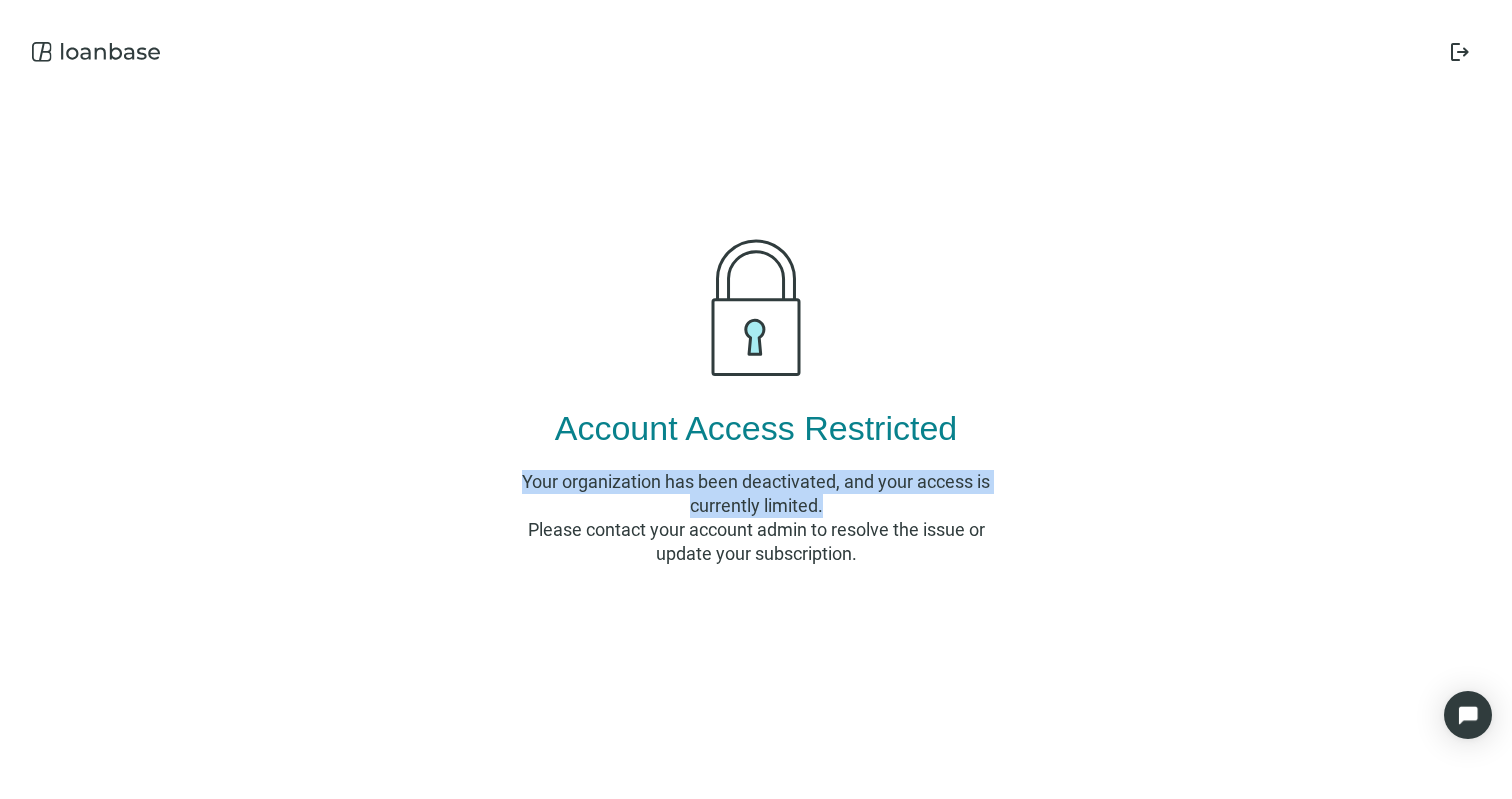 drag, startPoint x: 520, startPoint y: 483, endPoint x: 985, endPoint y: 507, distance: 465.61896 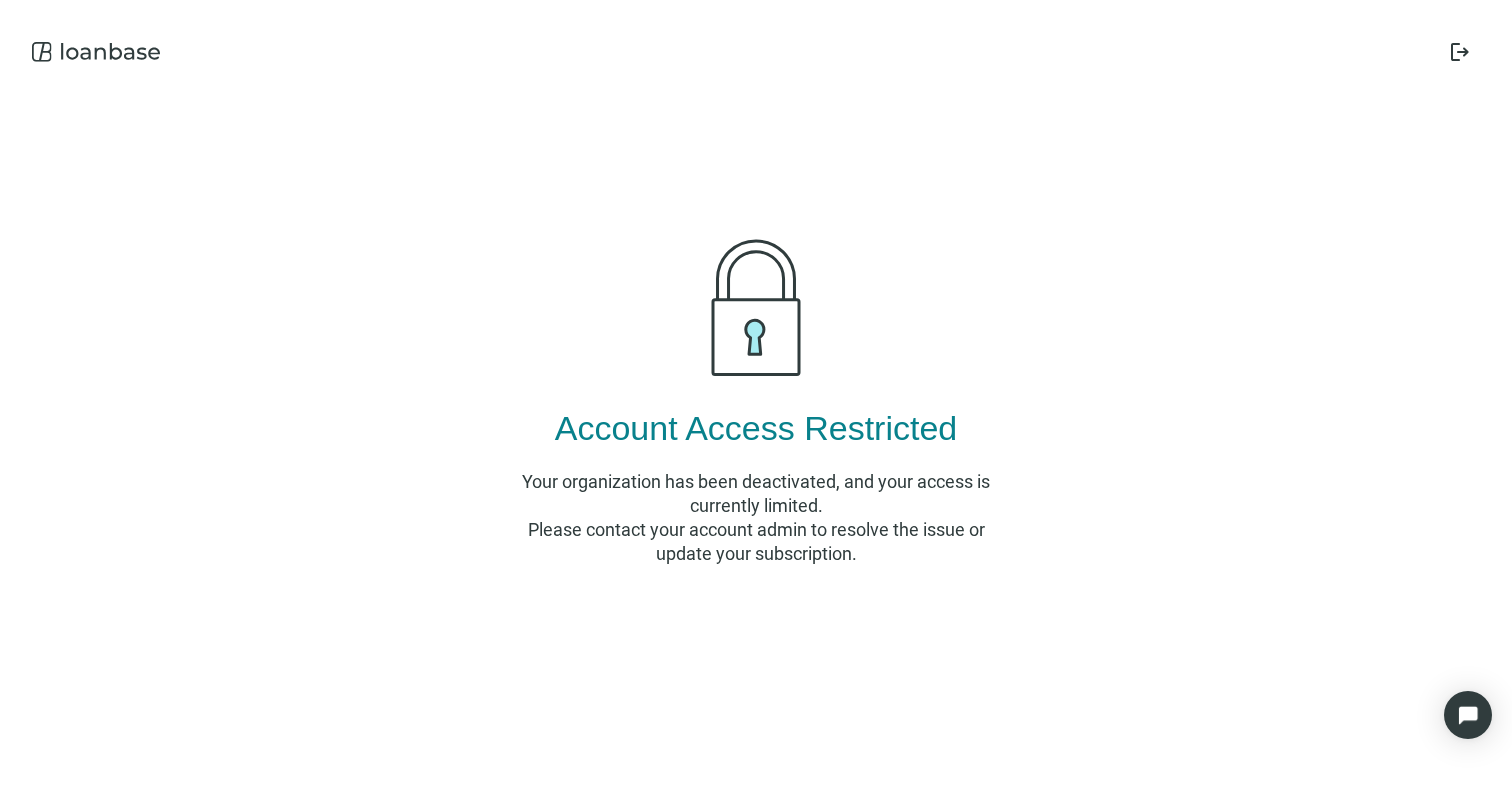 drag, startPoint x: 985, startPoint y: 507, endPoint x: 828, endPoint y: 548, distance: 162.26521 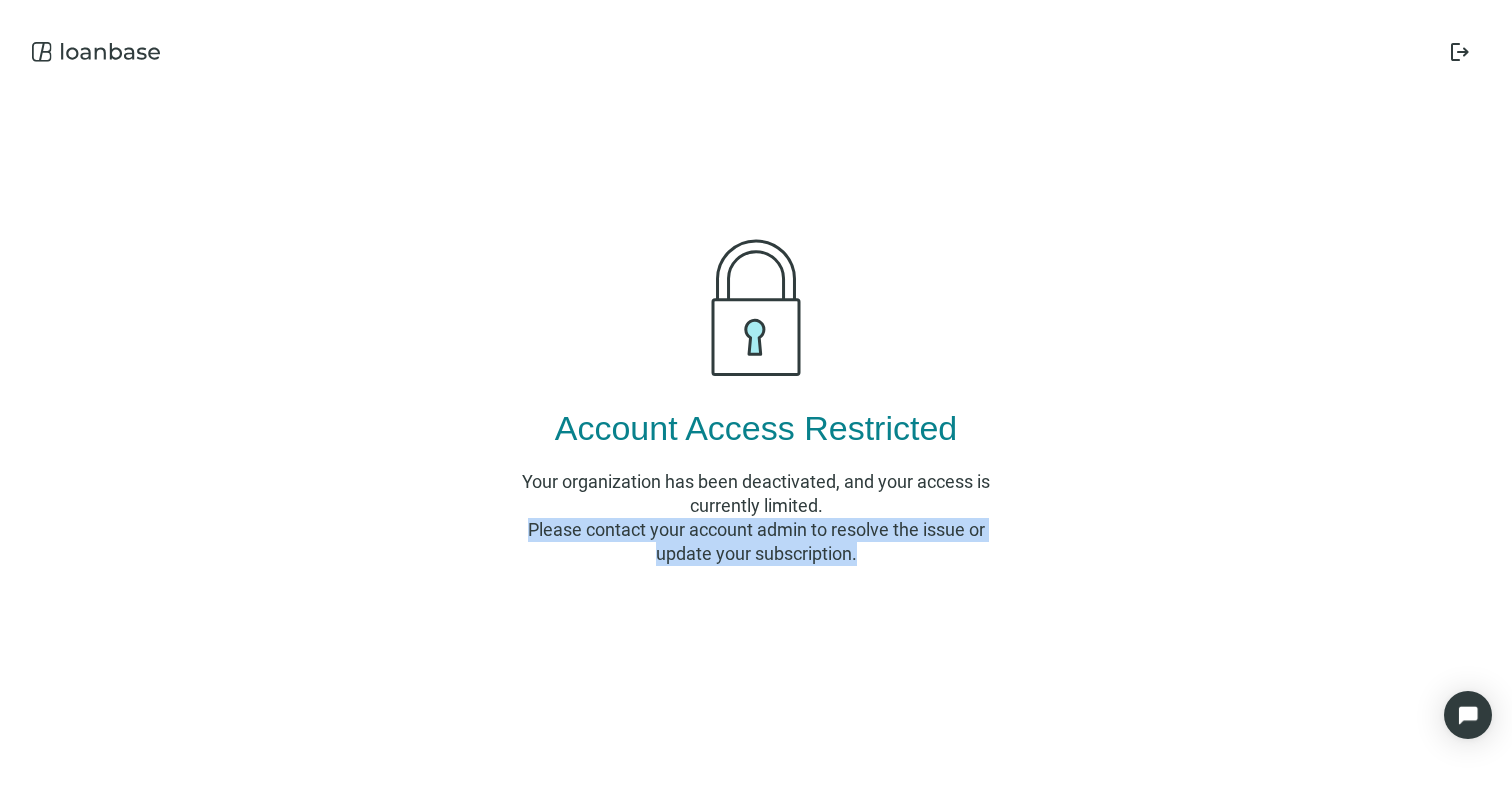 drag, startPoint x: 835, startPoint y: 559, endPoint x: 580, endPoint y: 527, distance: 257 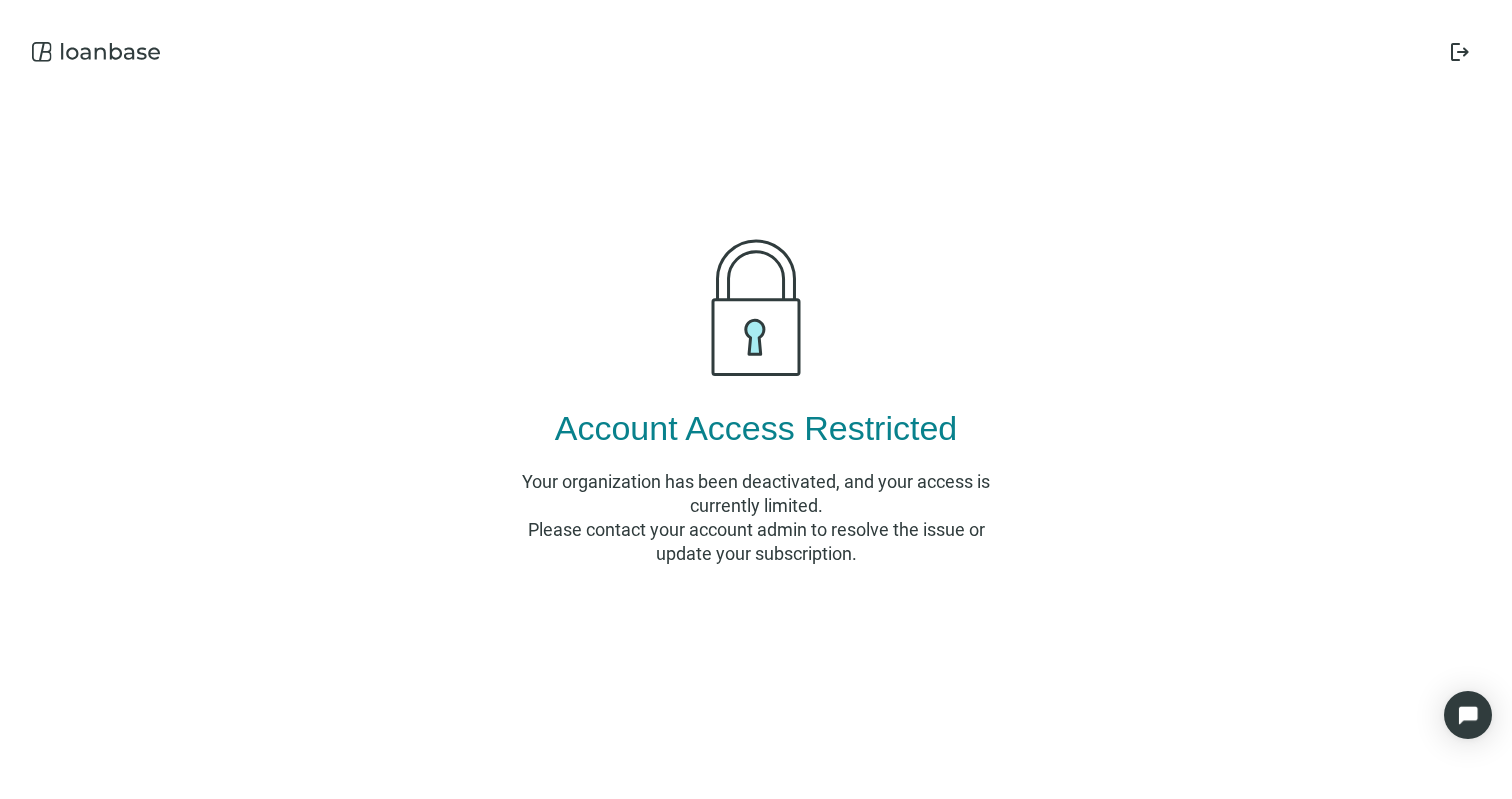 click on "Your organization has been deactivated, and your access is currently limited." at bounding box center [756, 494] 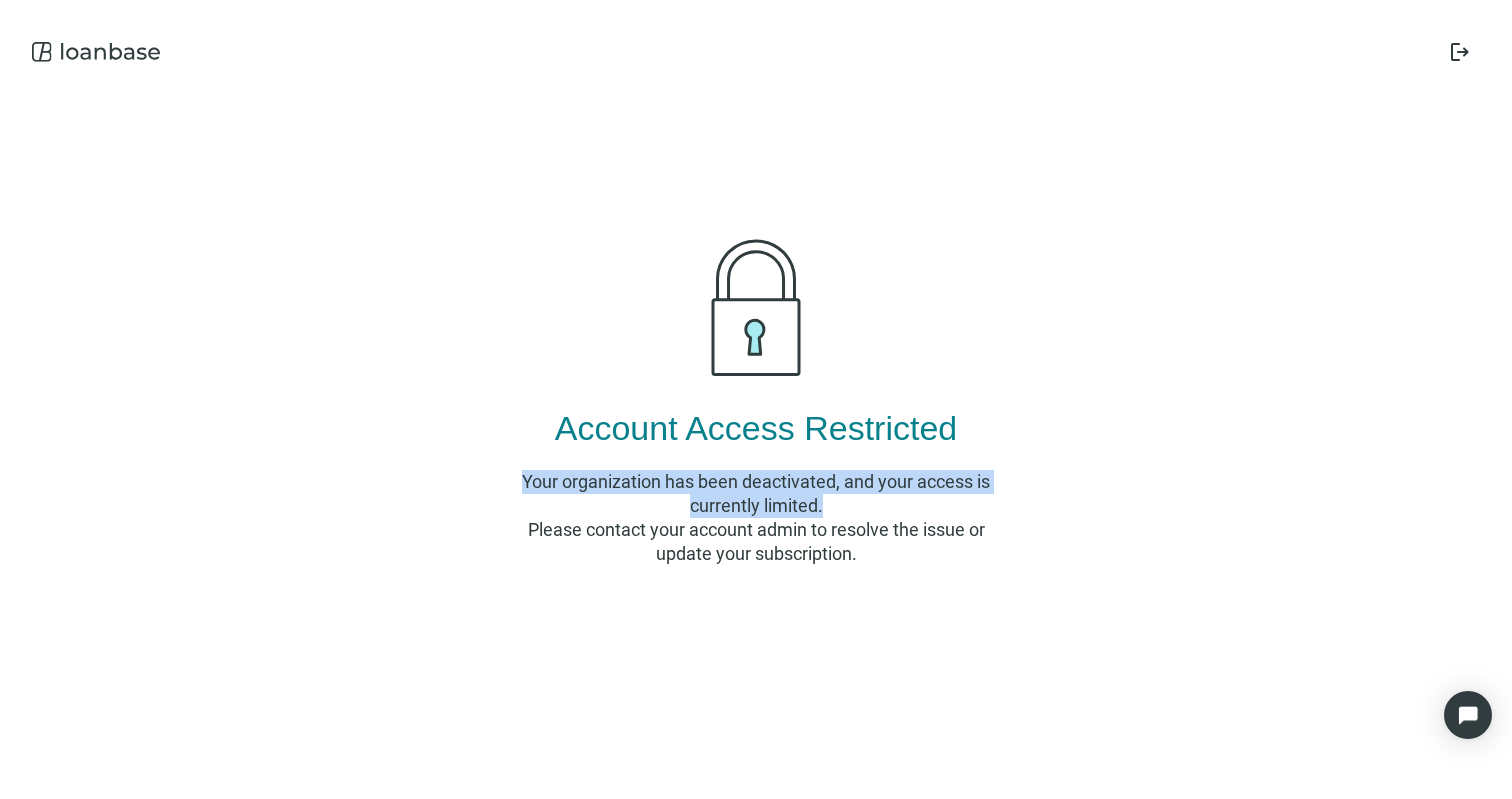 drag, startPoint x: 843, startPoint y: 510, endPoint x: 498, endPoint y: 471, distance: 347.19736 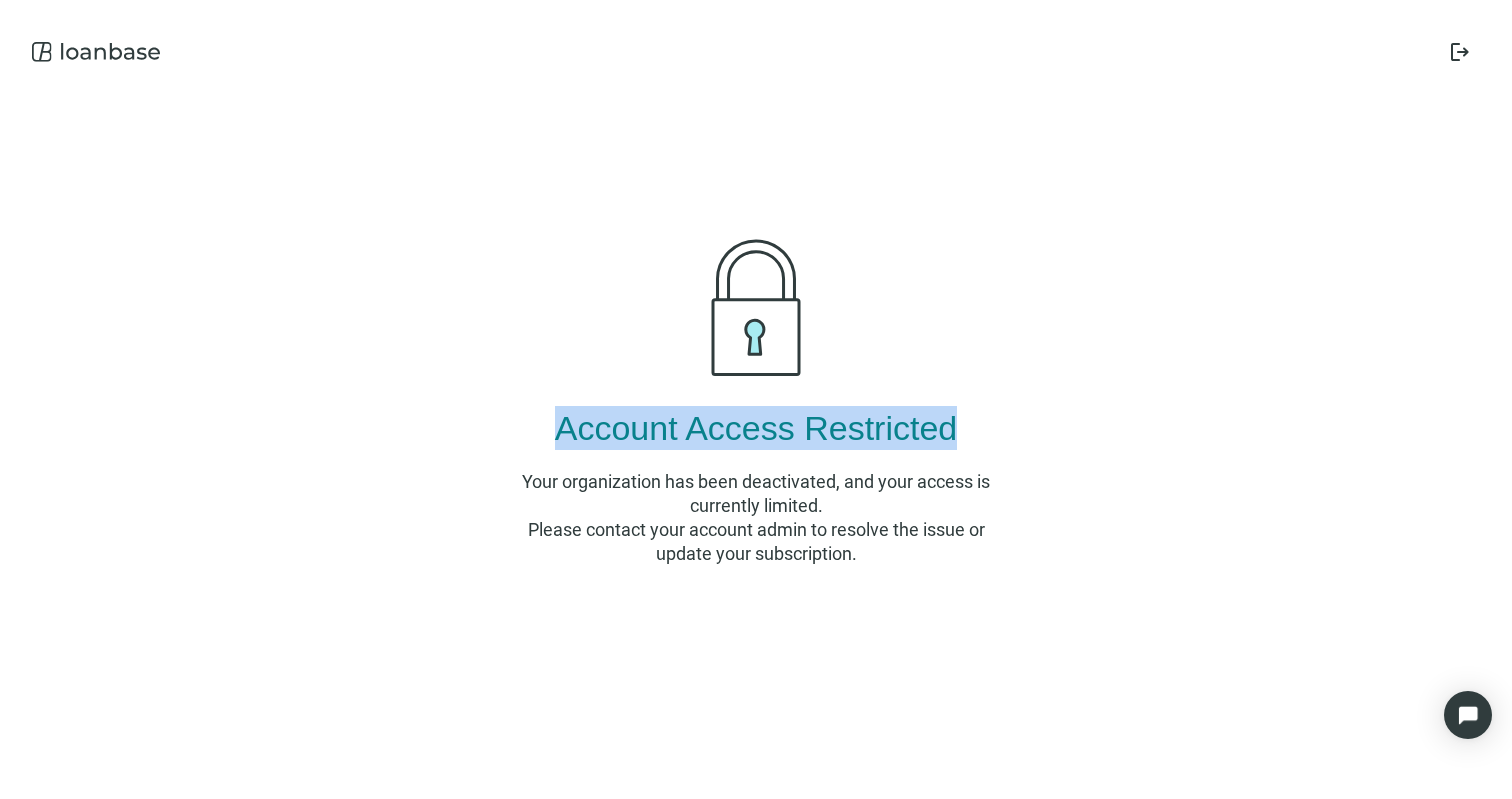 drag, startPoint x: 984, startPoint y: 433, endPoint x: 530, endPoint y: 423, distance: 454.1101 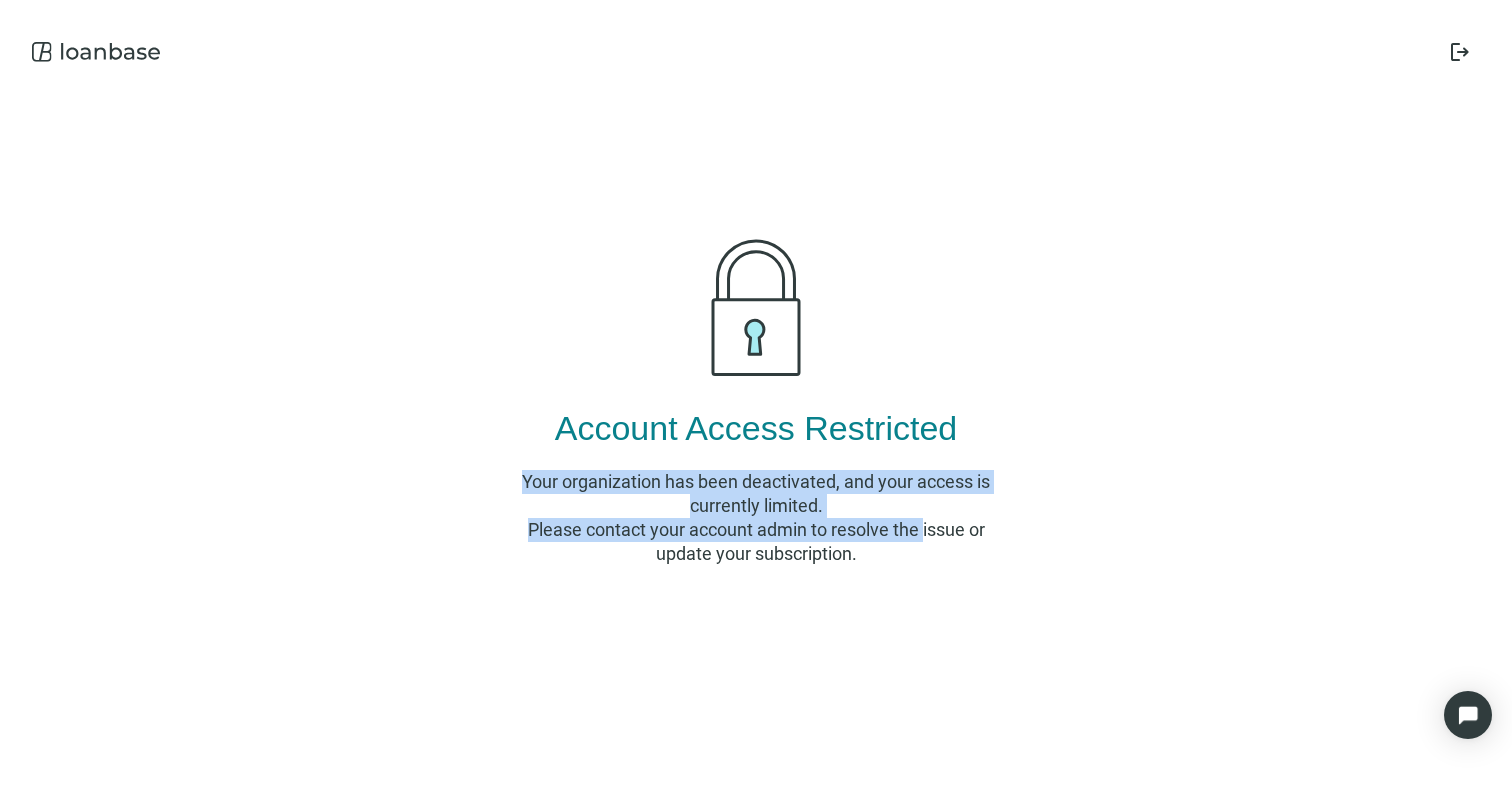 drag, startPoint x: 505, startPoint y: 478, endPoint x: 864, endPoint y: 523, distance: 361.80936 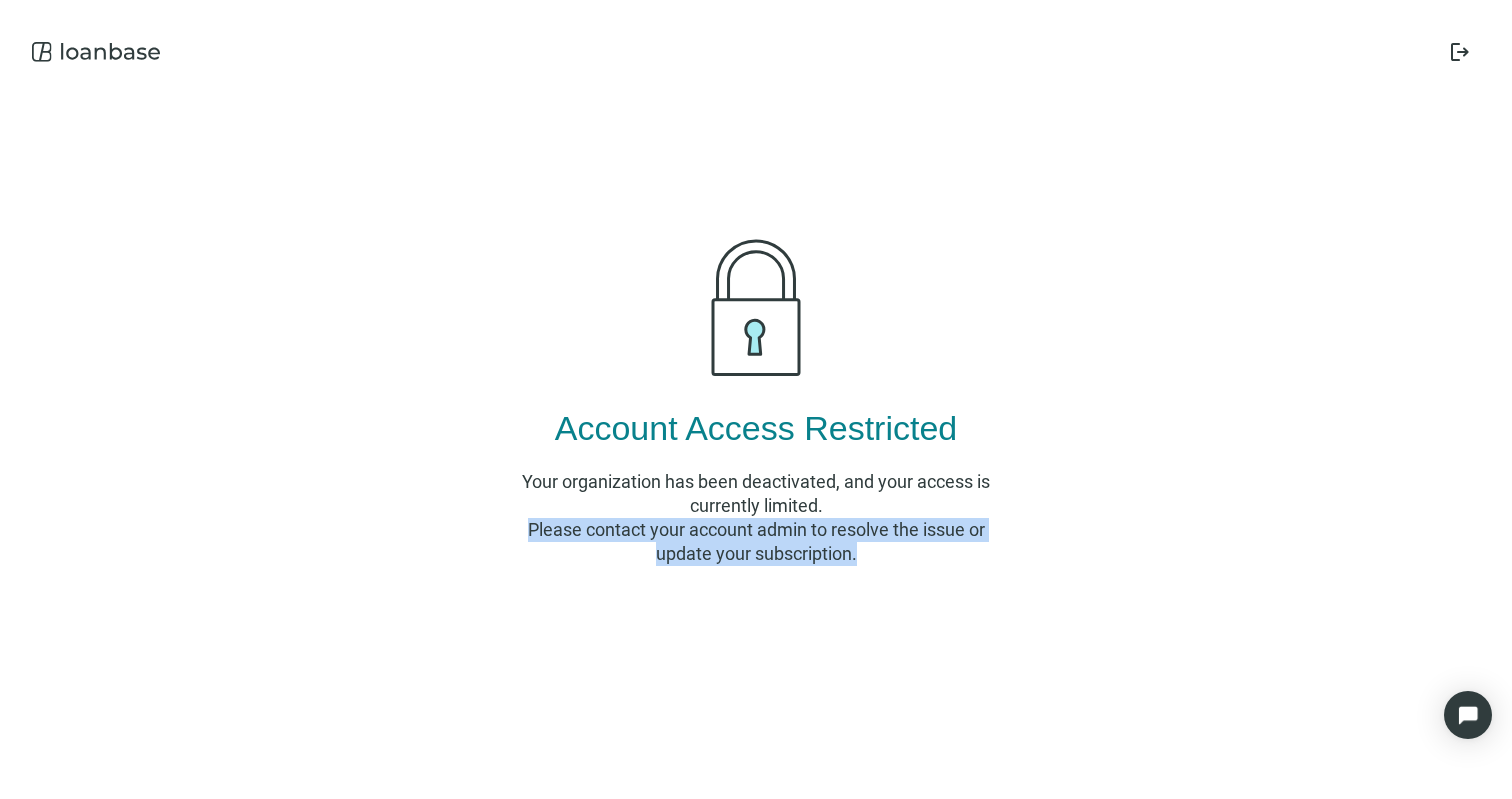 drag, startPoint x: 886, startPoint y: 552, endPoint x: 471, endPoint y: 537, distance: 415.271 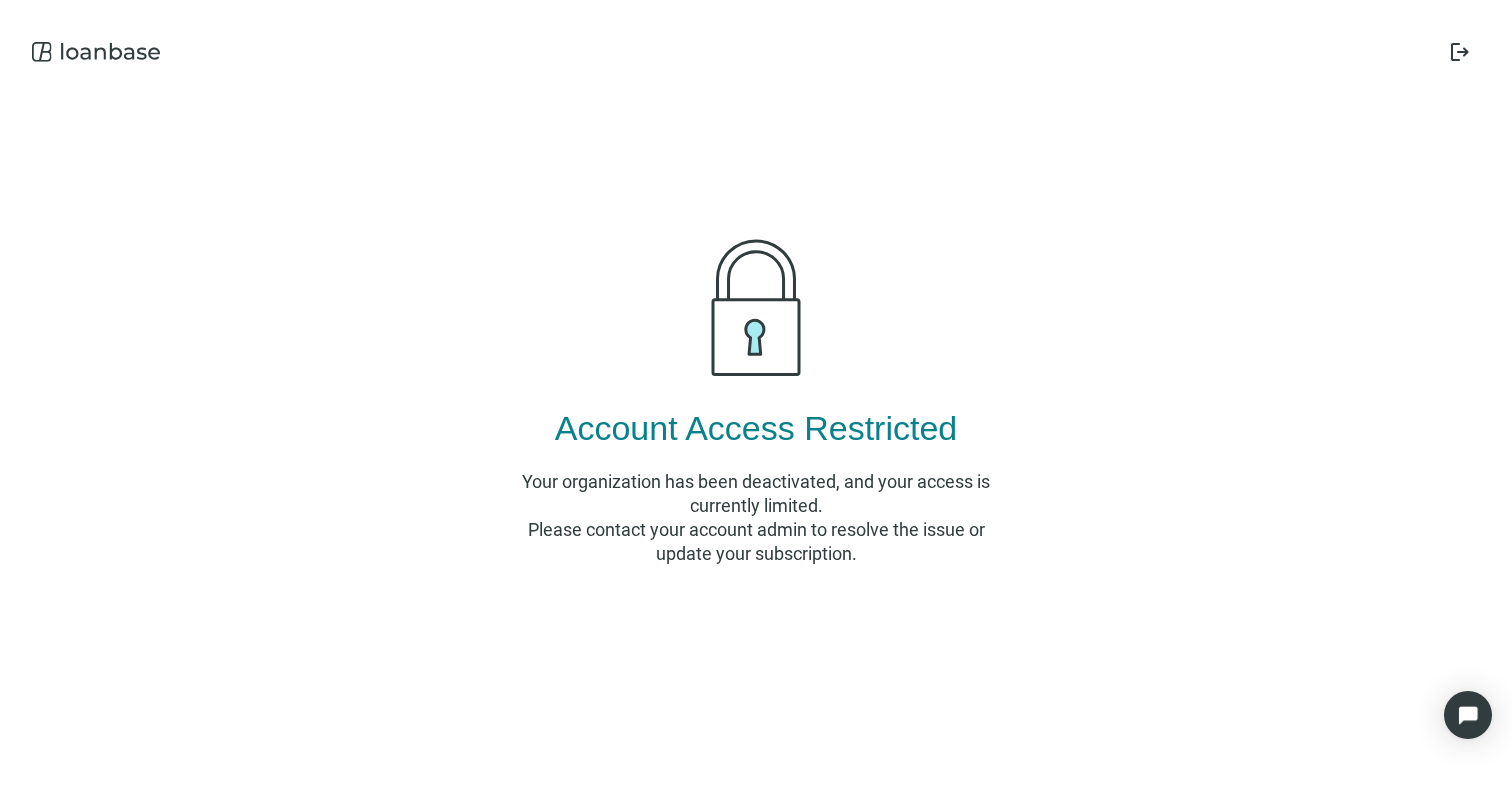 drag, startPoint x: 892, startPoint y: 575, endPoint x: 878, endPoint y: 549, distance: 29.529646 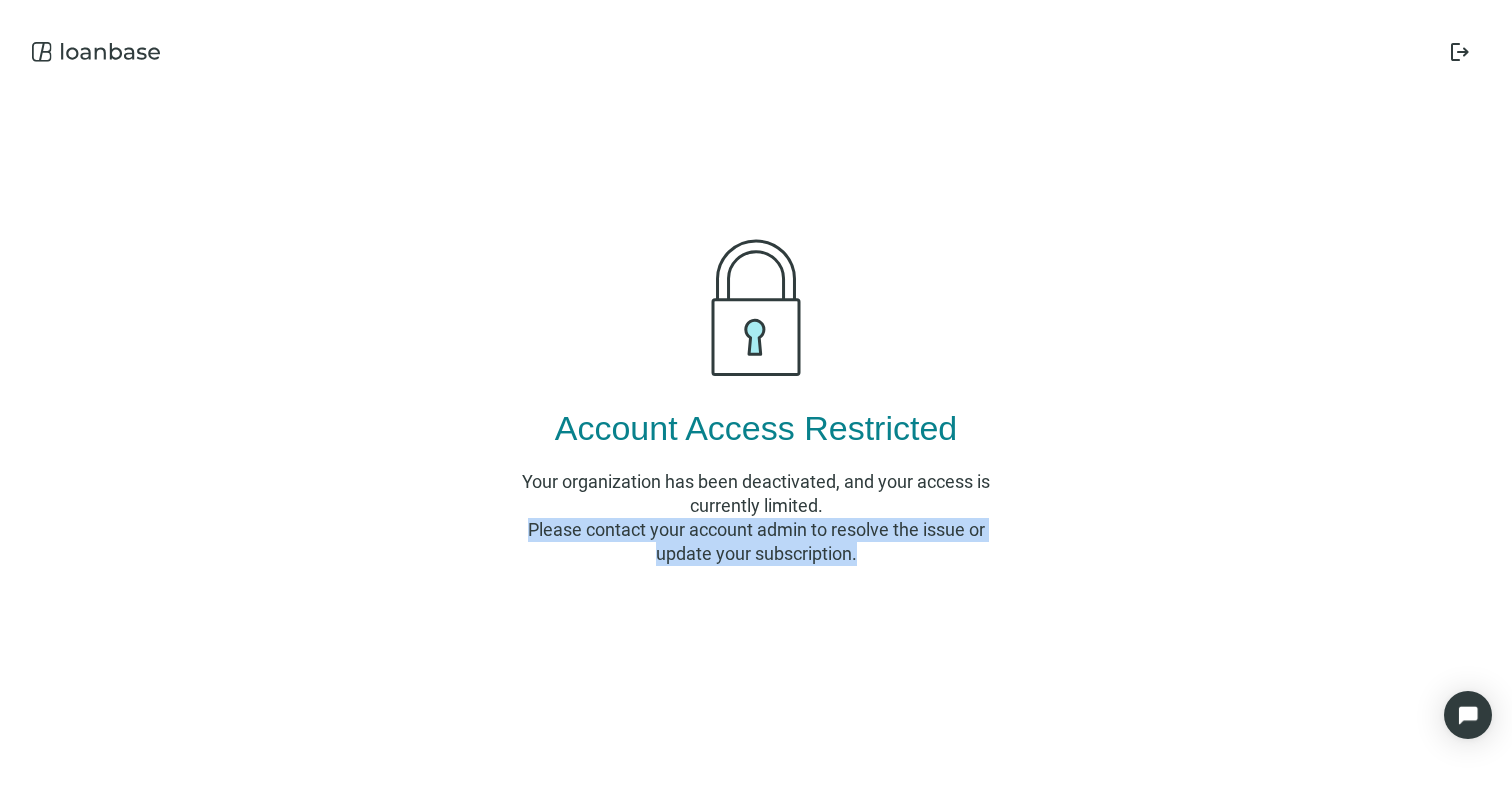 drag, startPoint x: 888, startPoint y: 562, endPoint x: 493, endPoint y: 503, distance: 399.38202 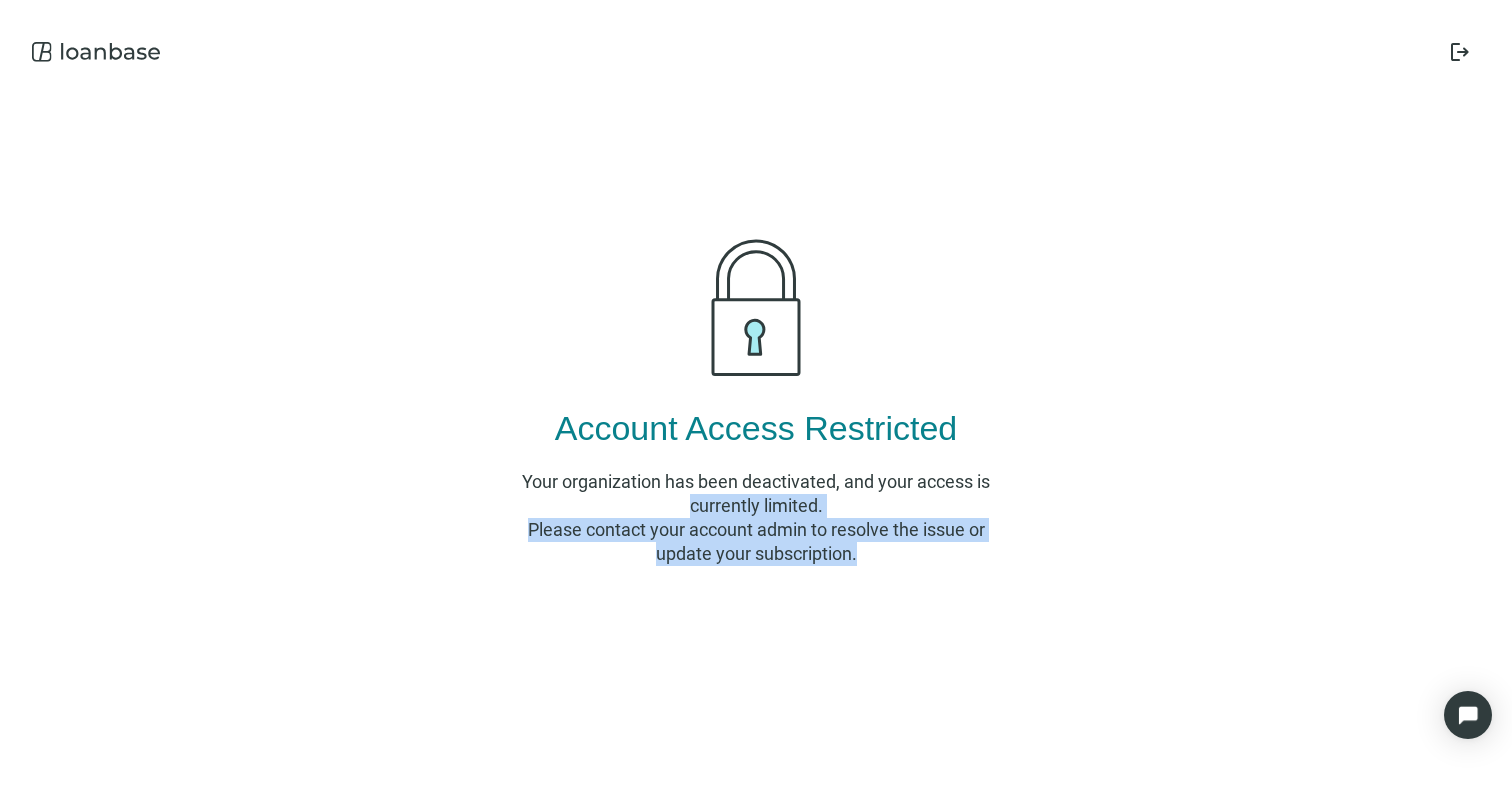 click on "Your organization has been deactivated, and your access is currently limited." at bounding box center [756, 494] 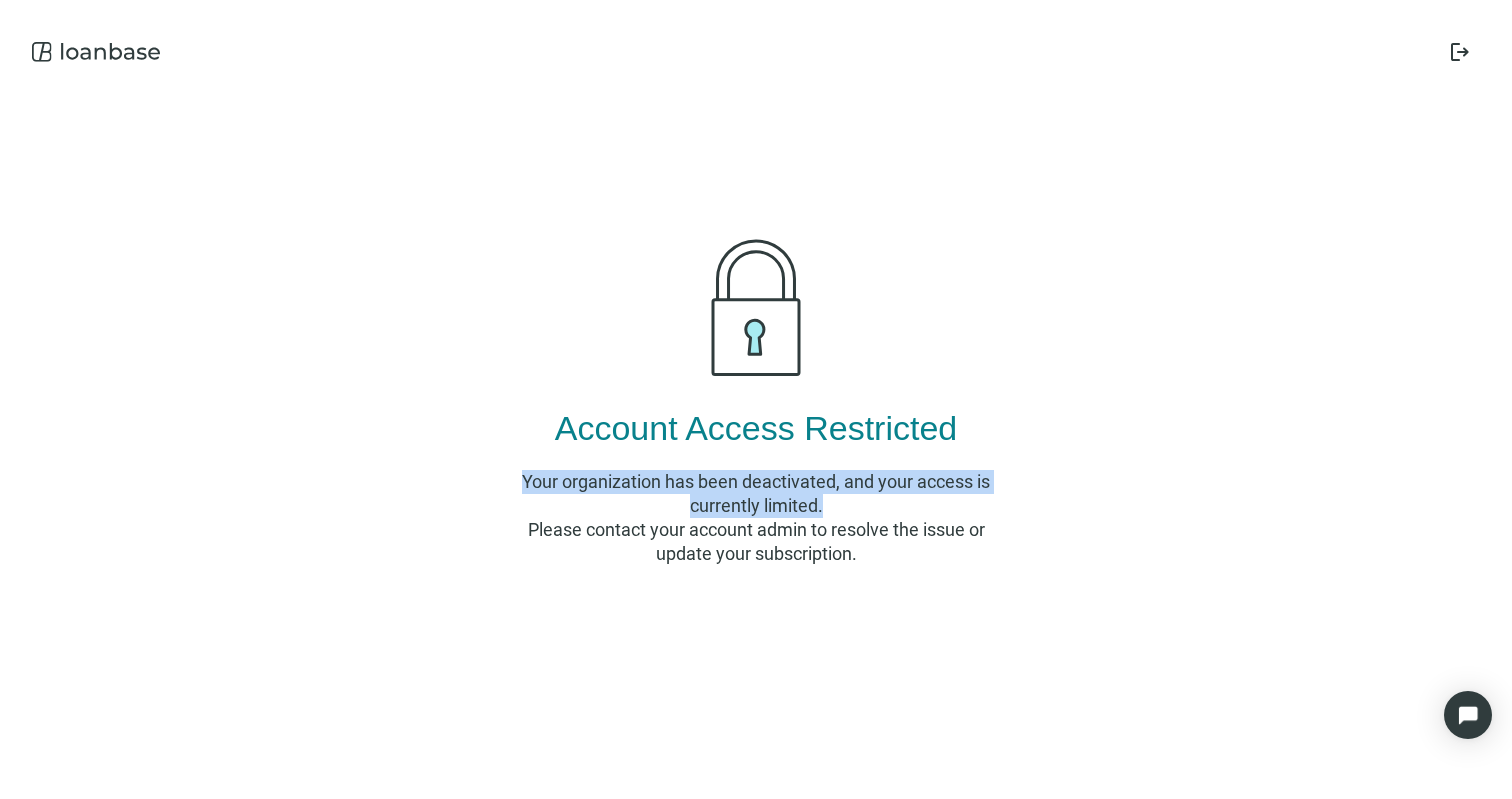 drag, startPoint x: 866, startPoint y: 499, endPoint x: 613, endPoint y: 487, distance: 253.28442 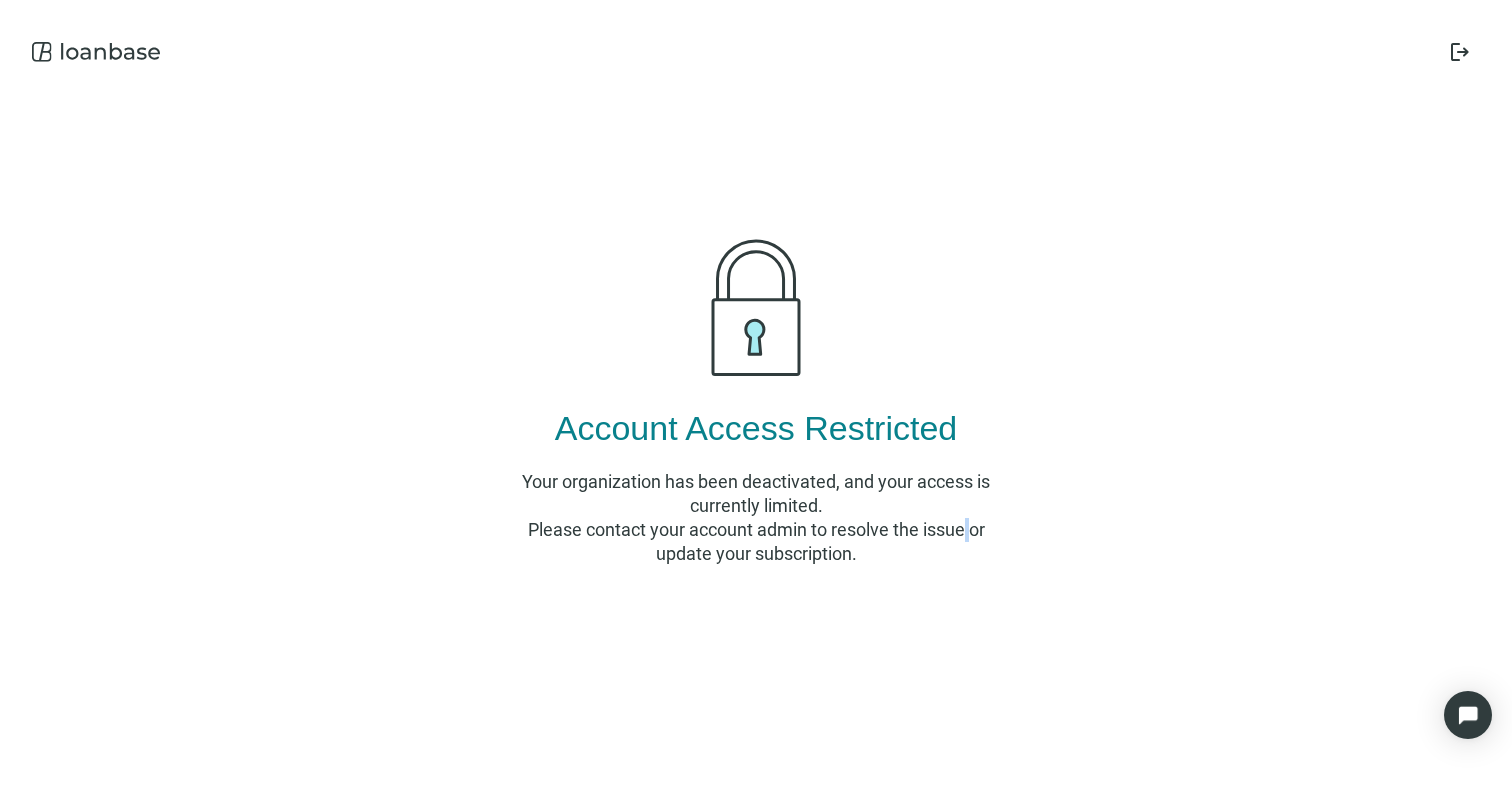 click on "Please contact your account admin to resolve the issue or update your subscription." at bounding box center [756, 542] 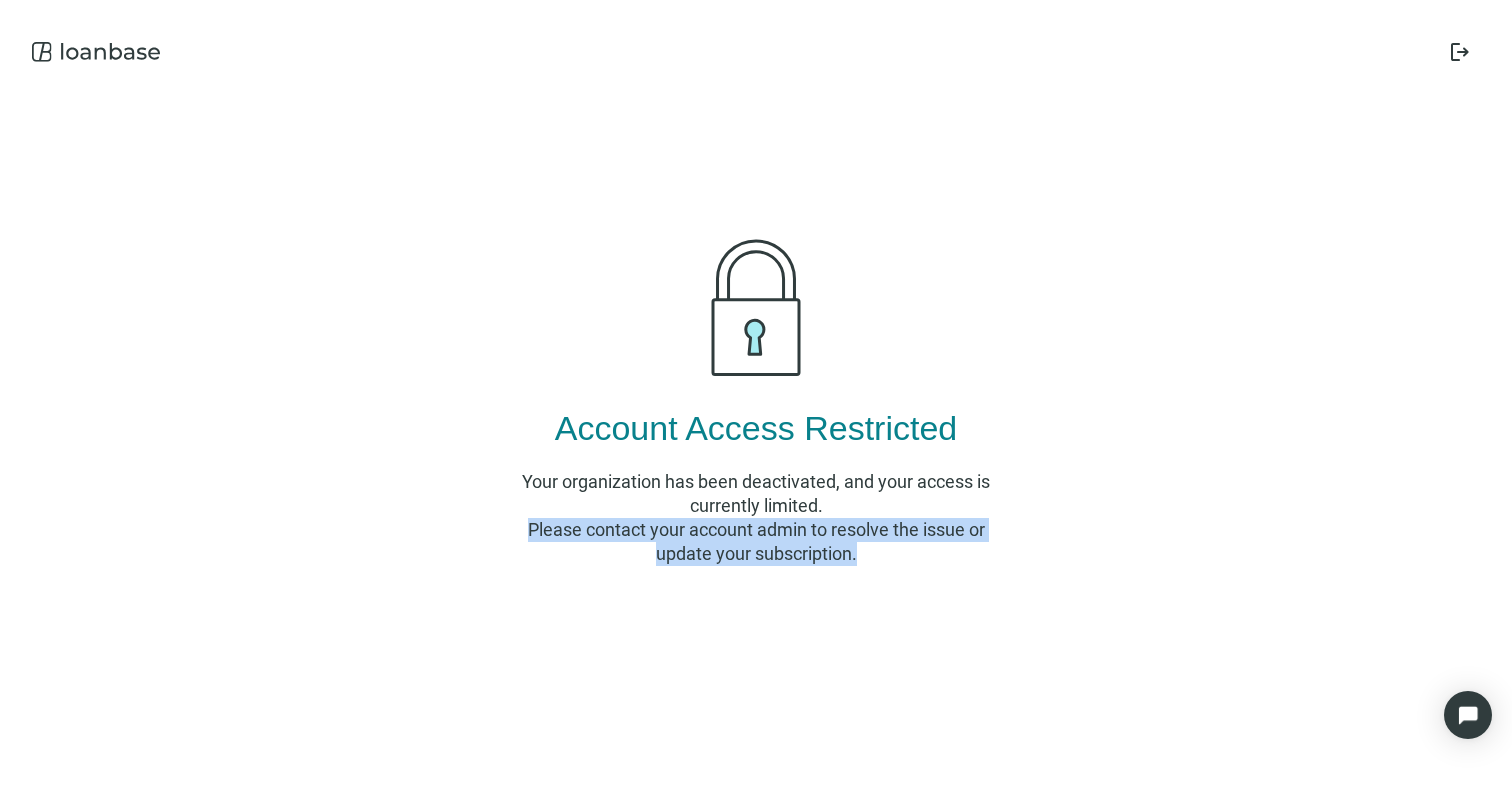 drag, startPoint x: 898, startPoint y: 566, endPoint x: 550, endPoint y: 526, distance: 350.29132 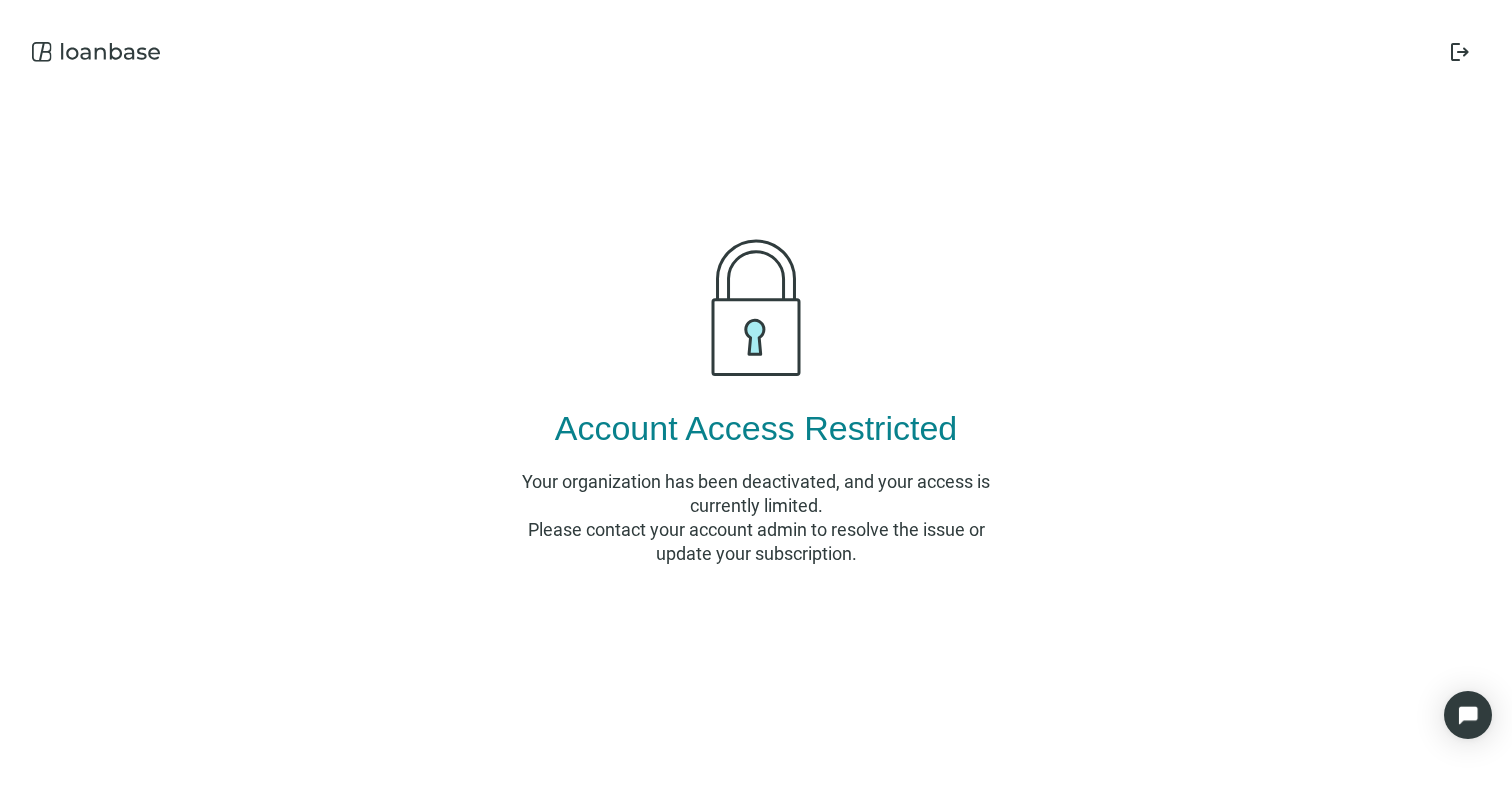 click on "Your organization has been deactivated, and your access is currently limited." at bounding box center [756, 494] 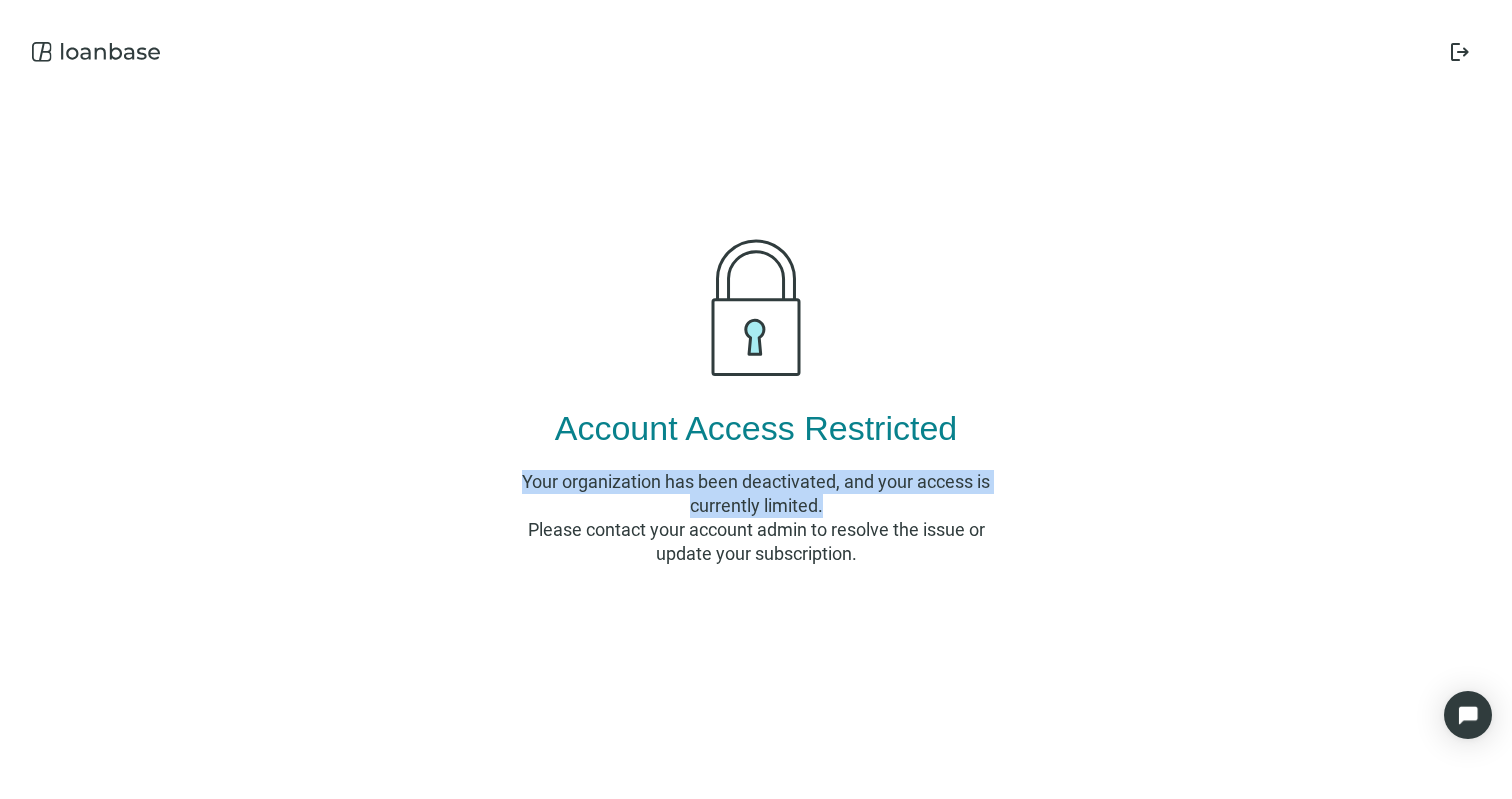 drag, startPoint x: 876, startPoint y: 501, endPoint x: 608, endPoint y: 544, distance: 271.4277 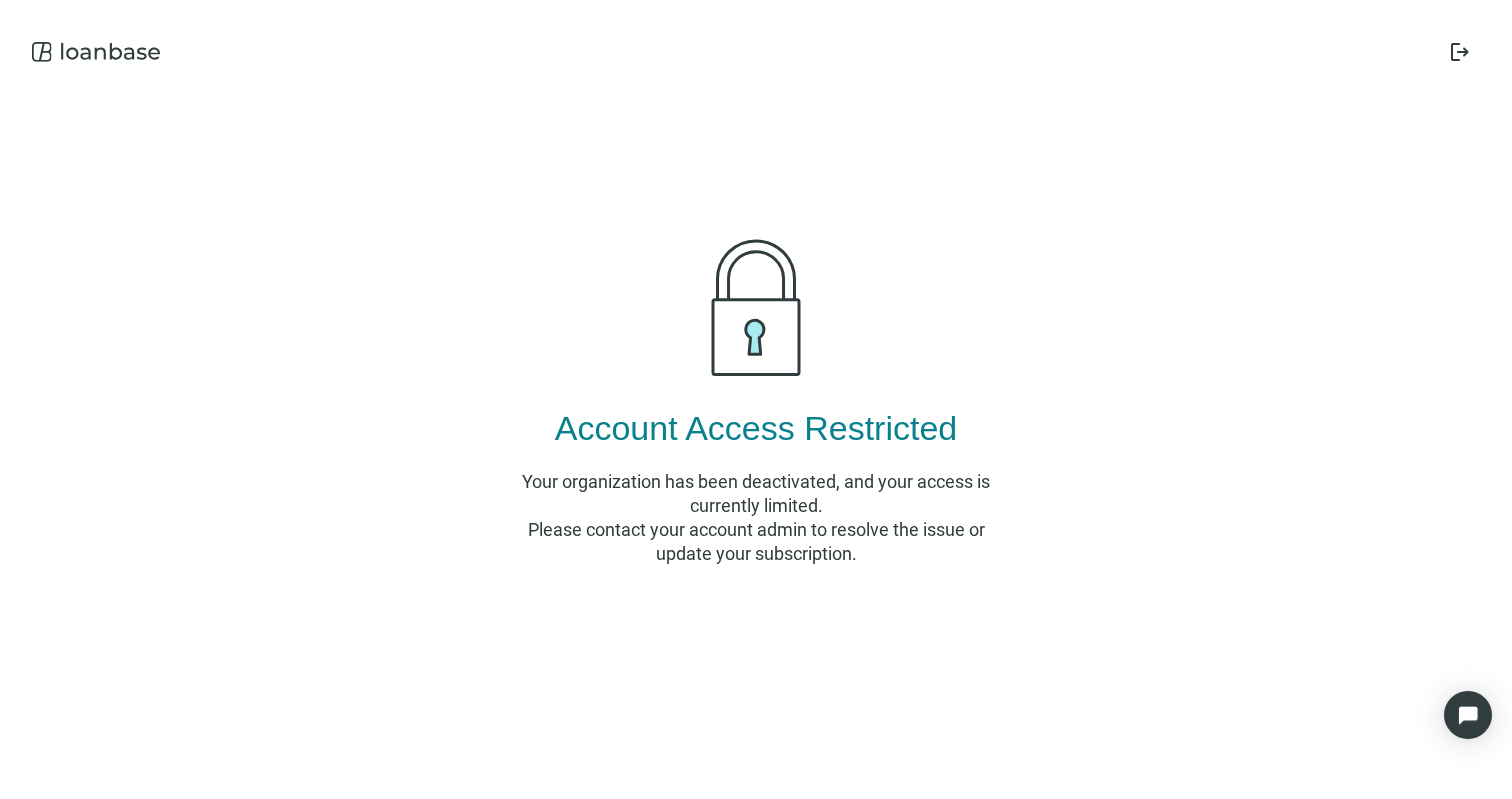 click on "Please contact your account admin to resolve the issue or update your subscription." at bounding box center (756, 542) 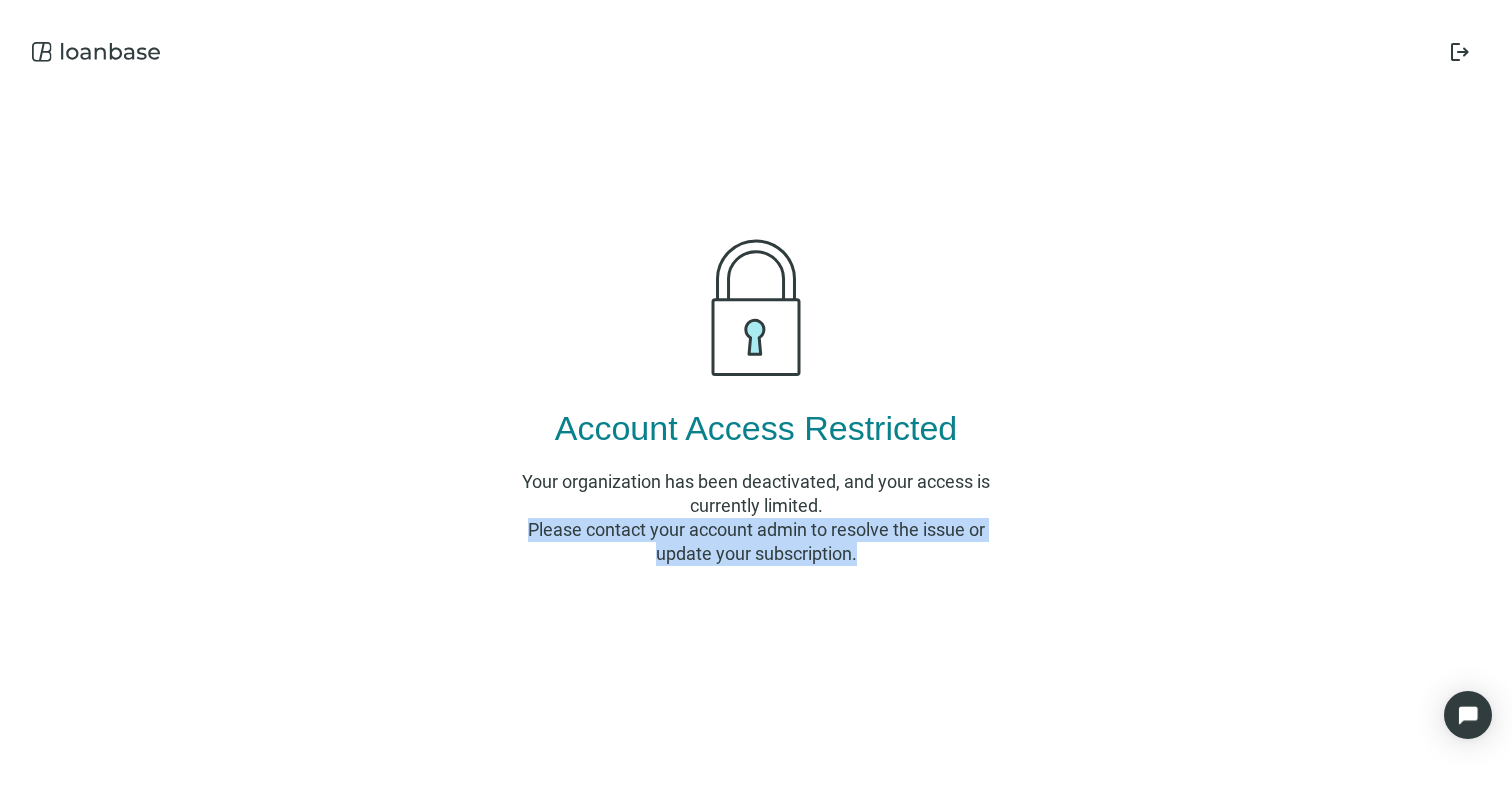 drag, startPoint x: 772, startPoint y: 554, endPoint x: 565, endPoint y: 520, distance: 209.77368 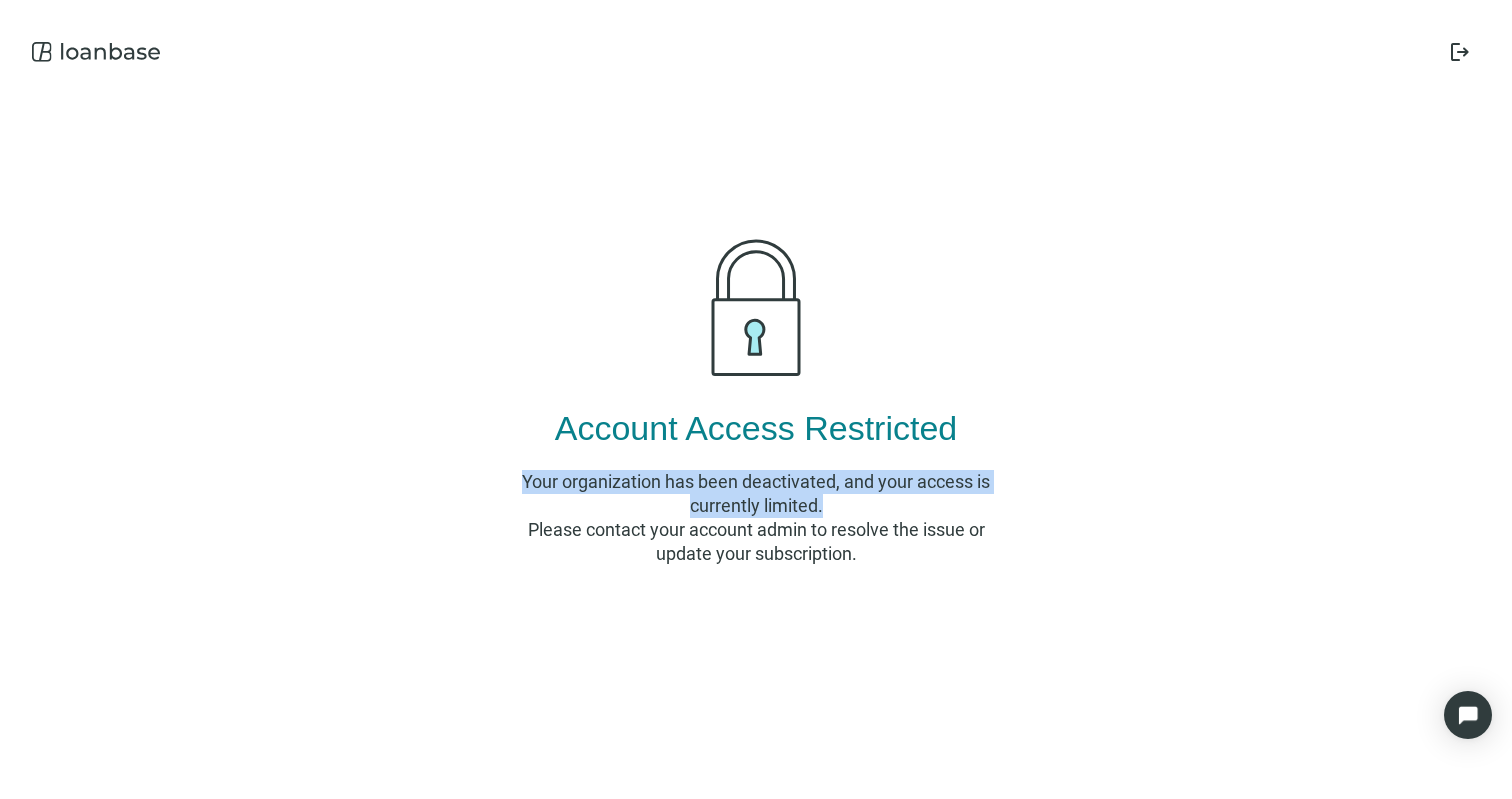 drag, startPoint x: 841, startPoint y: 502, endPoint x: 480, endPoint y: 476, distance: 361.9351 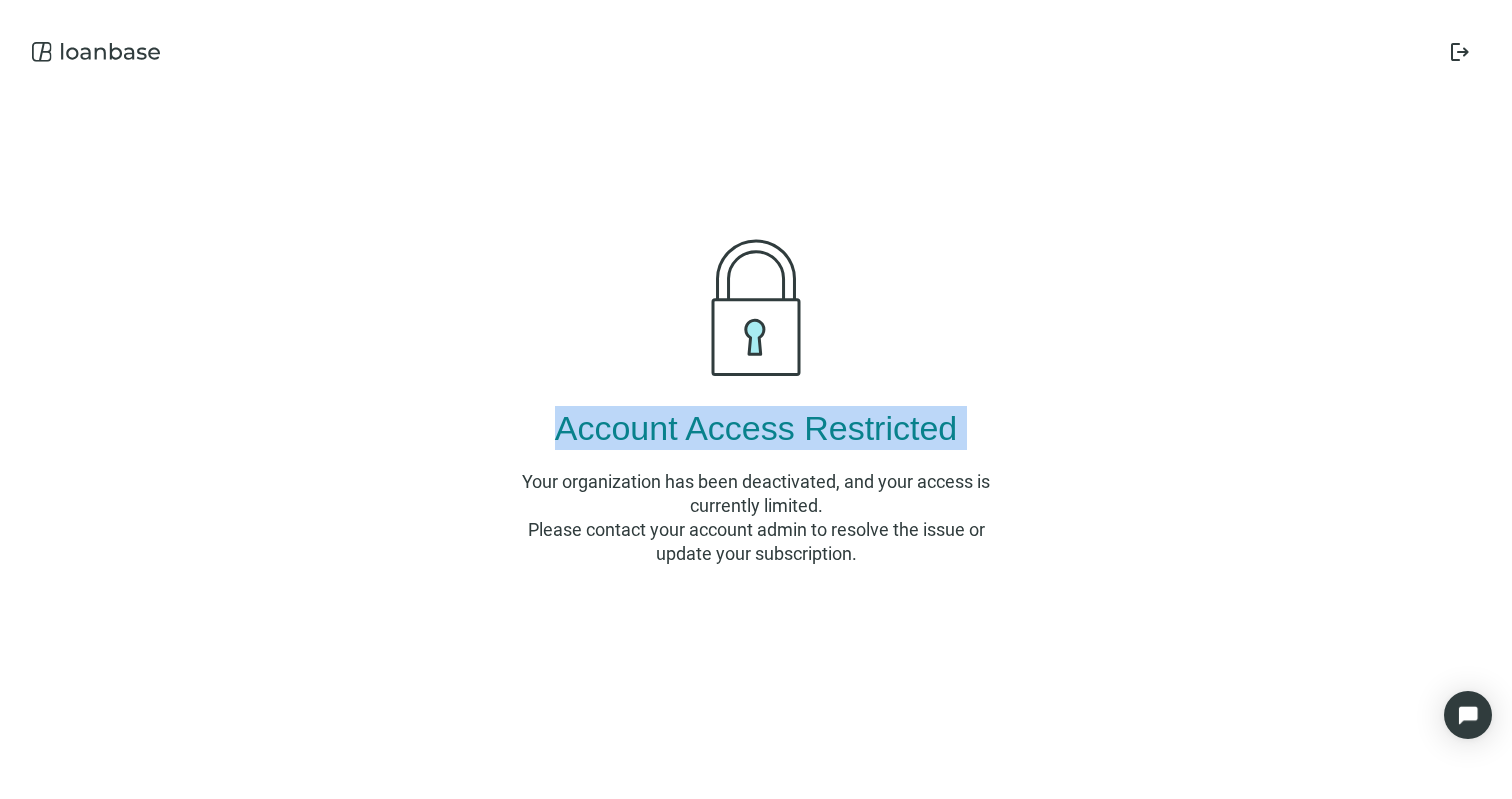 drag, startPoint x: 984, startPoint y: 405, endPoint x: 1092, endPoint y: 405, distance: 108 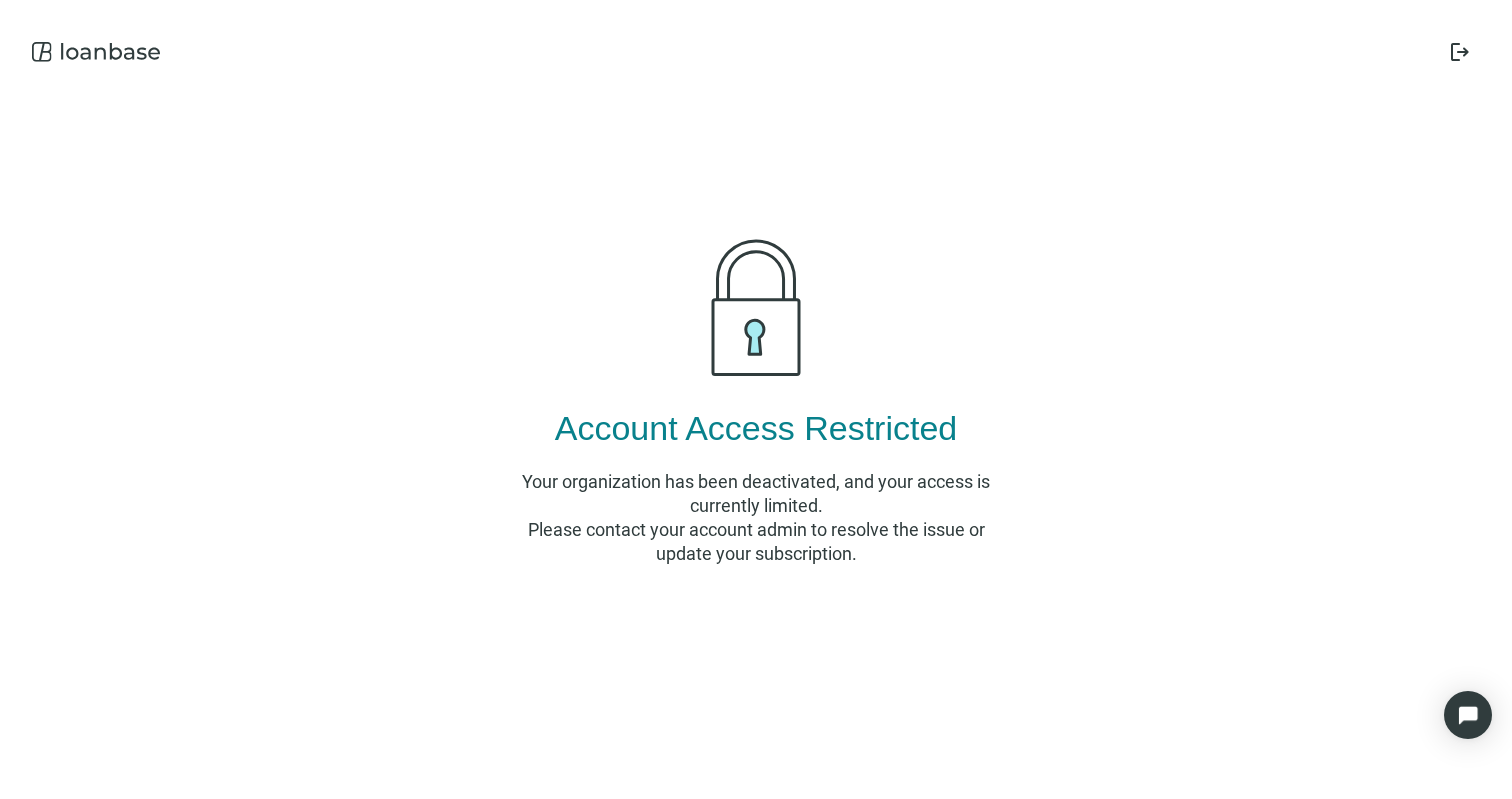 click on "Account Access Restricted" at bounding box center [756, 428] 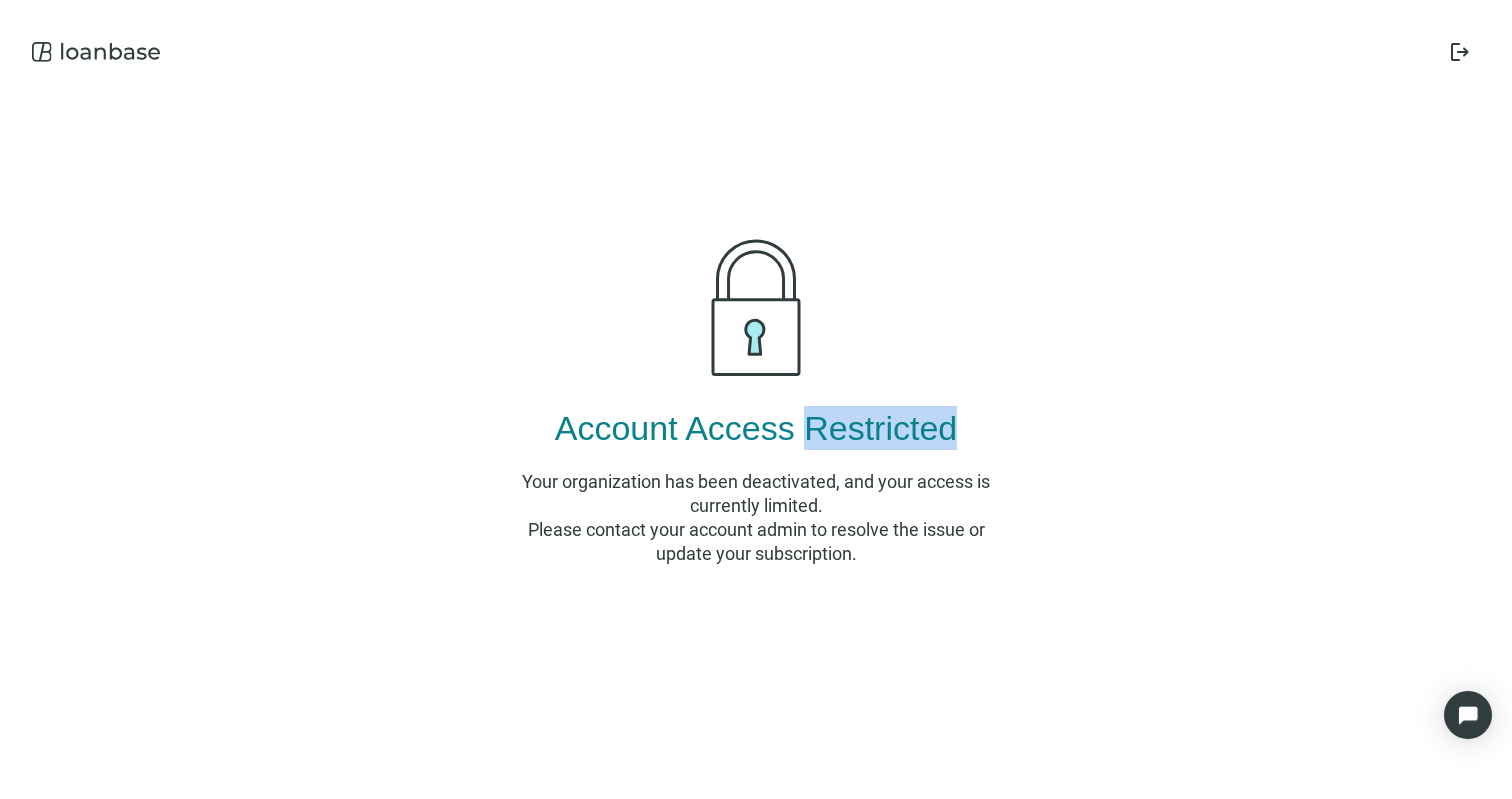 click on "Account Access Restricted" at bounding box center [756, 428] 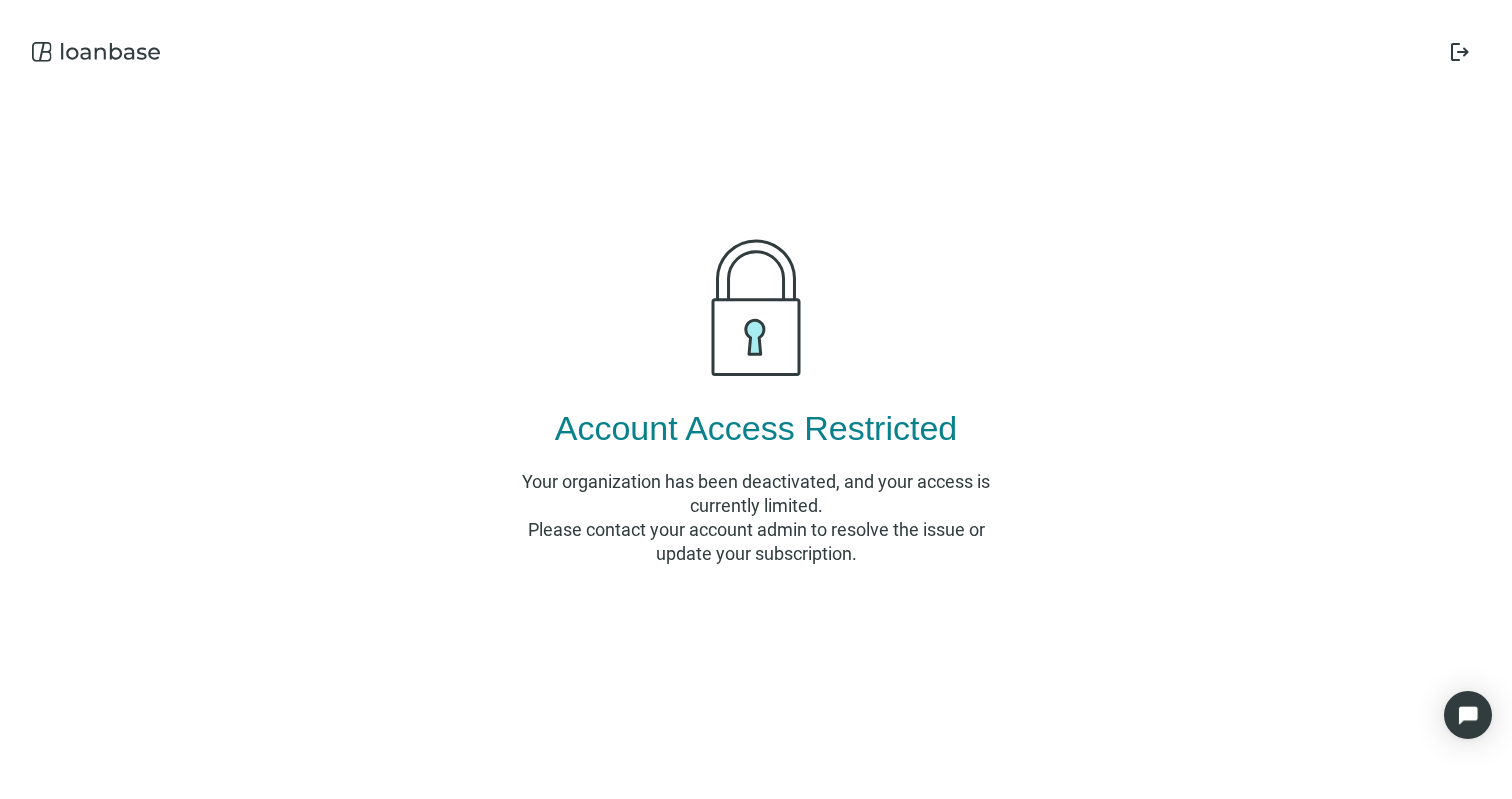 click on "Account Access Restricted" at bounding box center (756, 428) 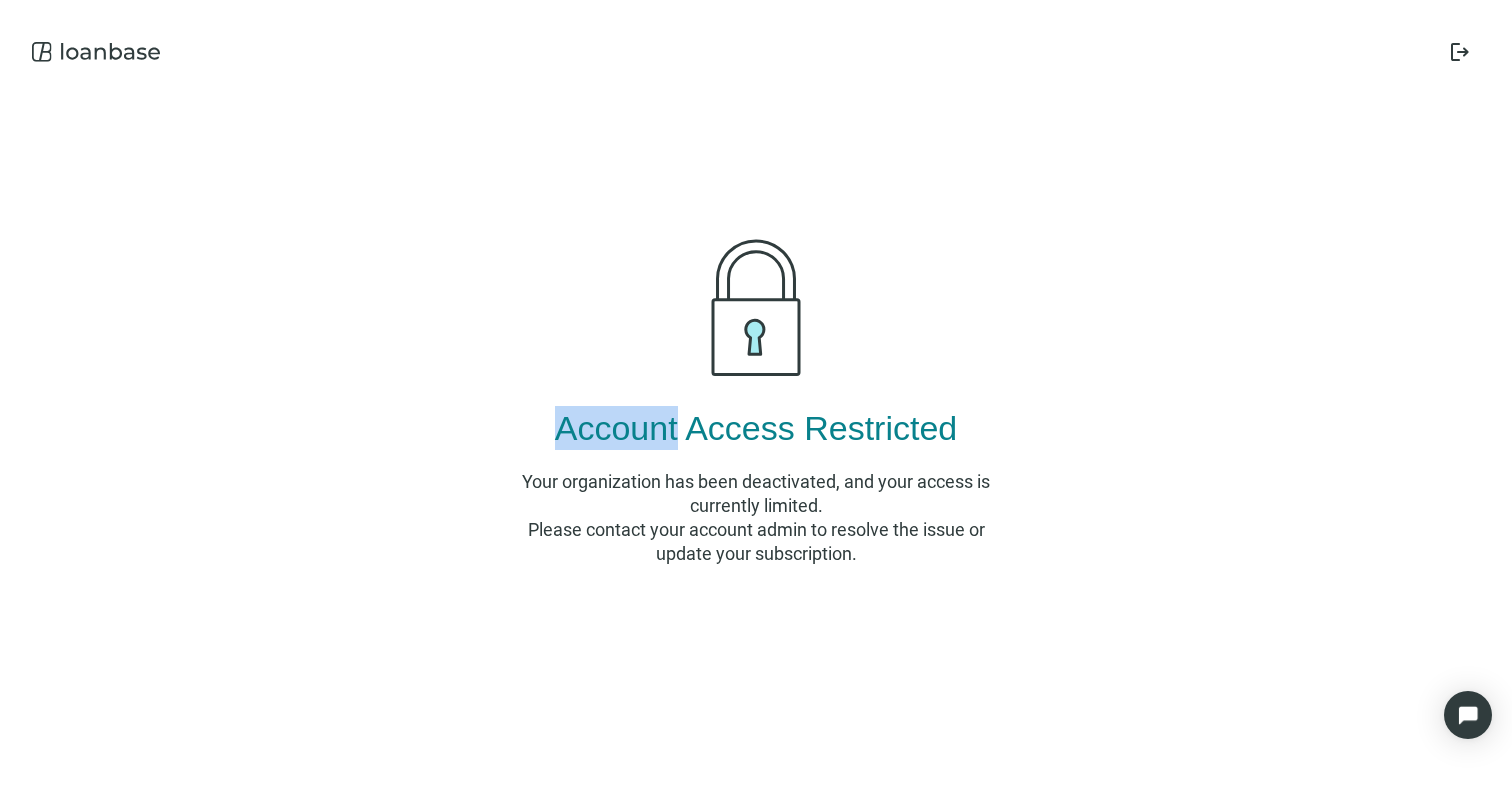 click on "Account Access Restricted" at bounding box center [756, 428] 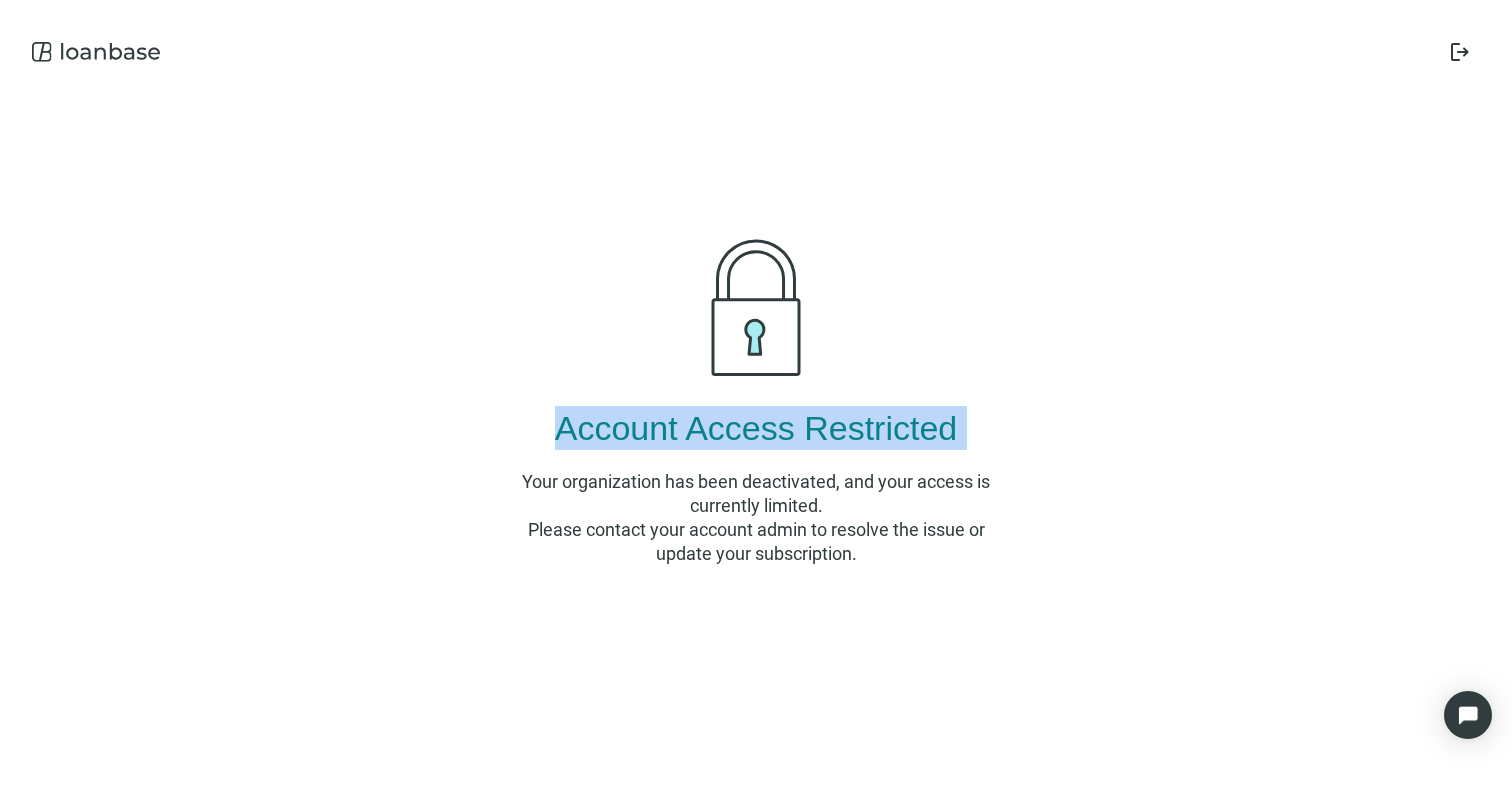 click on "Account Access Restricted" at bounding box center (756, 428) 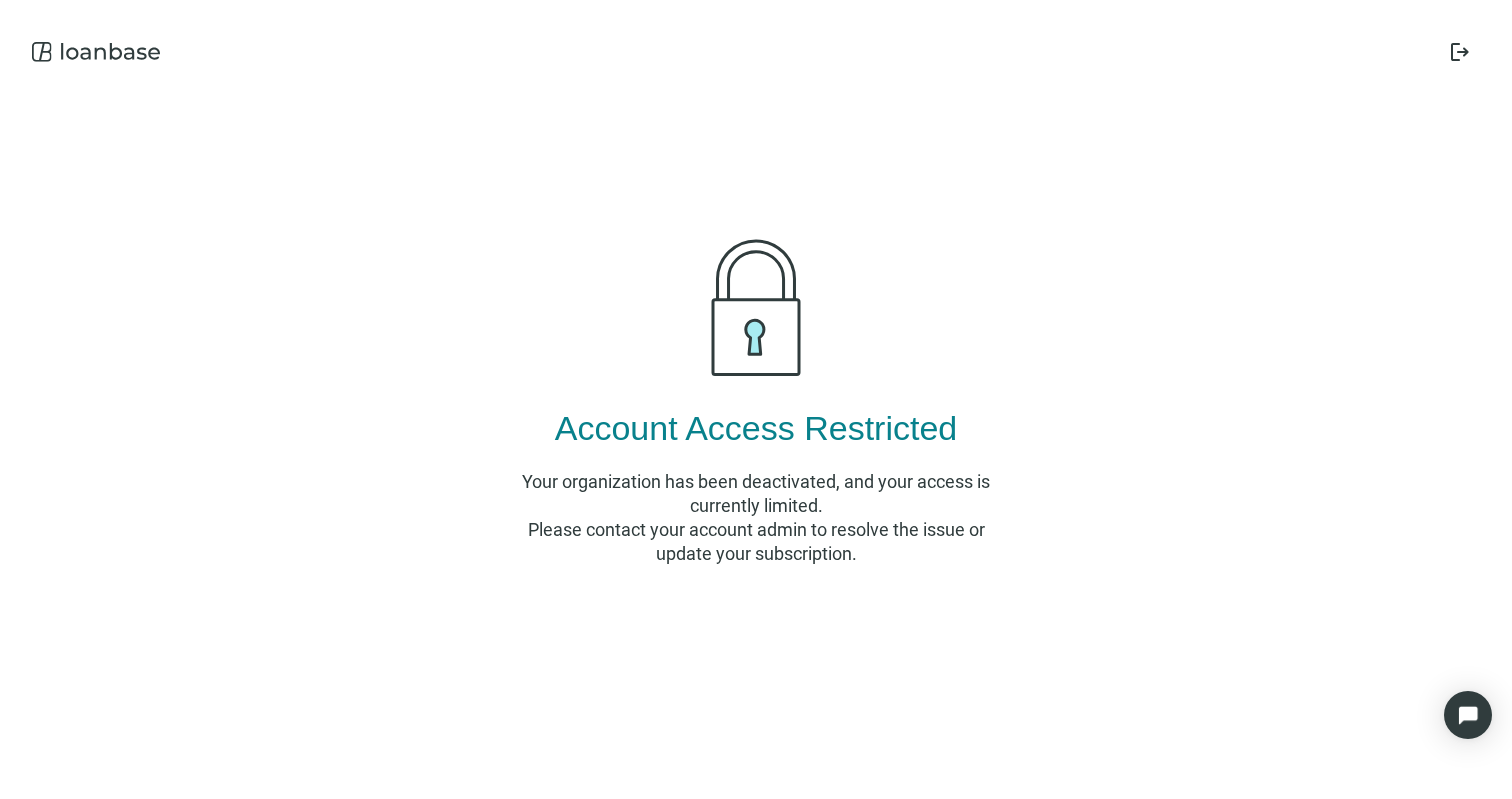 click on "Please contact your account admin to resolve the issue or update your subscription." at bounding box center [756, 542] 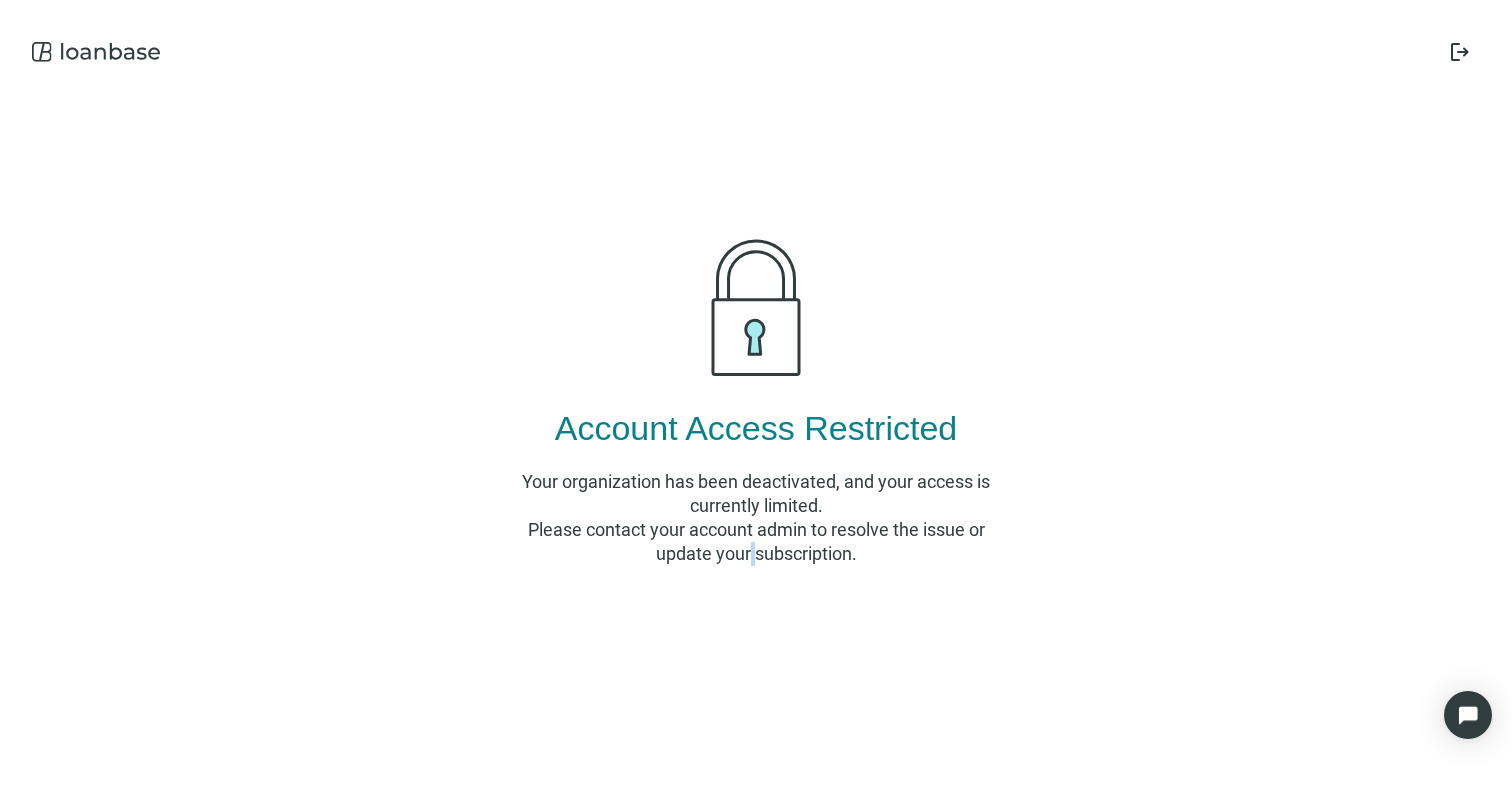 click on "Please contact your account admin to resolve the issue or update your subscription." at bounding box center (756, 542) 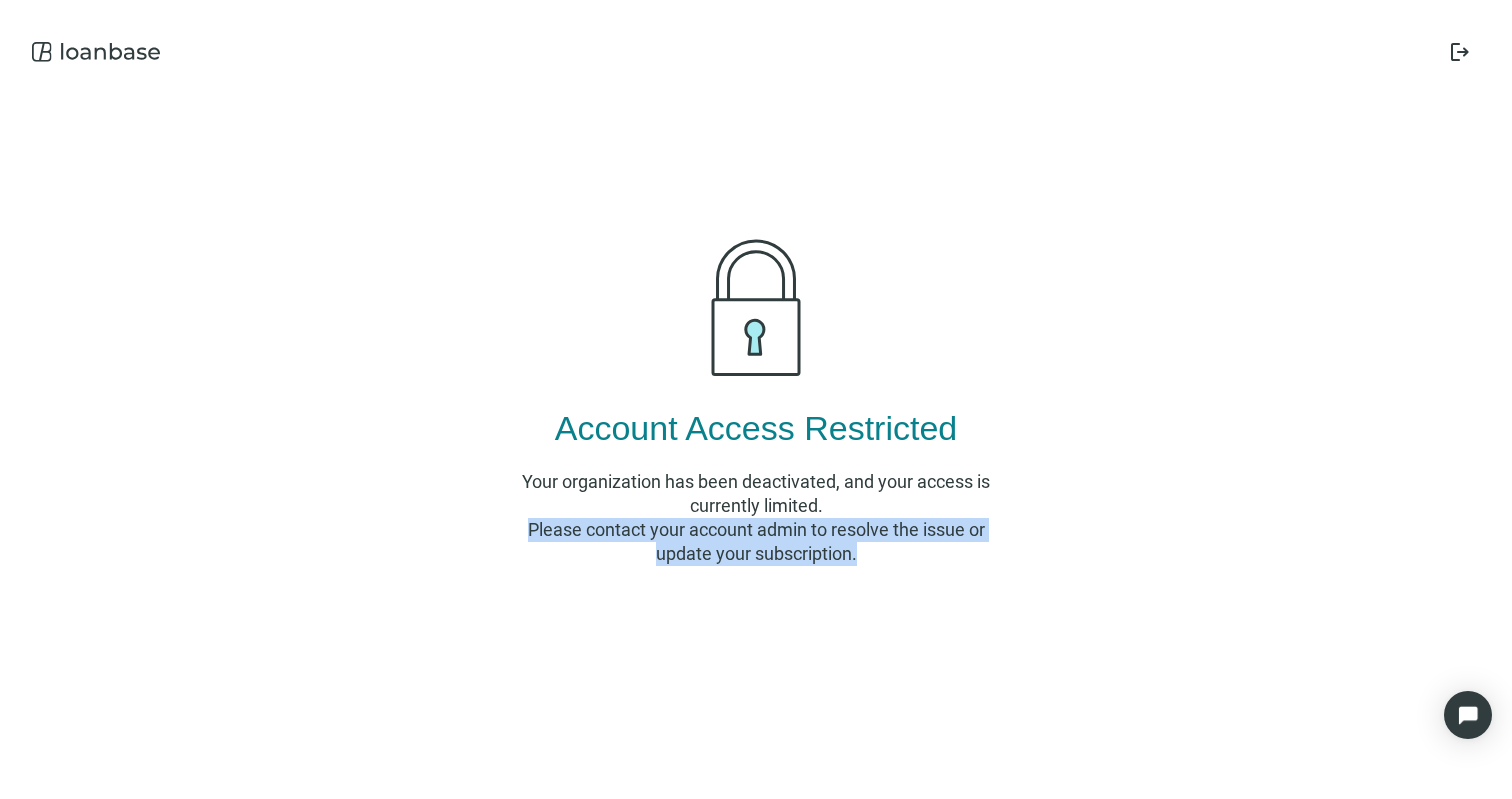 click on "Please contact your account admin to resolve the issue or update your subscription." at bounding box center (756, 542) 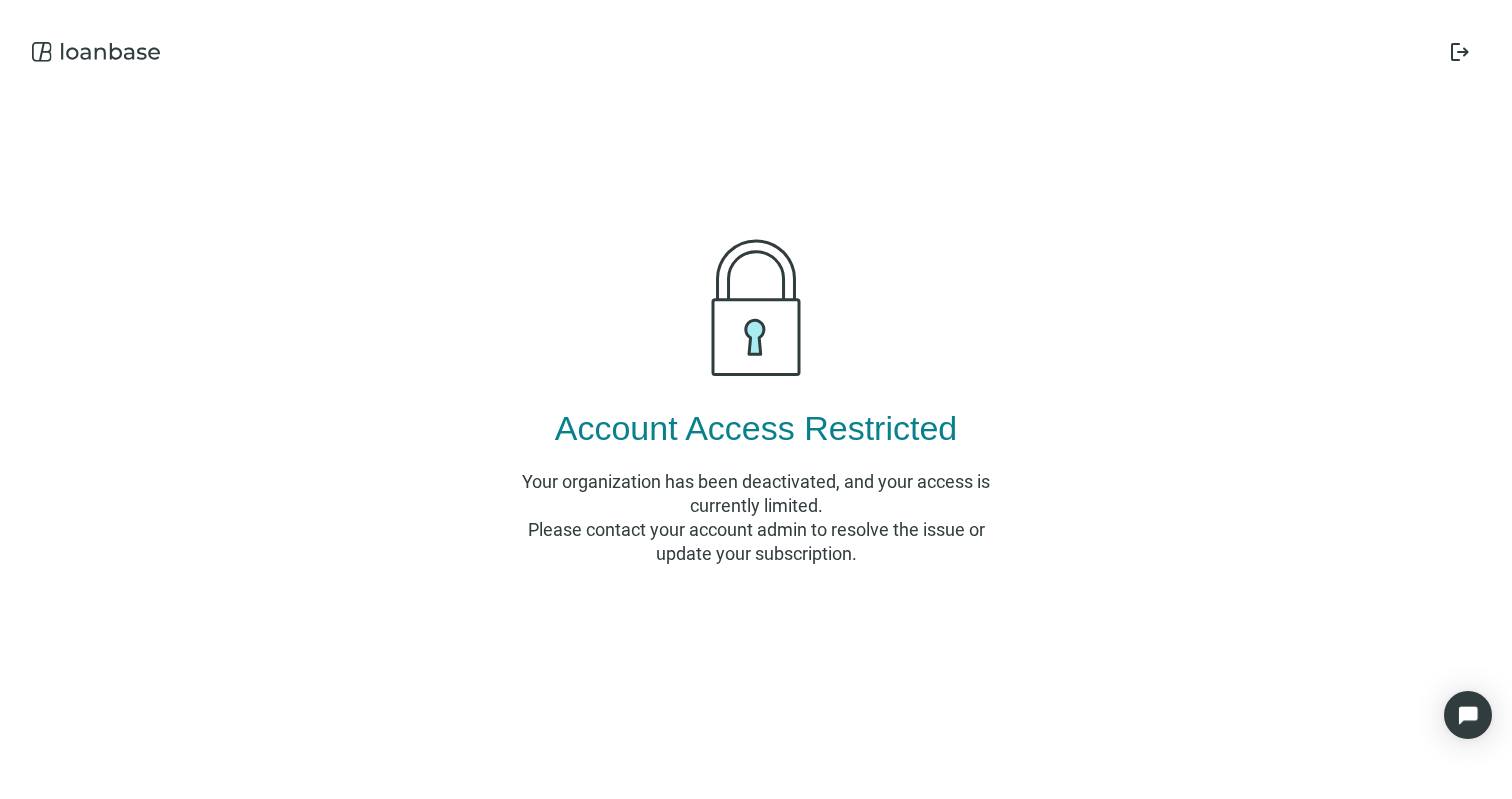 click on "logout Account Access Restricted Your organization has been deactivated, and your access is currently limited. Please contact your account admin to resolve the issue or update your subscription." at bounding box center (756, 399) 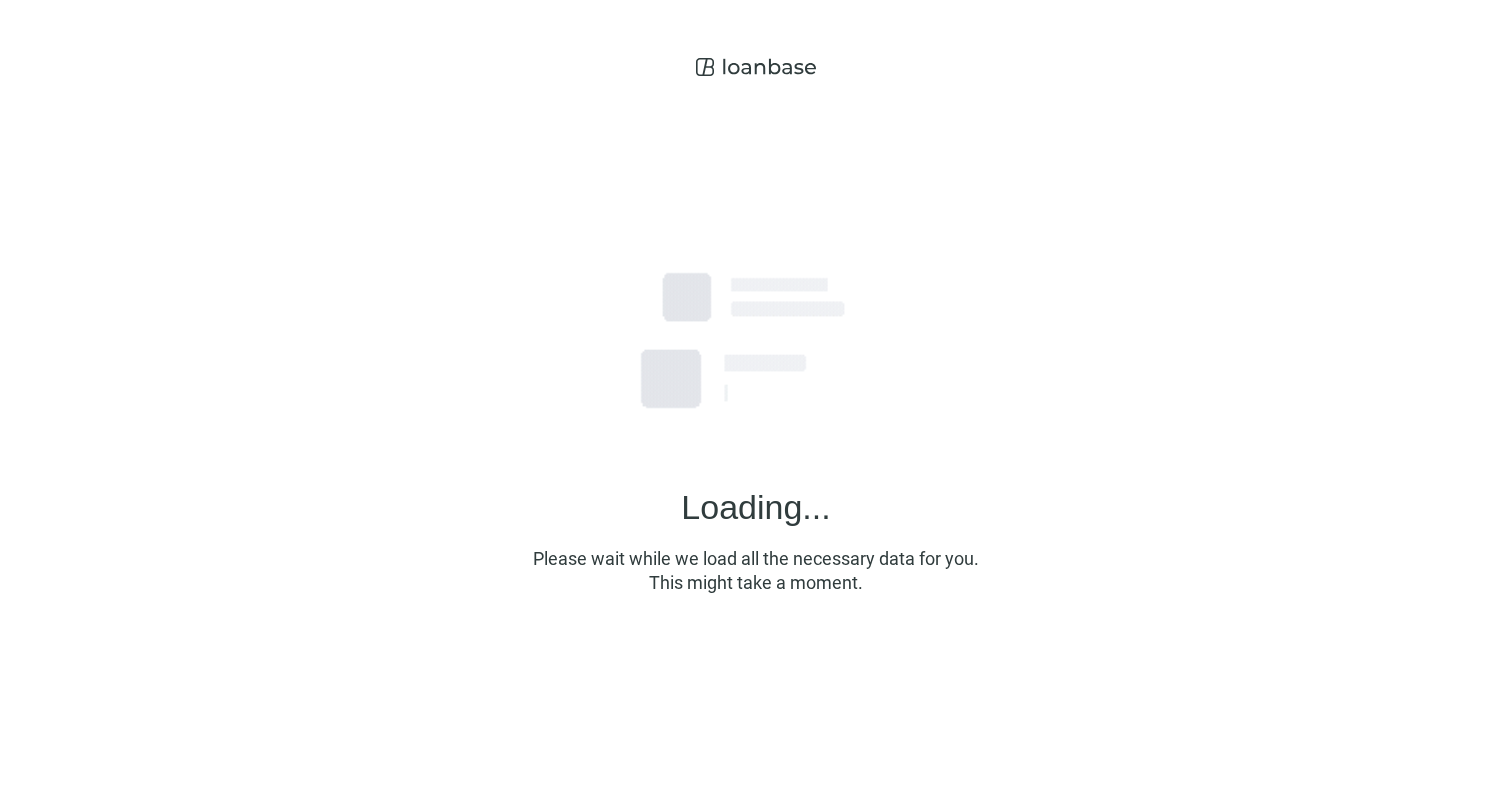 scroll, scrollTop: 0, scrollLeft: 0, axis: both 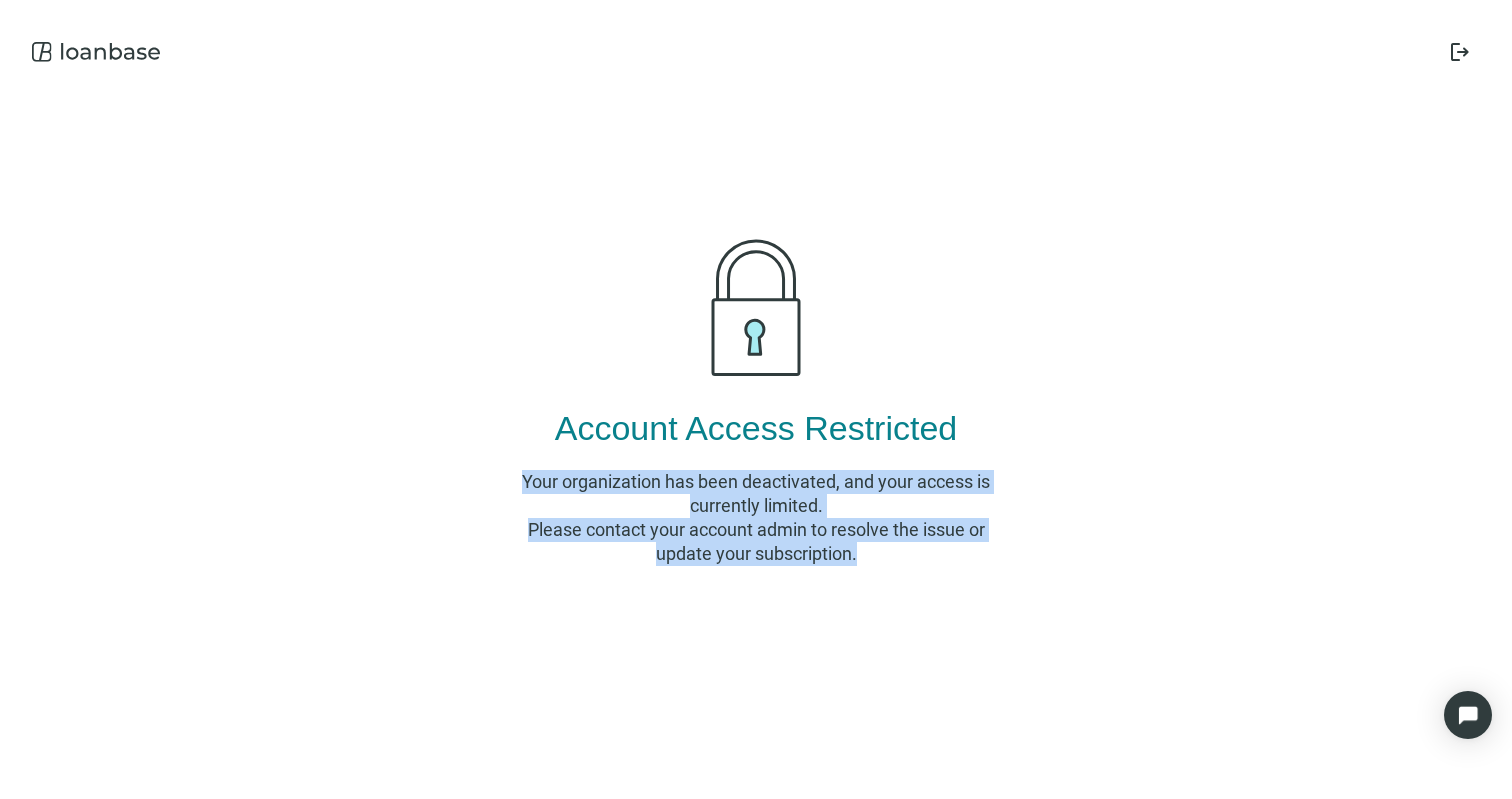 drag, startPoint x: 610, startPoint y: 512, endPoint x: 668, endPoint y: 499, distance: 59.439045 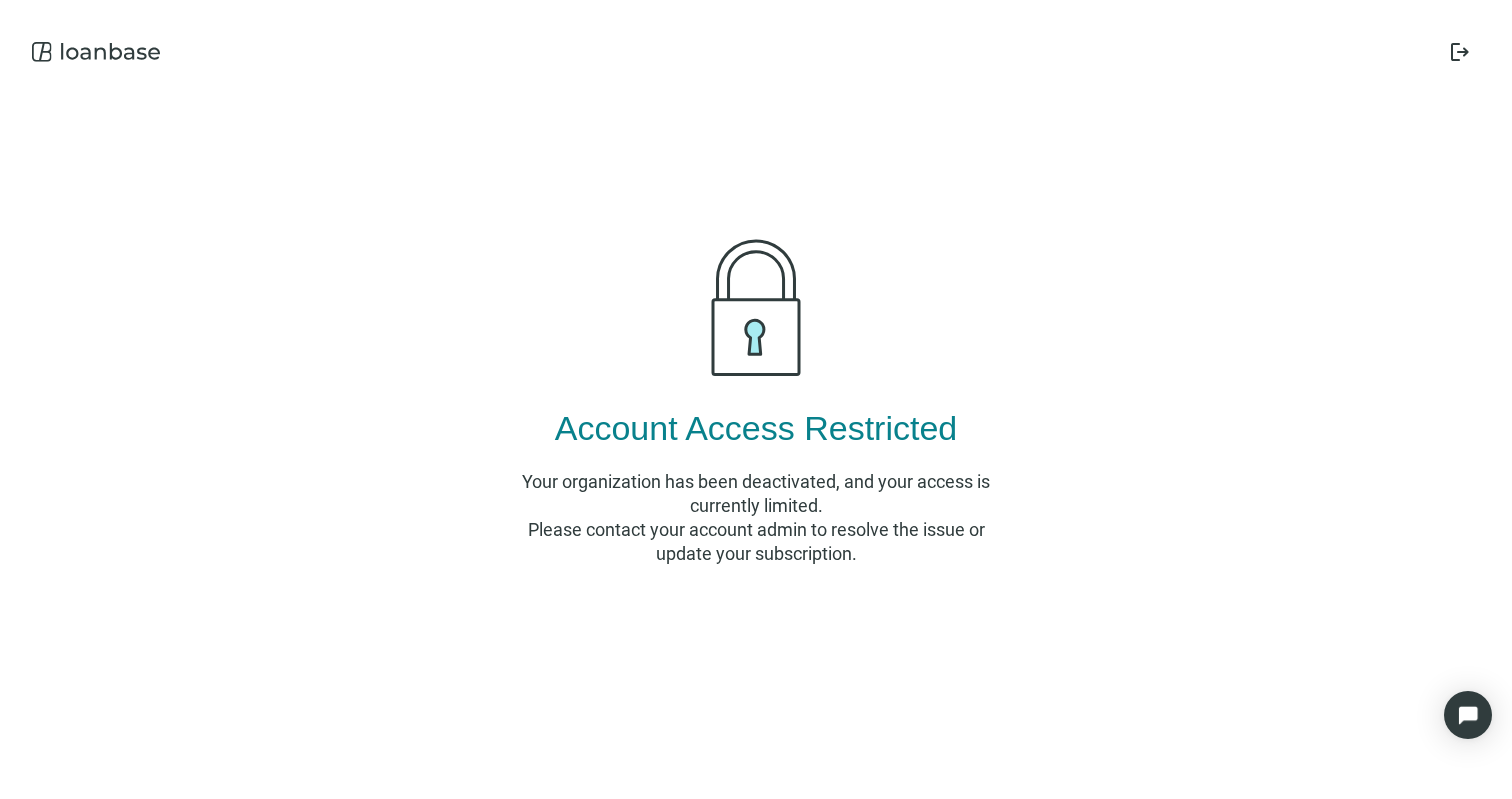 click on "Account Access Restricted" at bounding box center (756, 428) 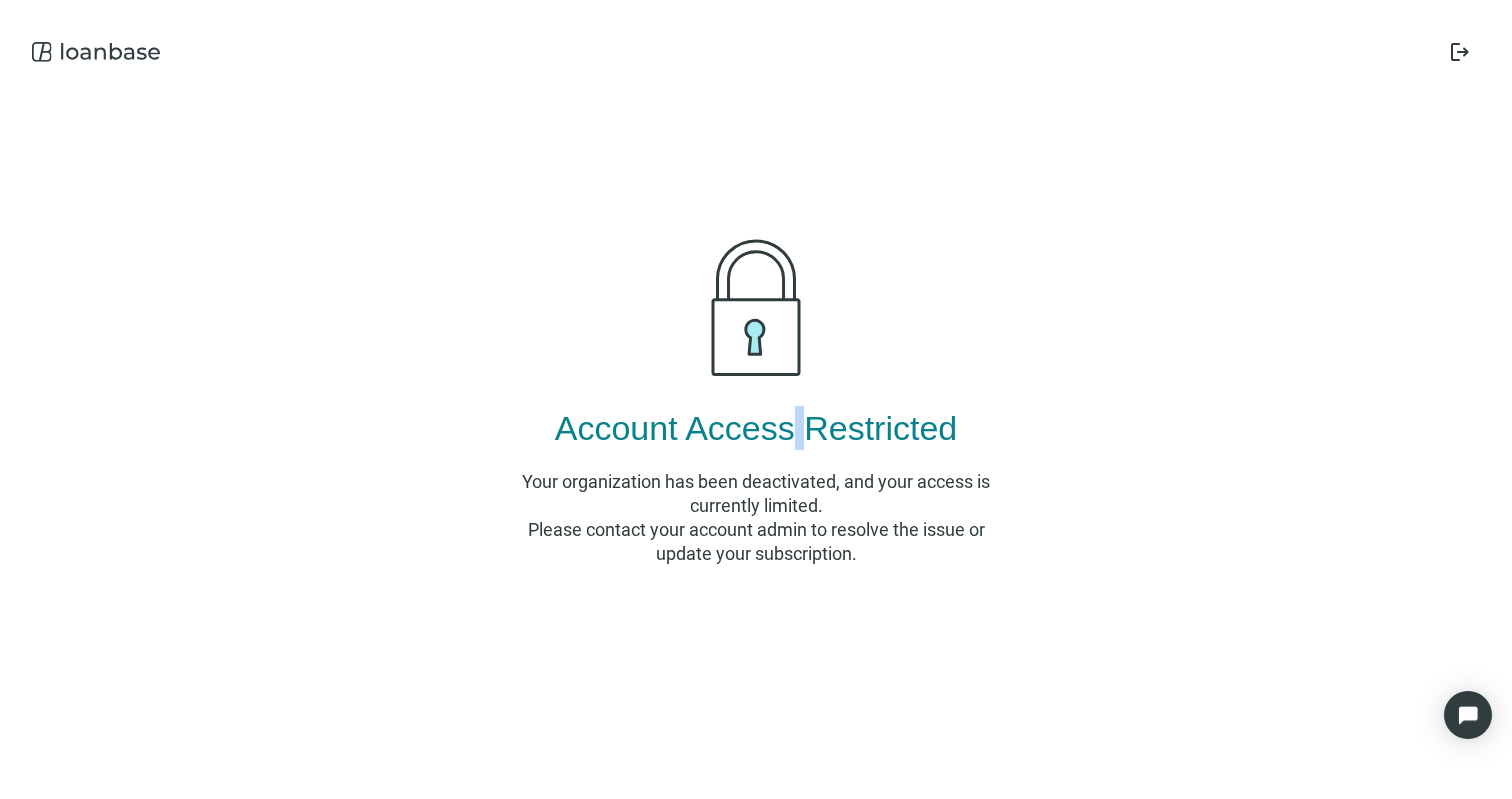 click on "Account Access Restricted" at bounding box center [756, 428] 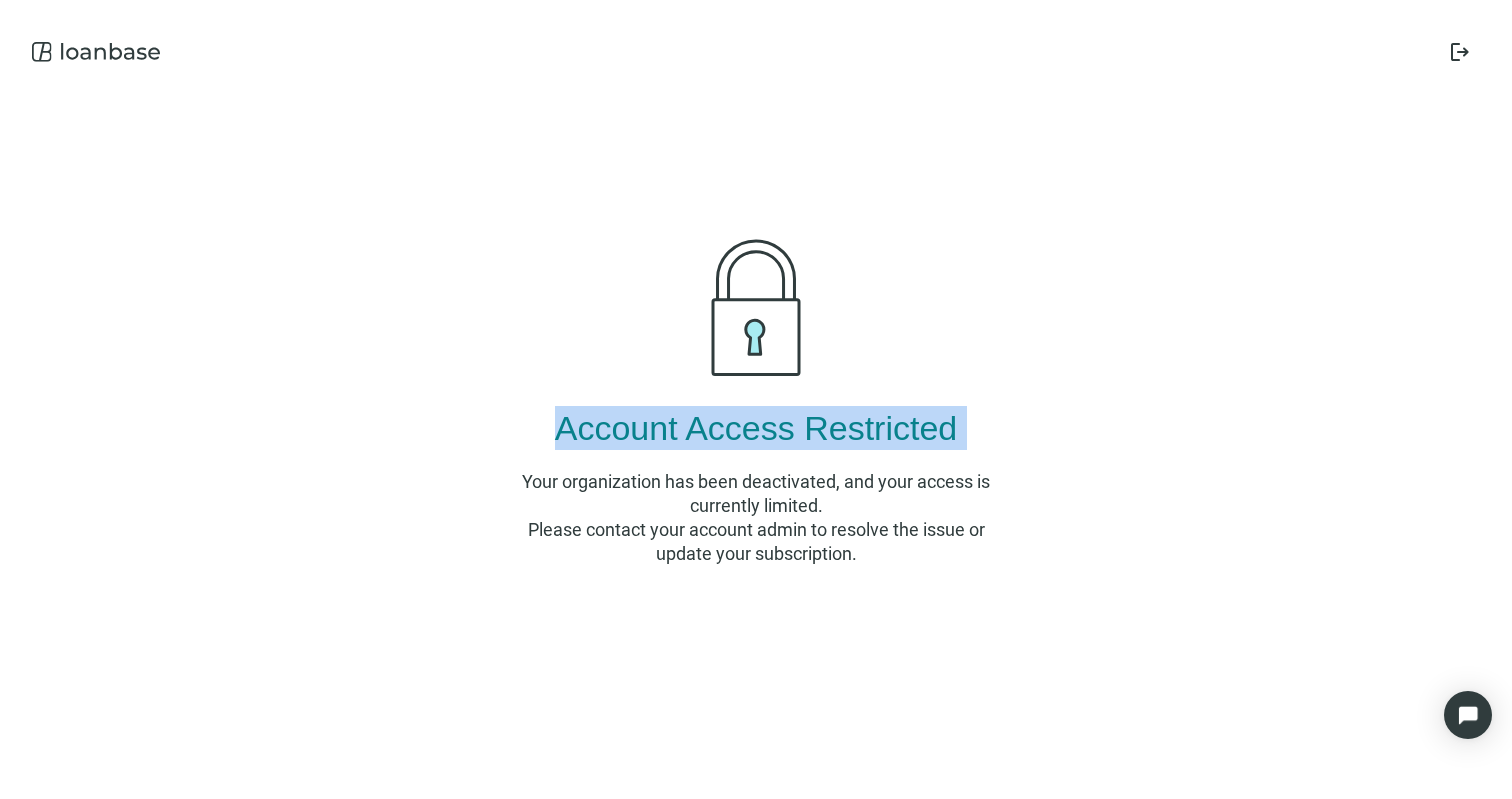 click on "Account Access Restricted" at bounding box center [756, 428] 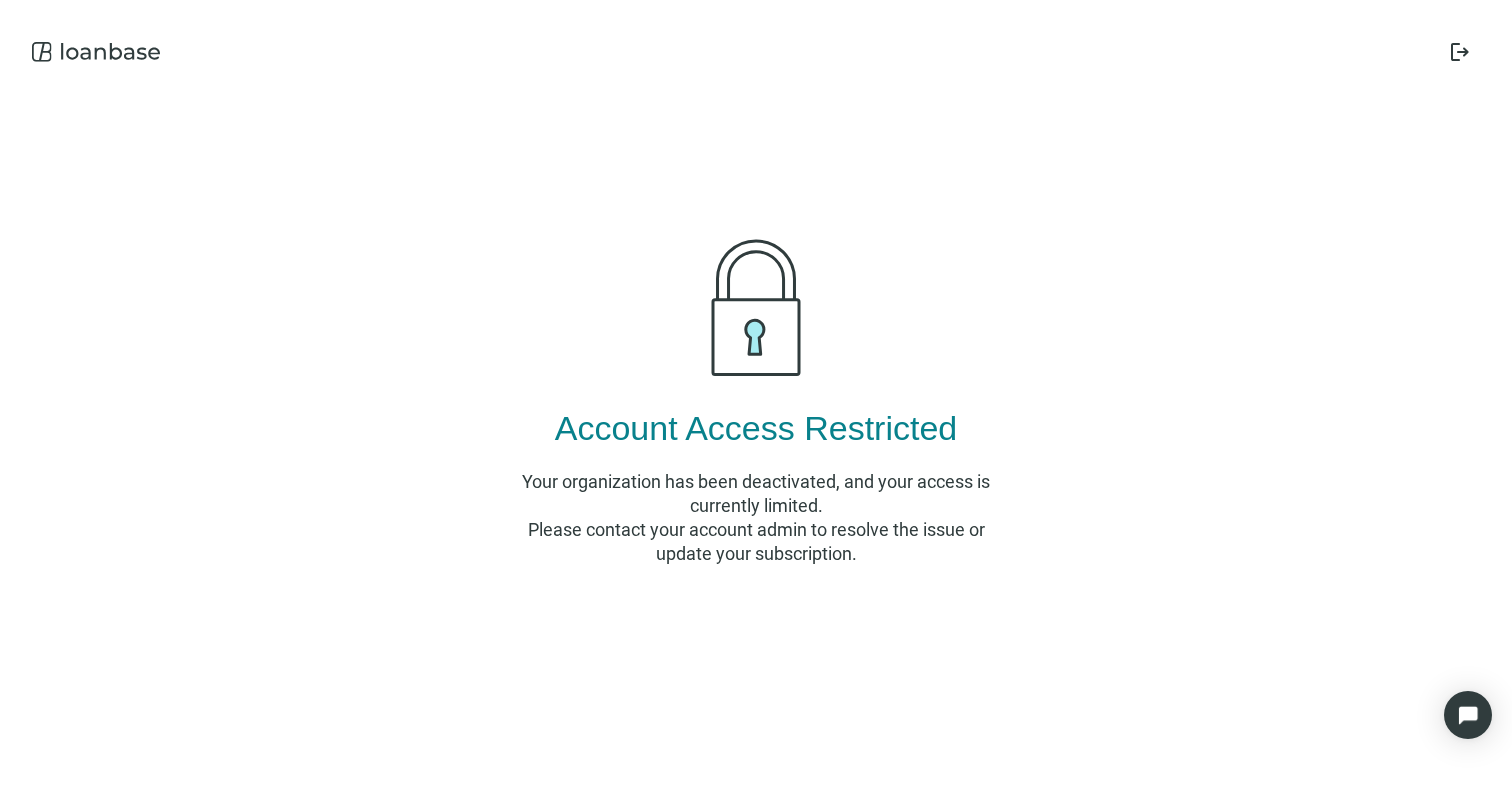 drag, startPoint x: 580, startPoint y: 460, endPoint x: 639, endPoint y: 490, distance: 66.189125 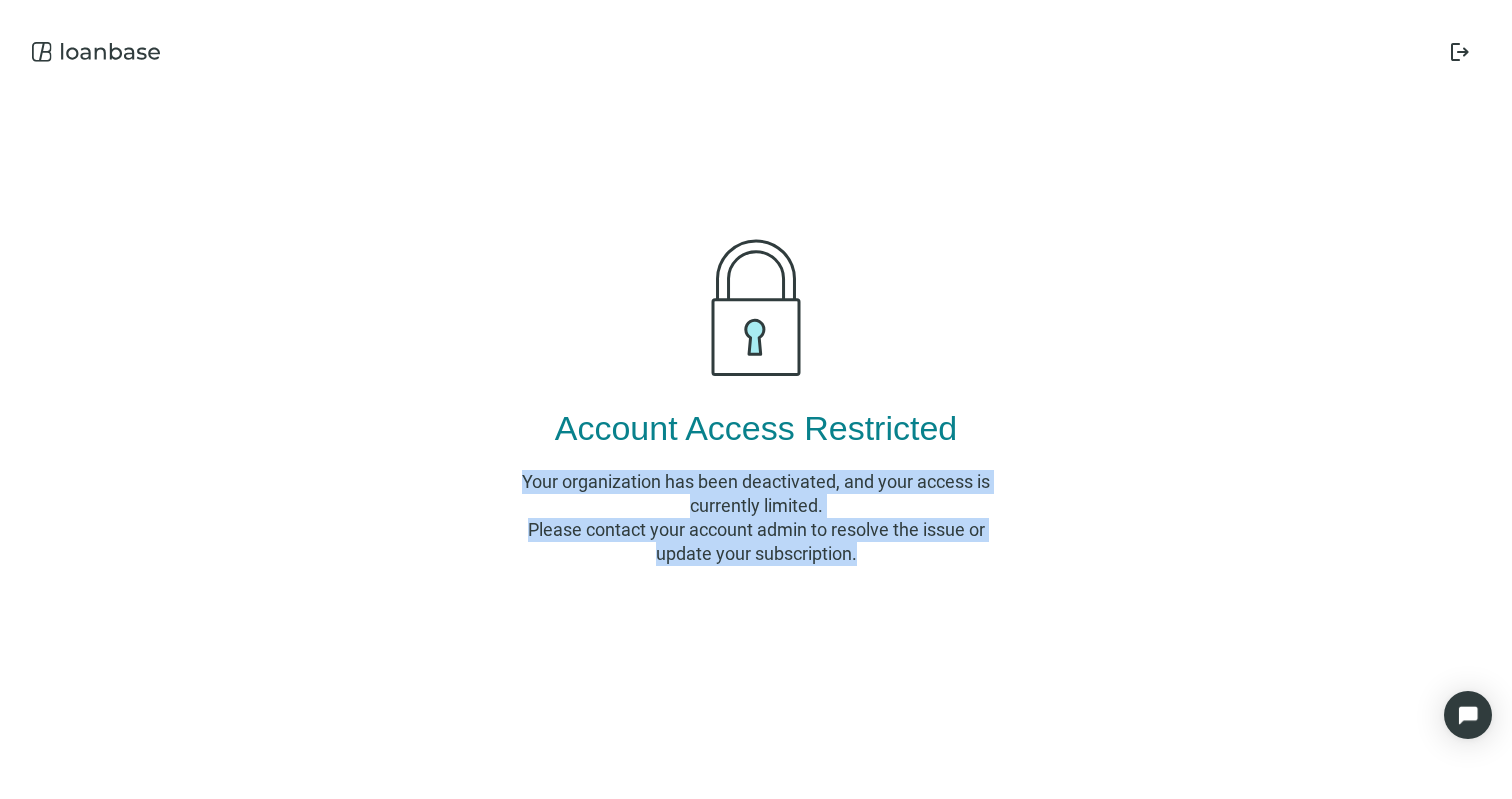 drag, startPoint x: 909, startPoint y: 564, endPoint x: 548, endPoint y: 462, distance: 375.1333 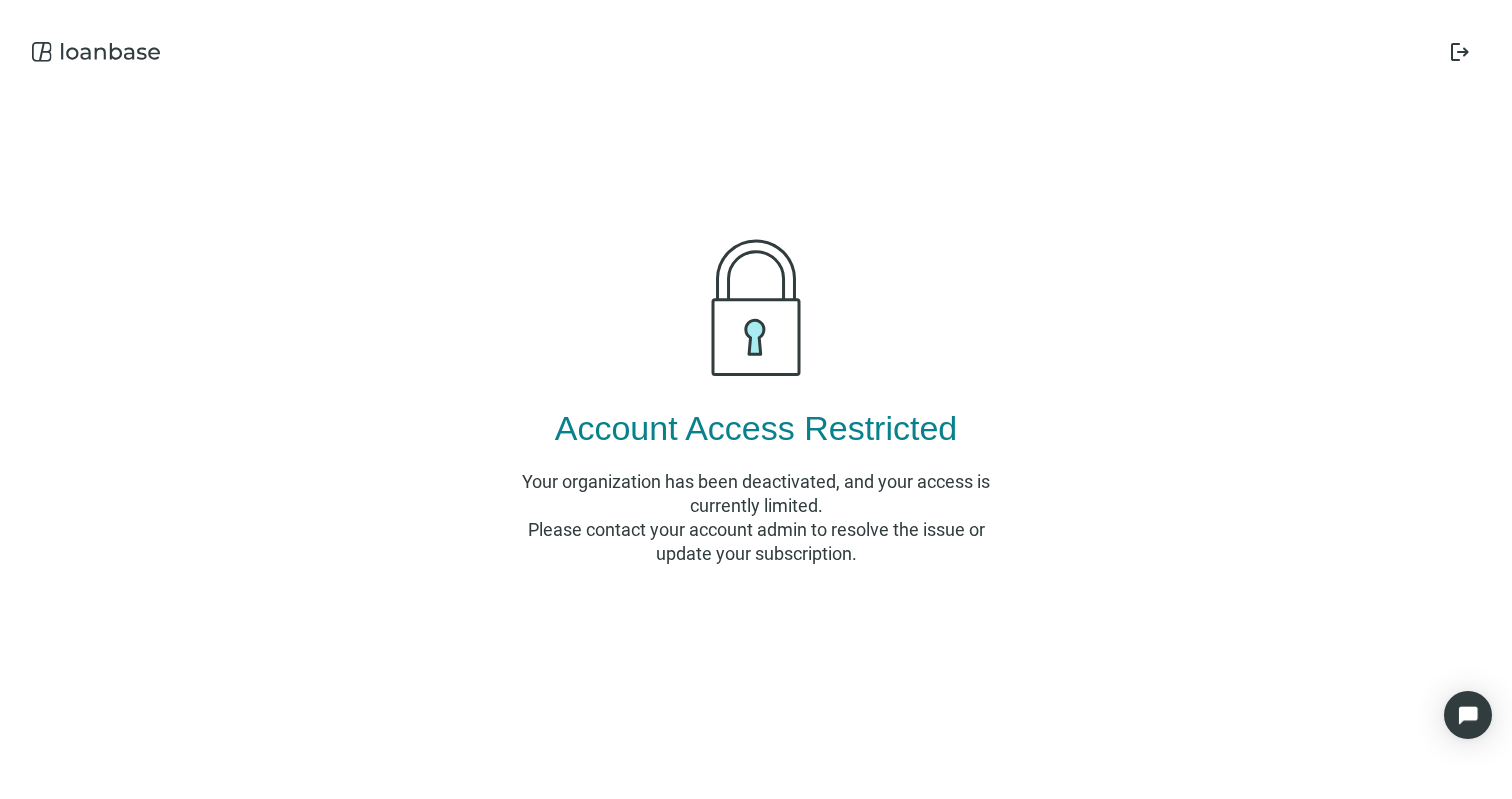 drag, startPoint x: 552, startPoint y: 463, endPoint x: 581, endPoint y: 433, distance: 41.725292 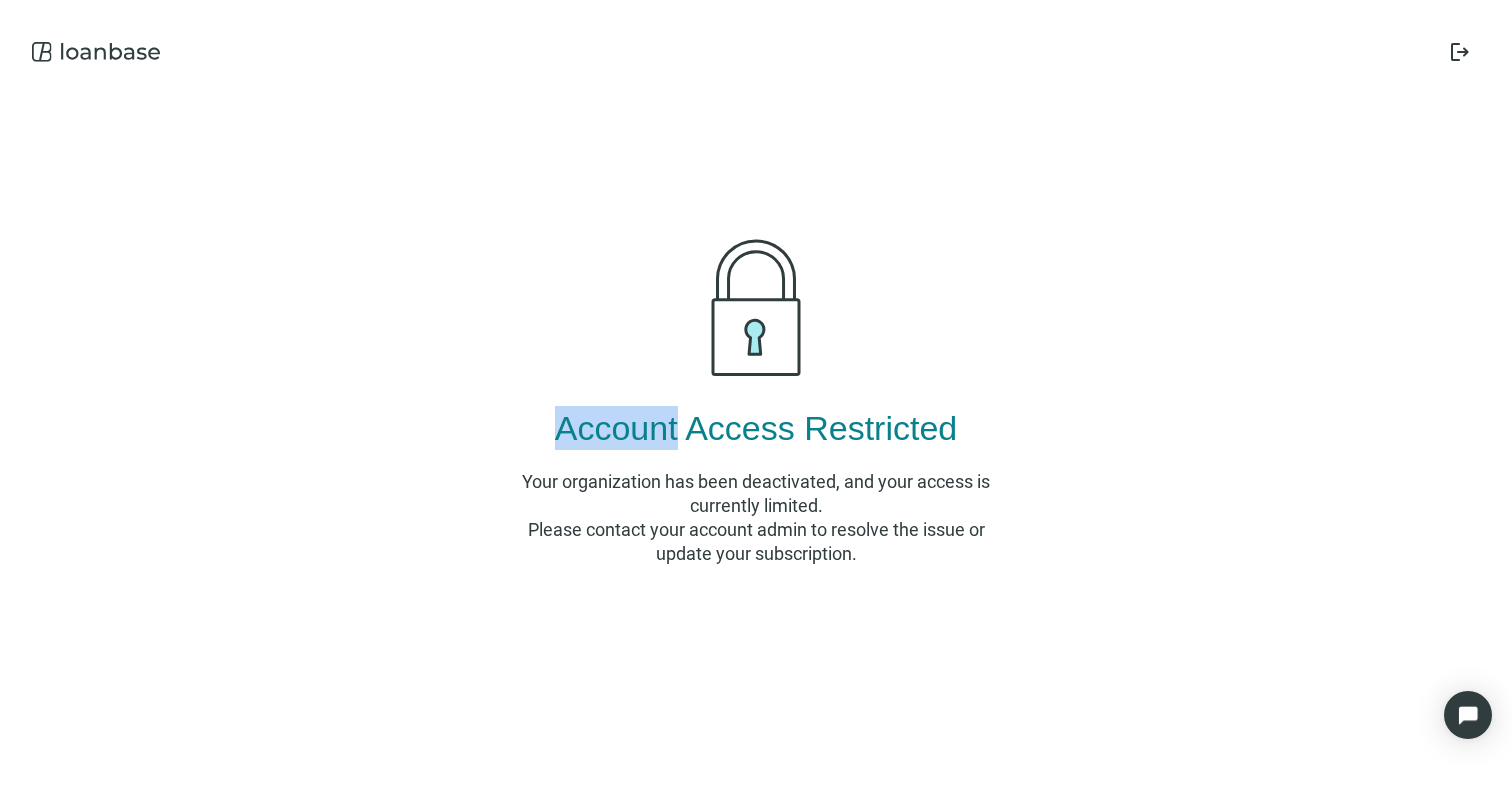 click on "Account Access Restricted" at bounding box center [756, 428] 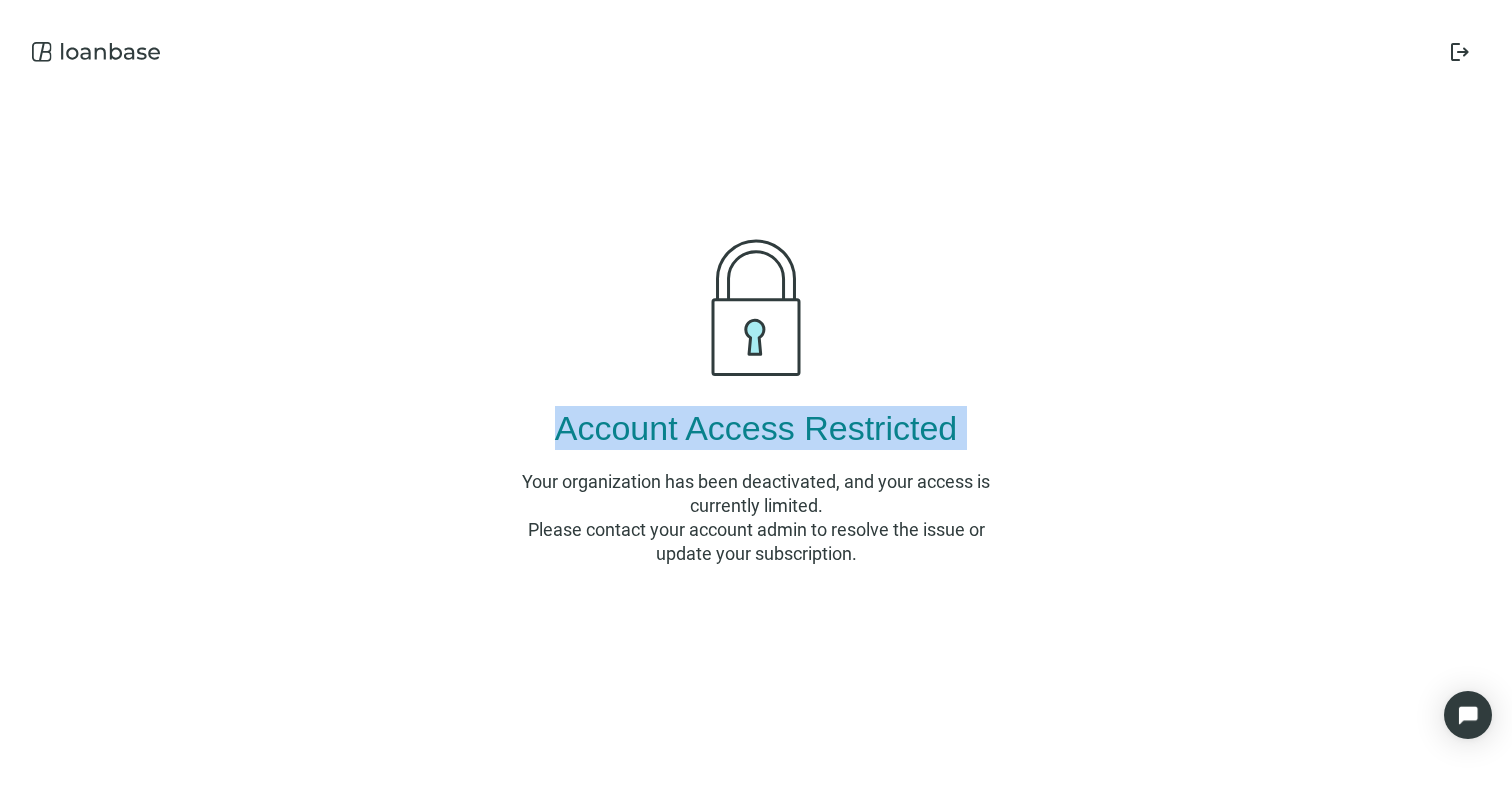 drag, startPoint x: 581, startPoint y: 433, endPoint x: 883, endPoint y: 530, distance: 317.19553 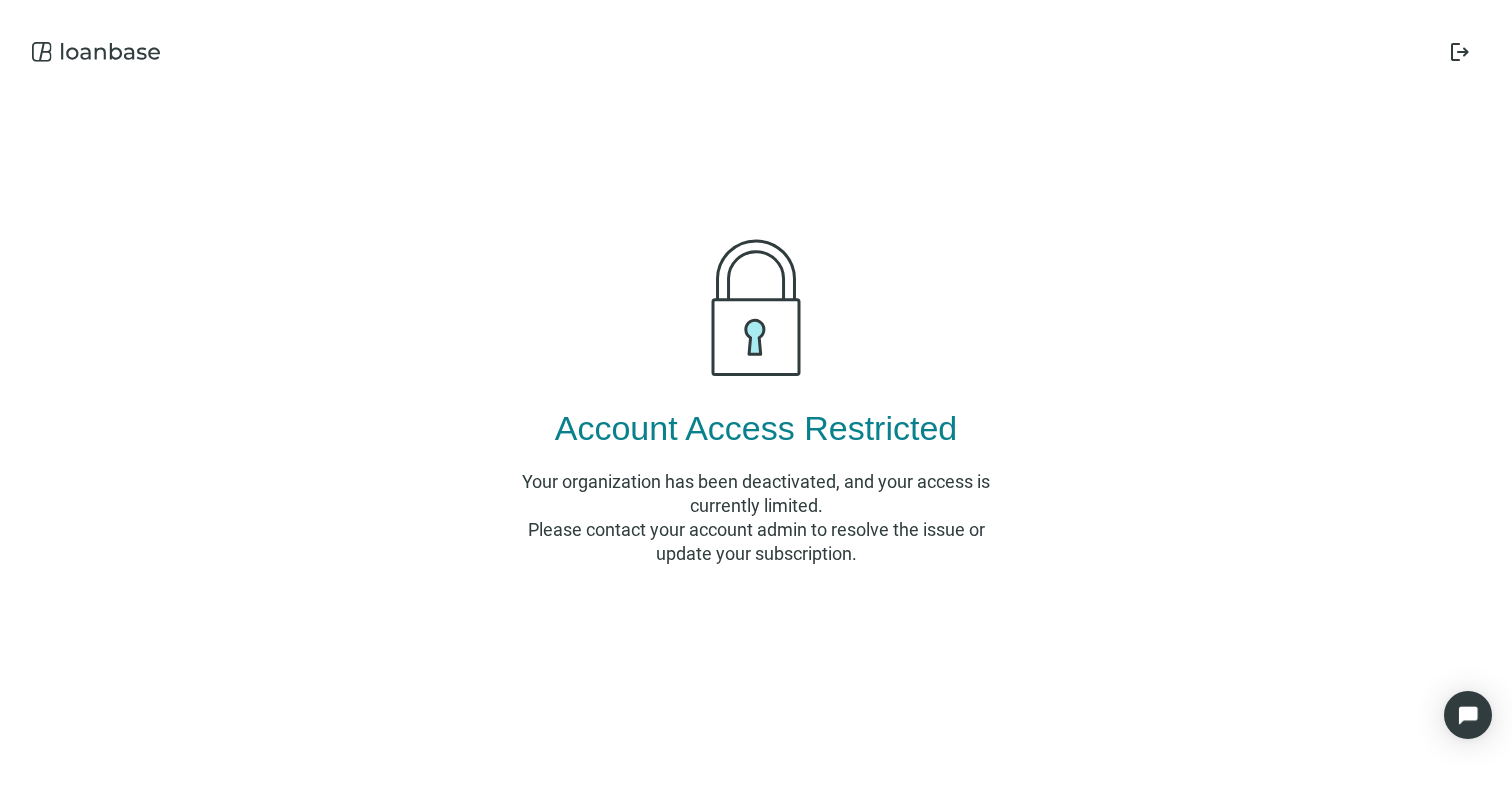 click on "Please contact your account admin to resolve the issue or update your subscription." at bounding box center (756, 542) 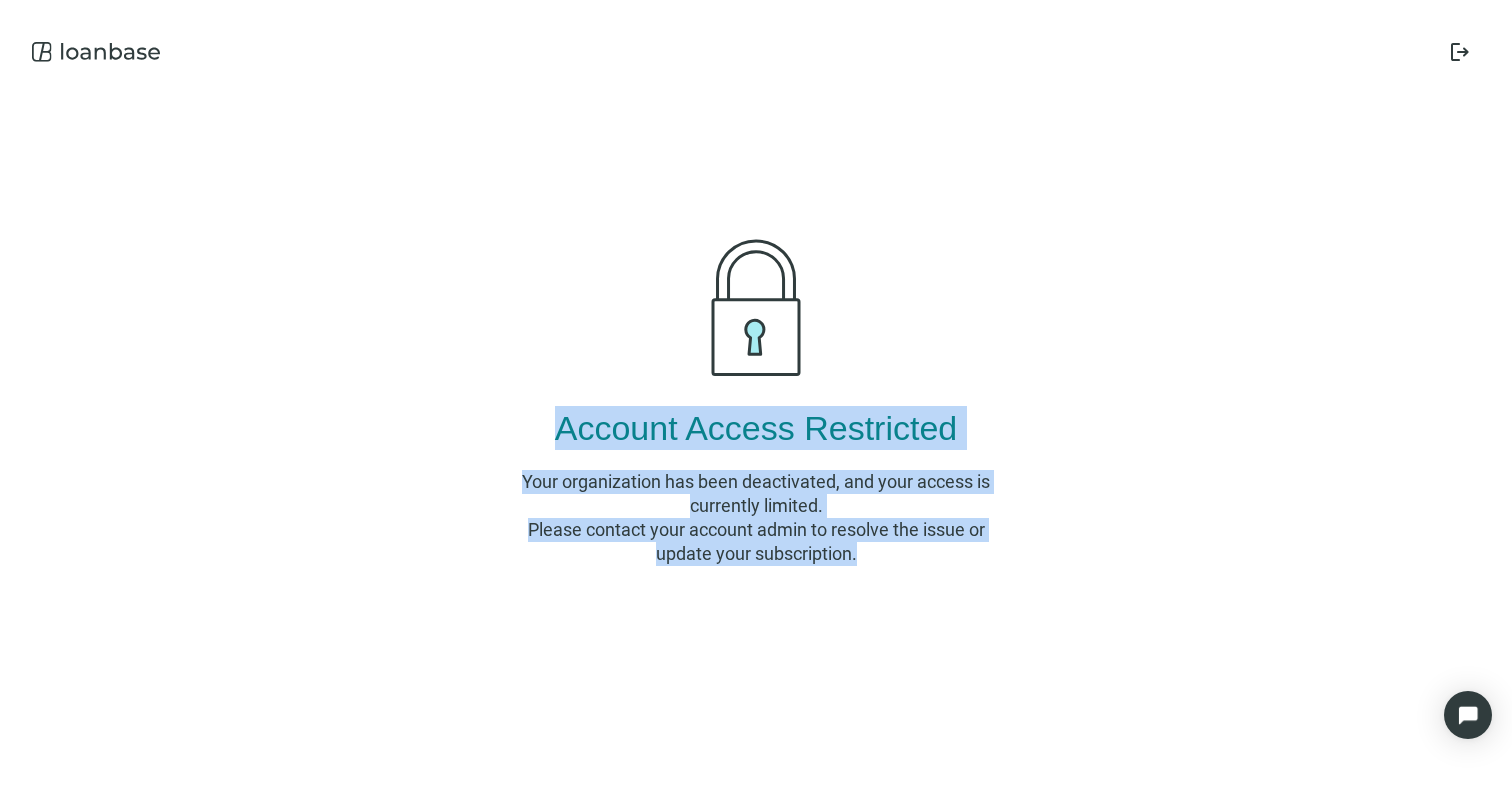 drag, startPoint x: 918, startPoint y: 570, endPoint x: 561, endPoint y: 322, distance: 434.68726 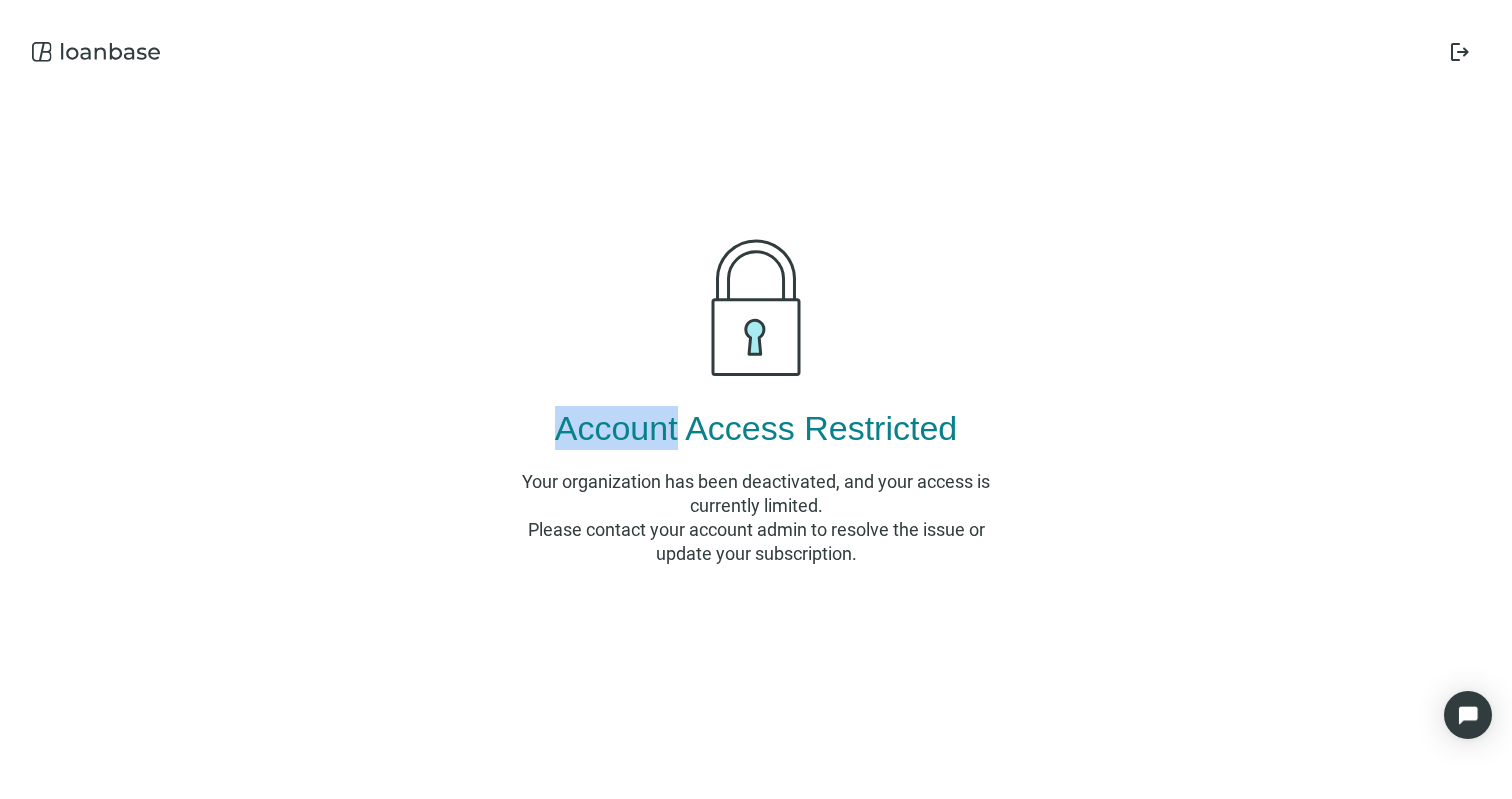 drag, startPoint x: 561, startPoint y: 322, endPoint x: 587, endPoint y: 321, distance: 26.019224 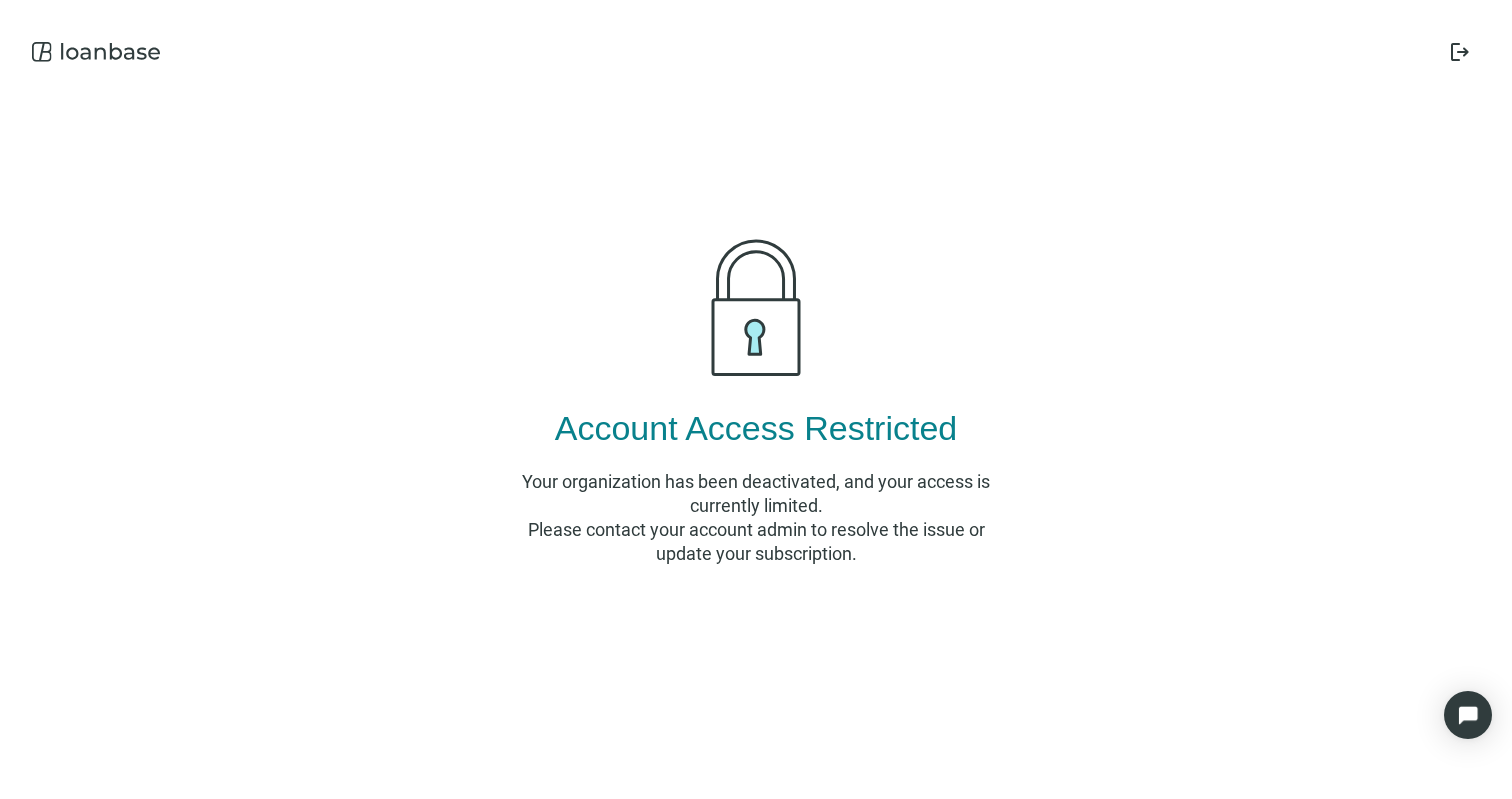 drag, startPoint x: 726, startPoint y: 235, endPoint x: 799, endPoint y: 339, distance: 127.06297 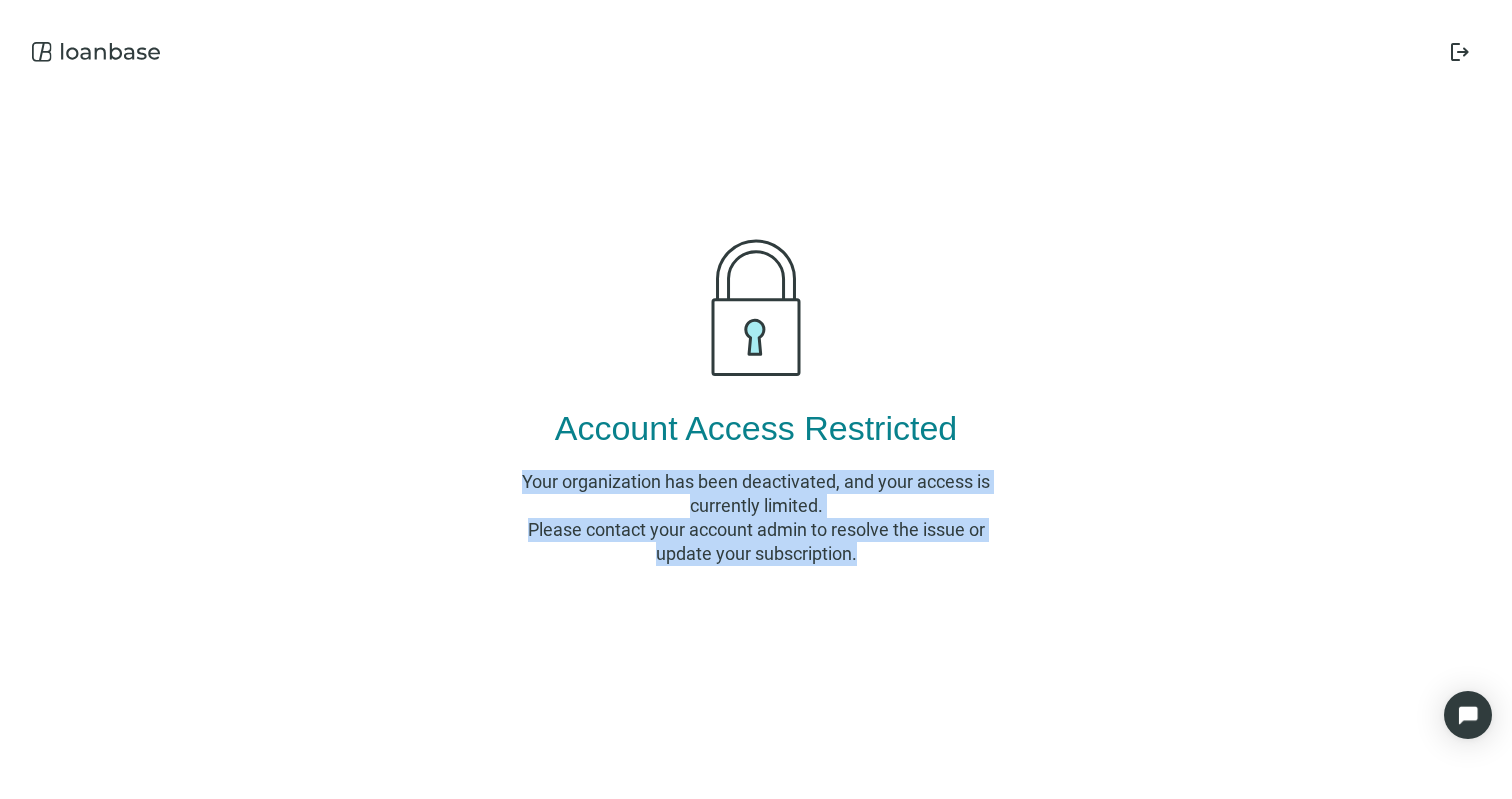 drag, startPoint x: 1099, startPoint y: 425, endPoint x: 1014, endPoint y: 572, distance: 169.80577 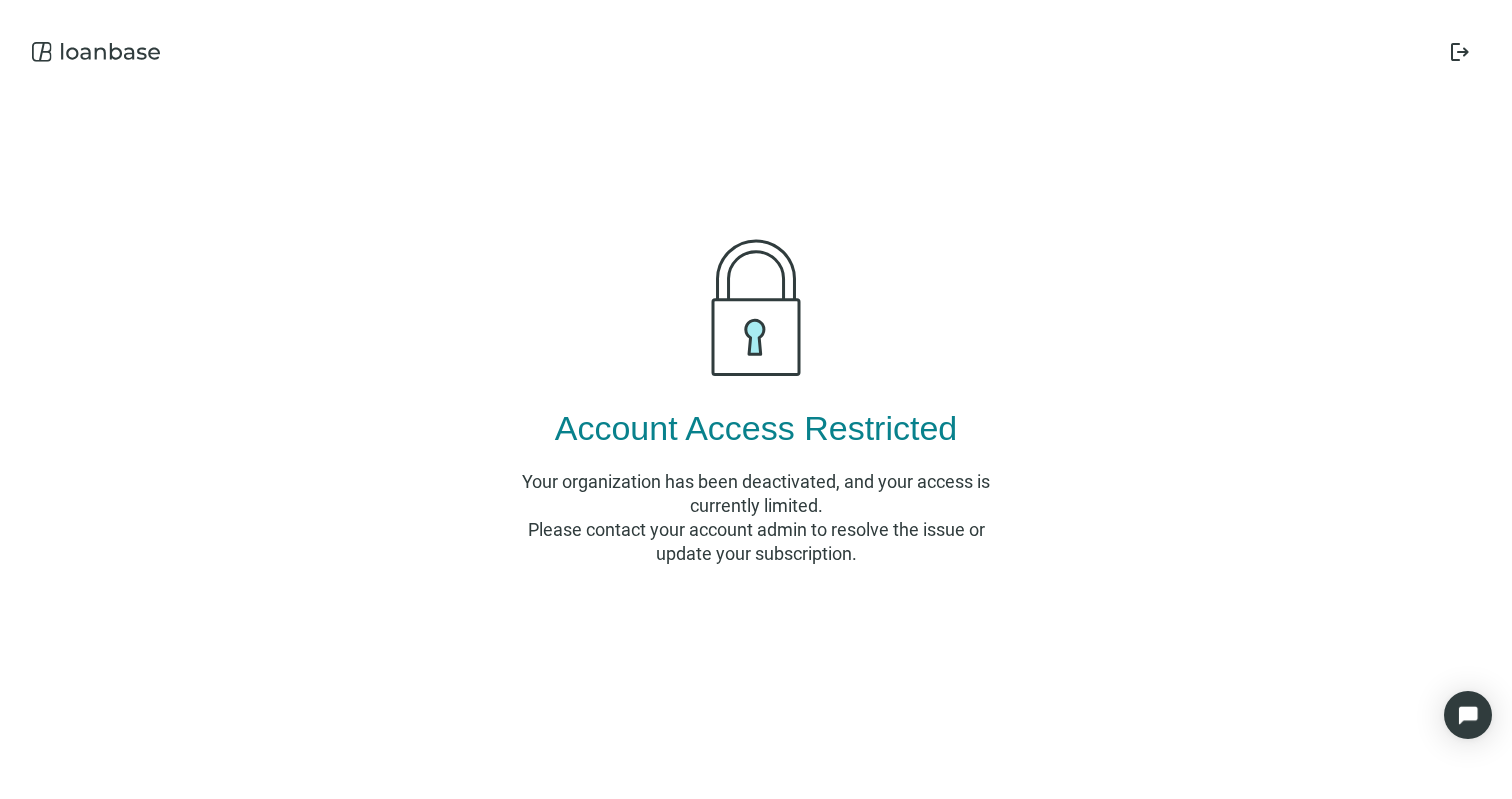 click on "logout Account Access Restricted Your organization has been deactivated, and your access is currently limited. Please contact your account admin to resolve the issue or update your subscription." at bounding box center (756, 399) 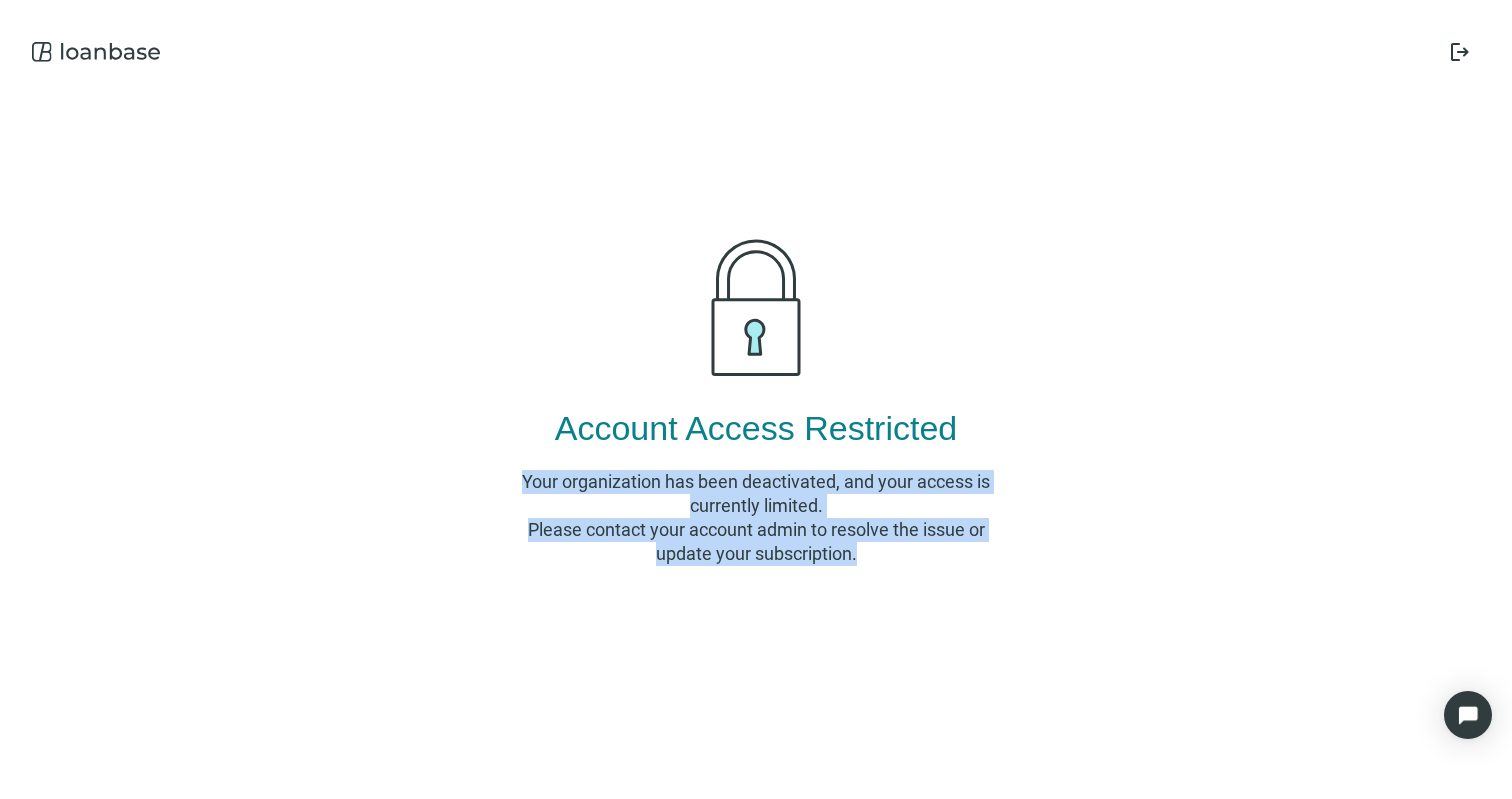drag, startPoint x: 1057, startPoint y: 568, endPoint x: 516, endPoint y: 451, distance: 553.507 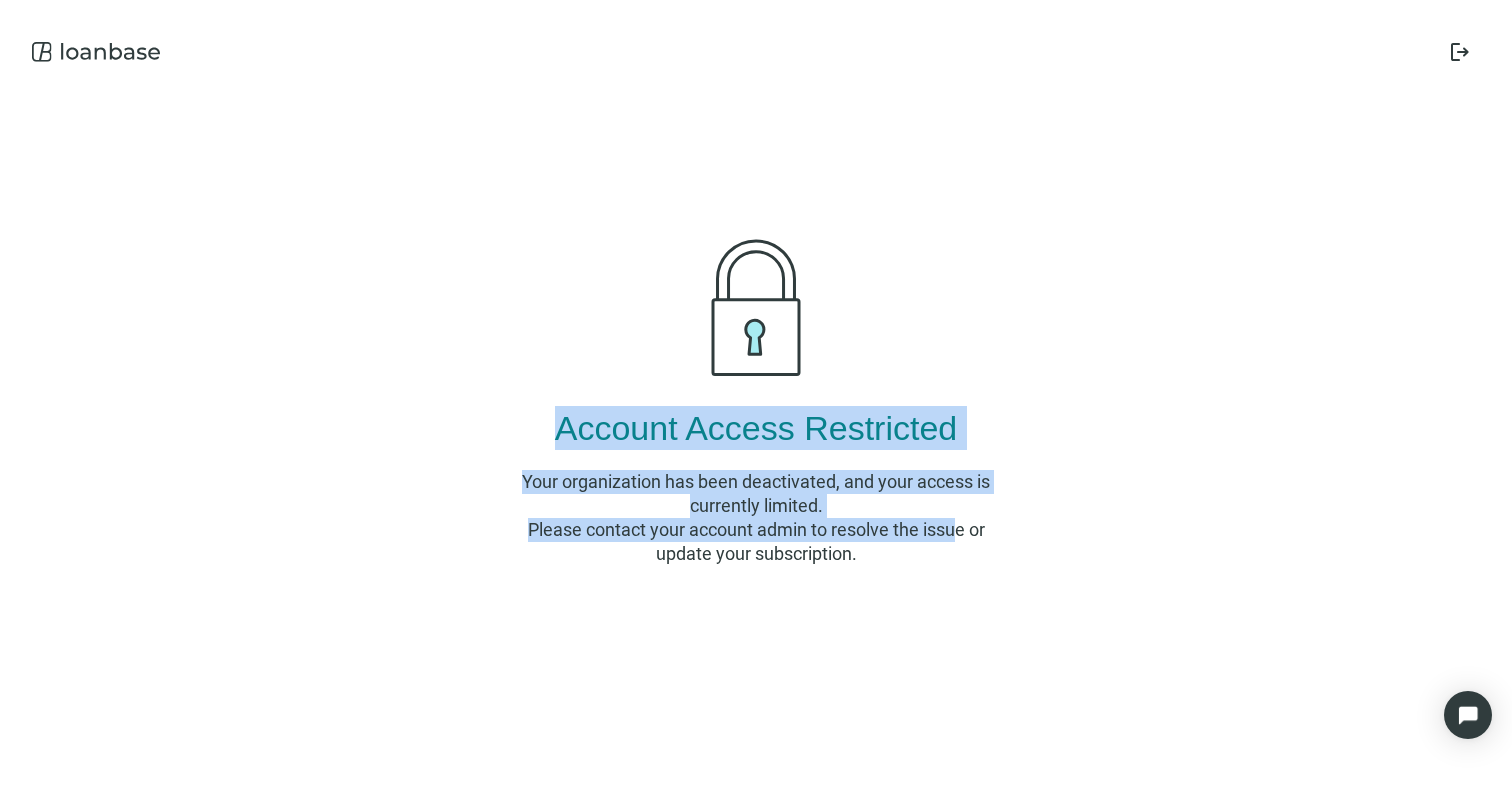 drag, startPoint x: 567, startPoint y: 423, endPoint x: 960, endPoint y: 536, distance: 408.92297 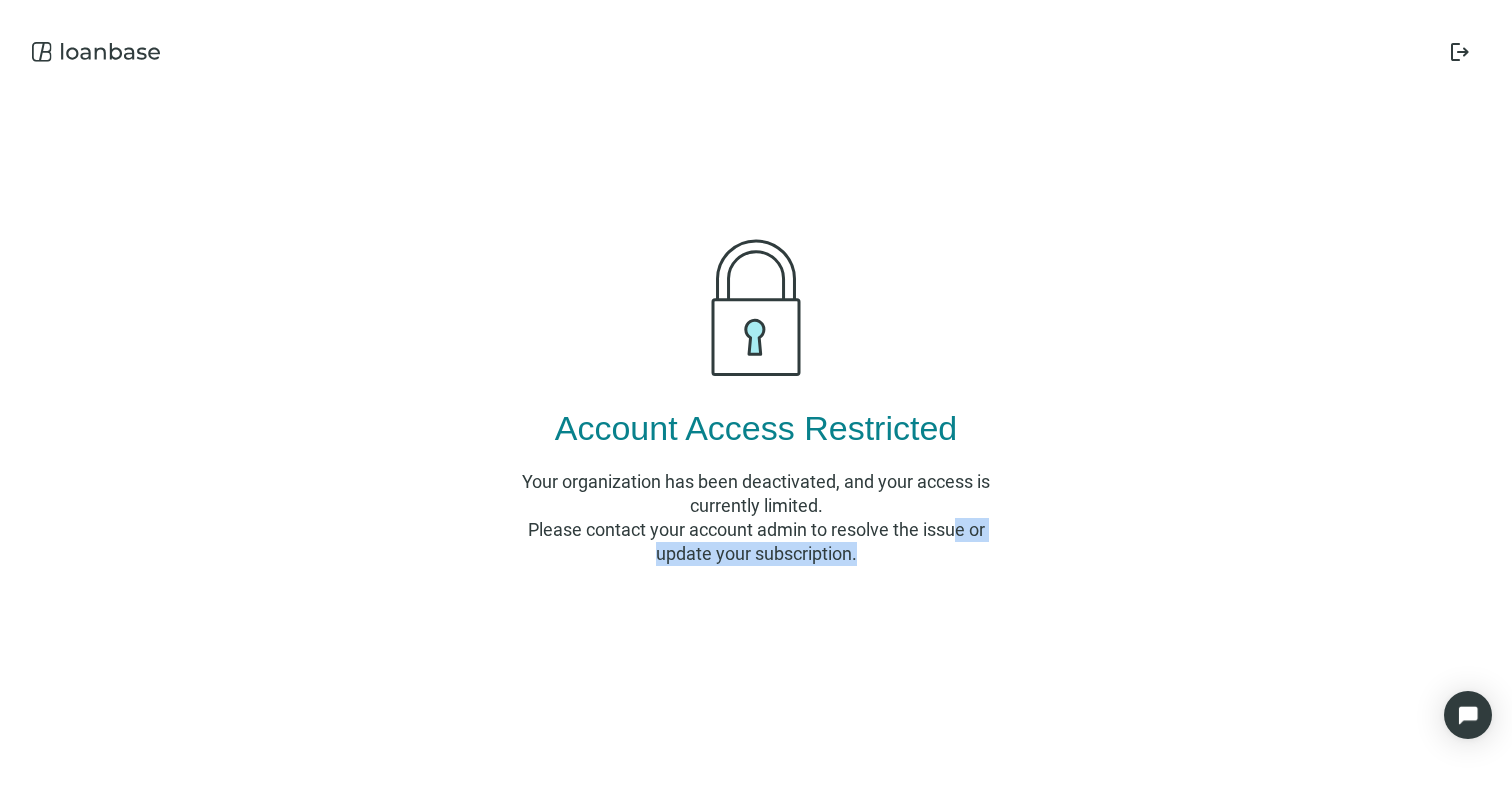 drag, startPoint x: 961, startPoint y: 537, endPoint x: 964, endPoint y: 581, distance: 44.102154 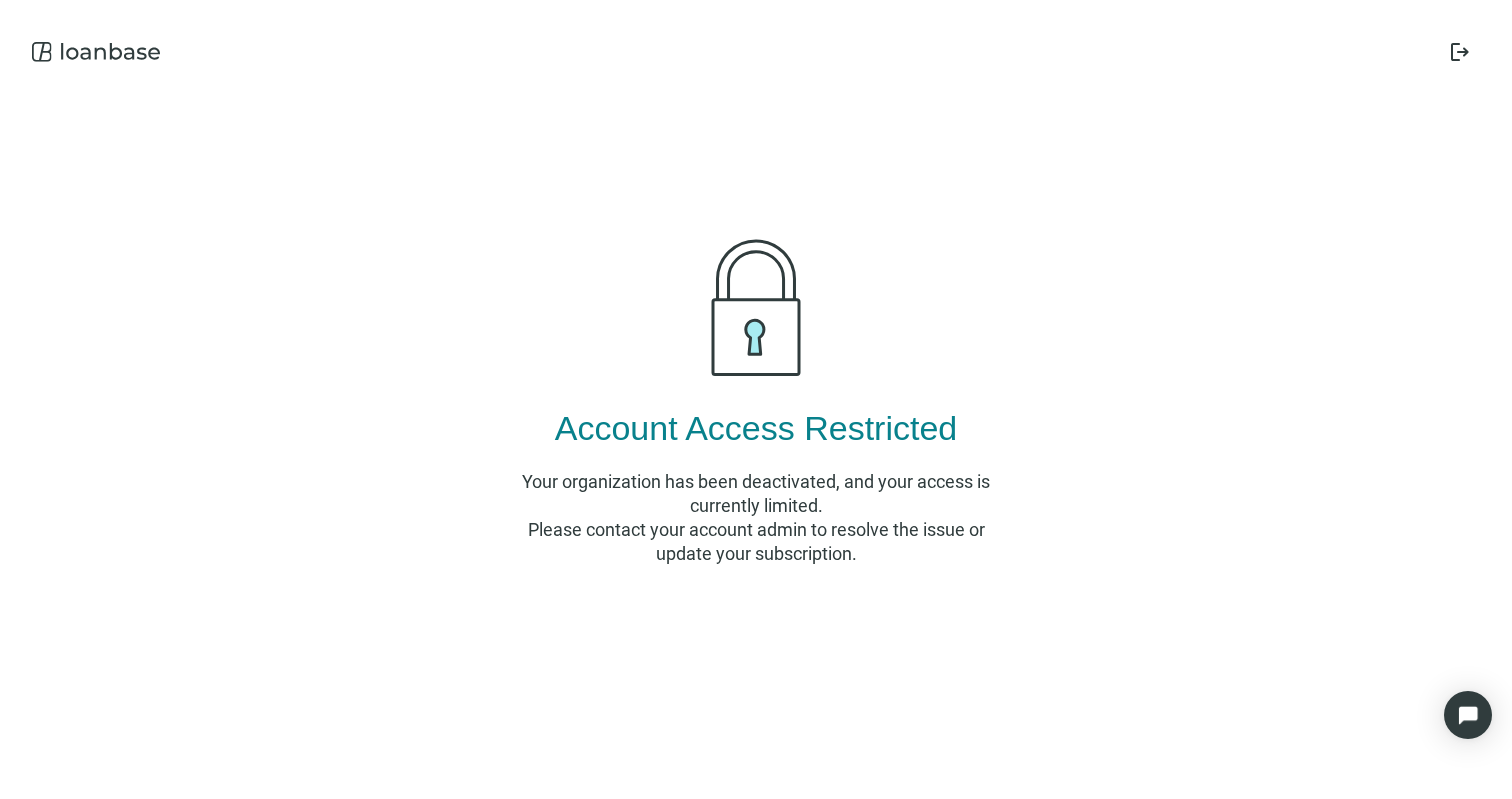 click on "logout Account Access Restricted Your organization has been deactivated, and your access is currently limited. Please contact your account admin to resolve the issue or update your subscription." at bounding box center [756, 399] 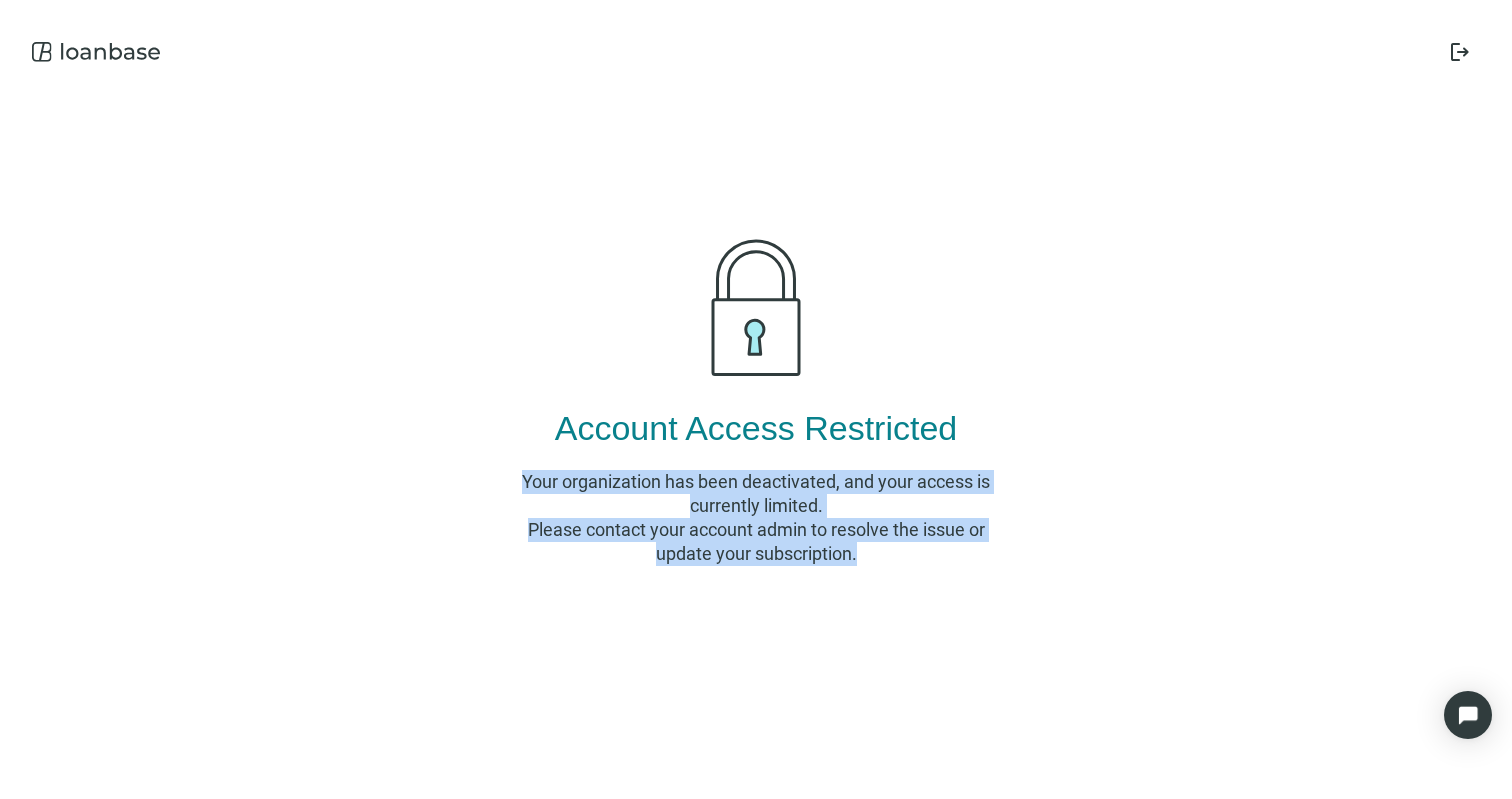 drag, startPoint x: 960, startPoint y: 567, endPoint x: 279, endPoint y: 291, distance: 734.8041 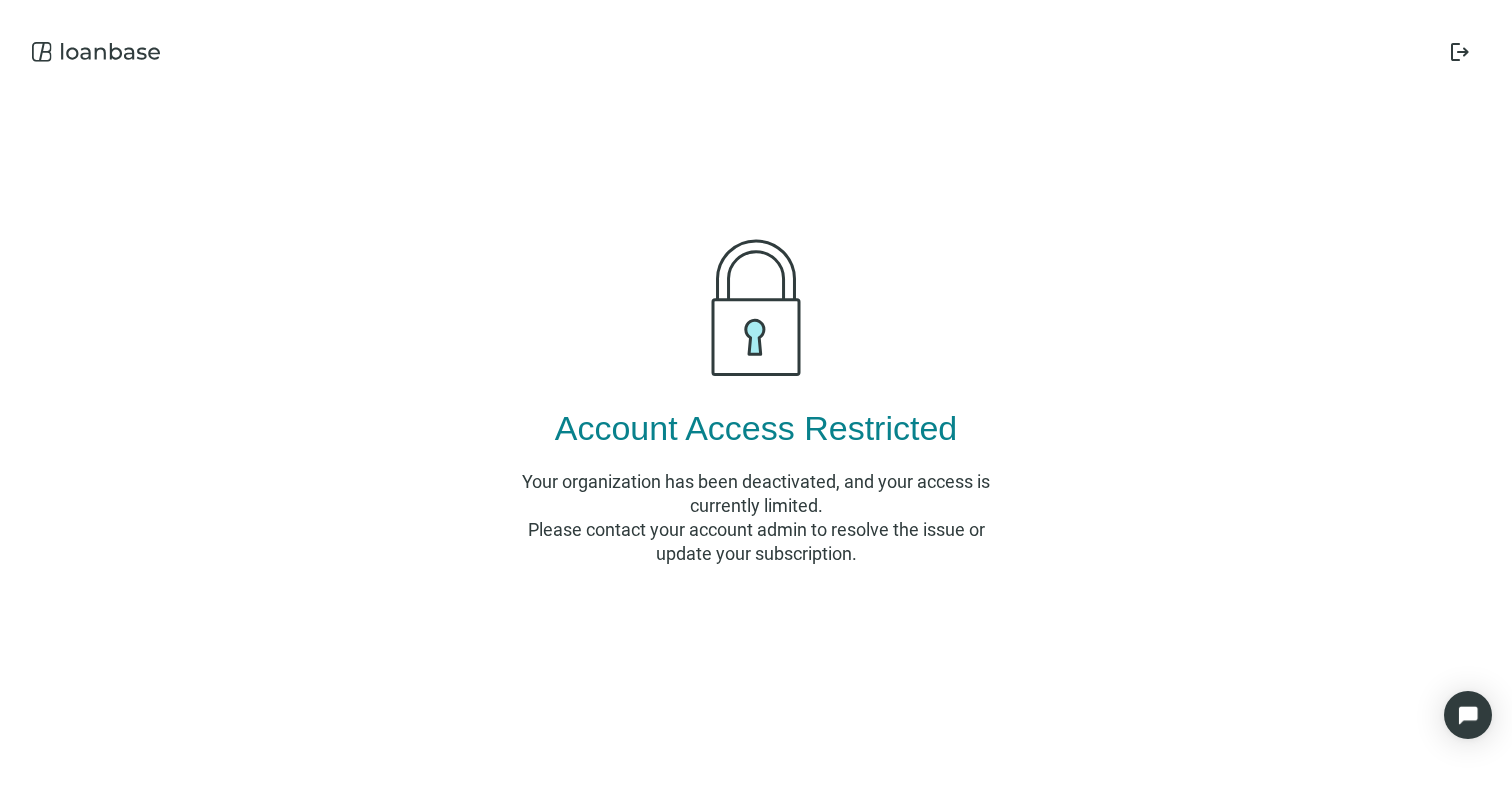 drag, startPoint x: 680, startPoint y: 318, endPoint x: 553, endPoint y: 260, distance: 139.61734 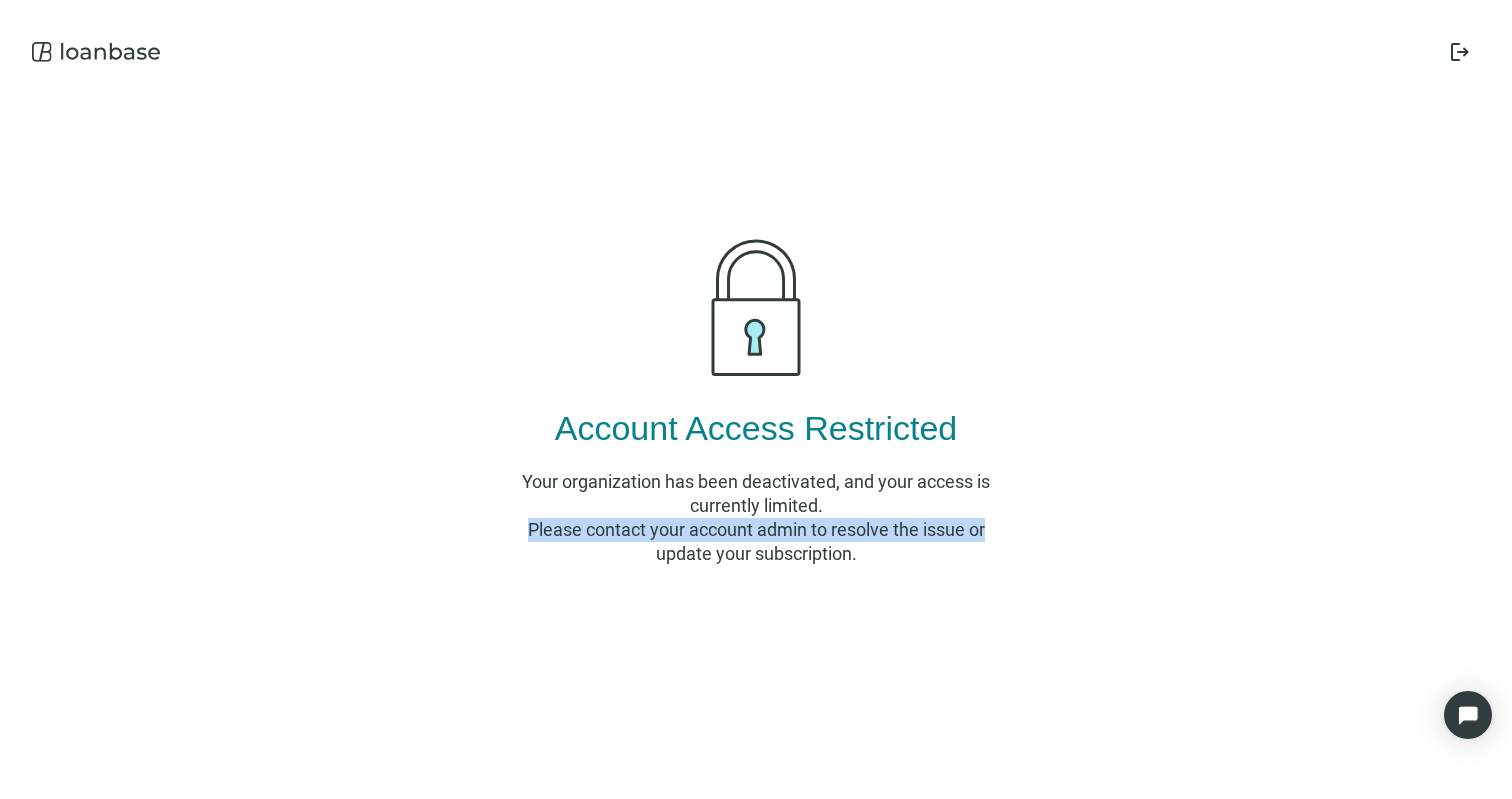 drag, startPoint x: 1031, startPoint y: 524, endPoint x: 907, endPoint y: 515, distance: 124.32619 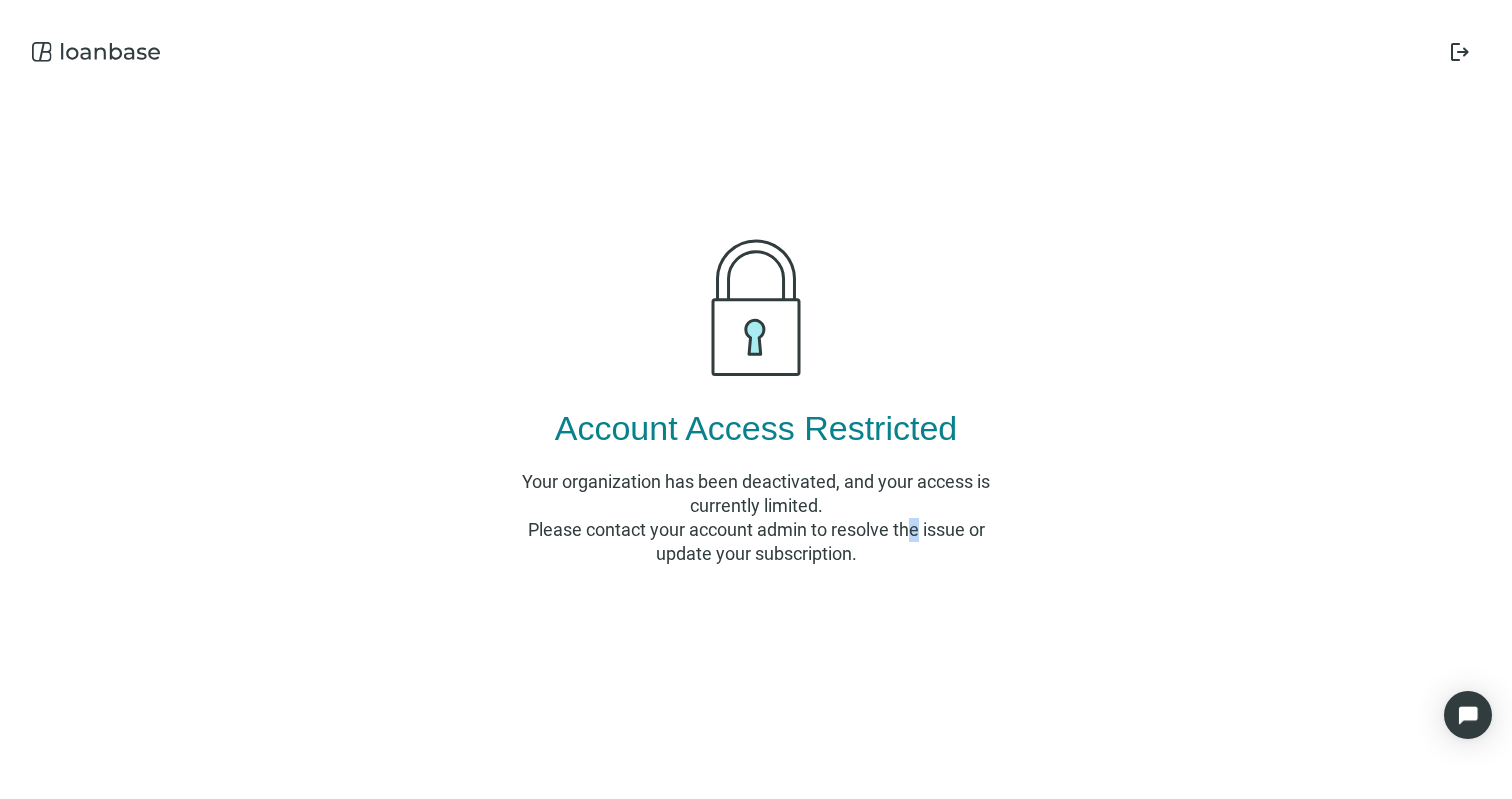 drag, startPoint x: 910, startPoint y: 517, endPoint x: 924, endPoint y: 531, distance: 19.79899 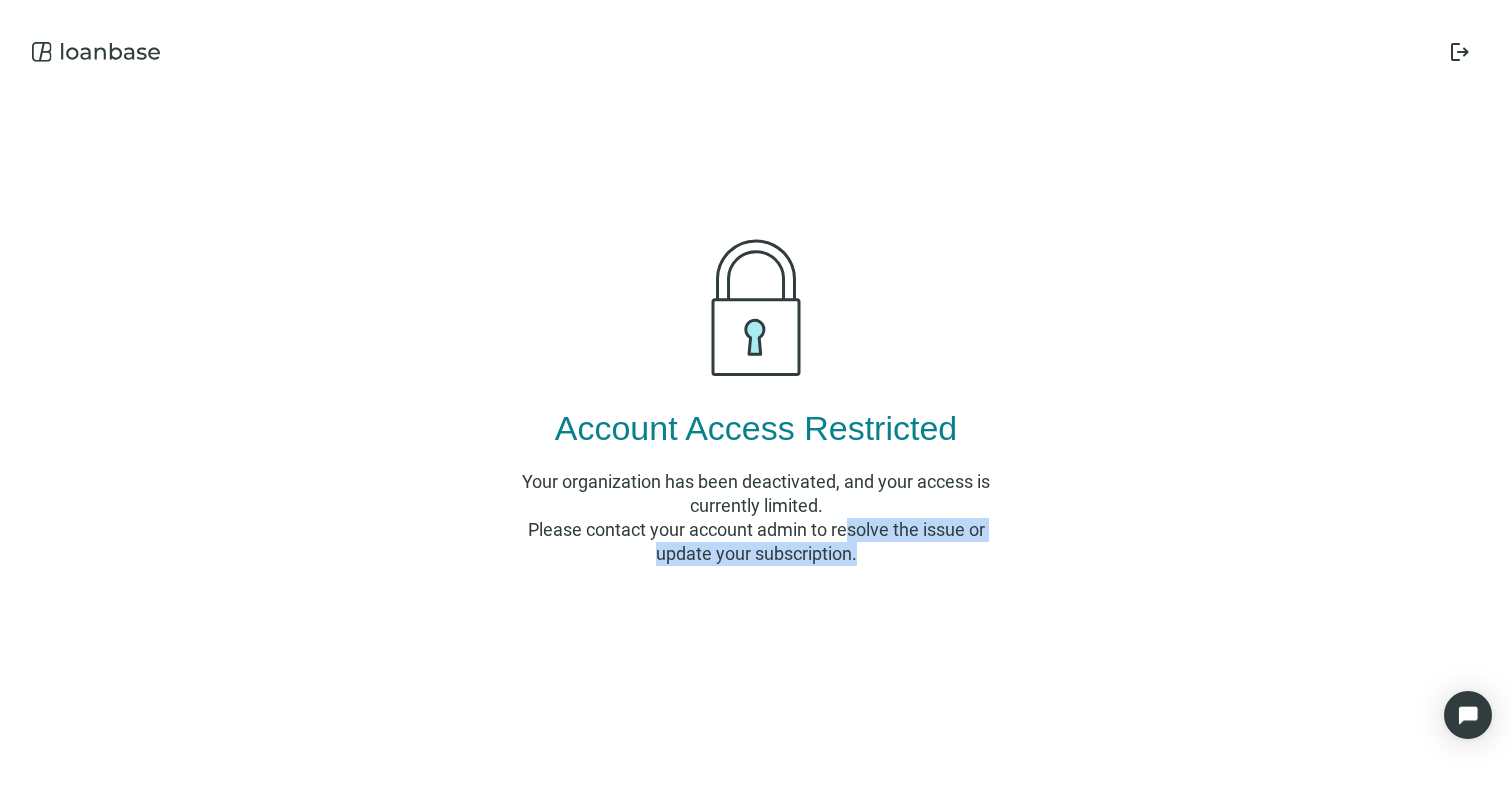 drag, startPoint x: 937, startPoint y: 573, endPoint x: 851, endPoint y: 529, distance: 96.60228 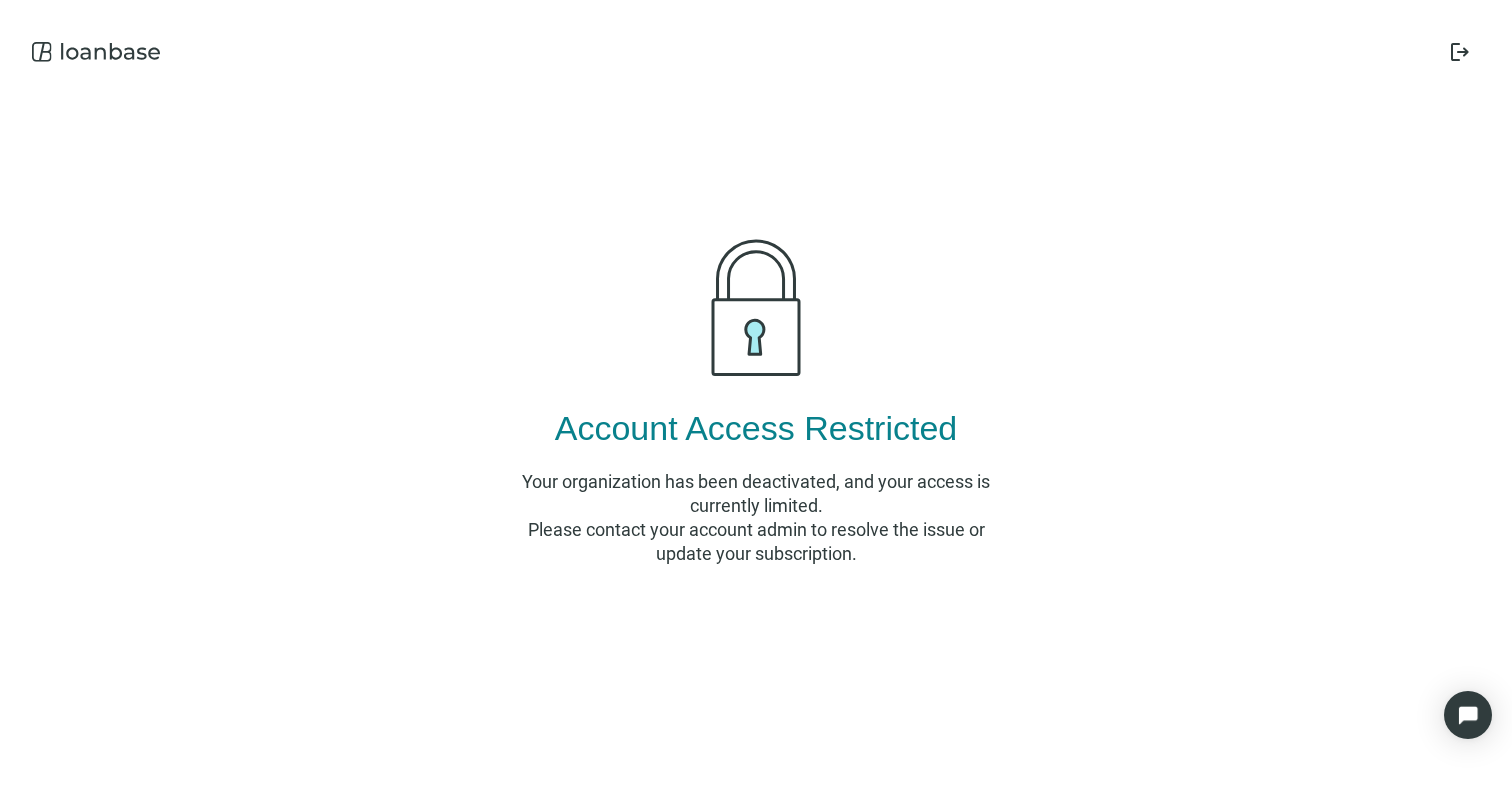 click on "Please contact your account admin to resolve the issue or update your subscription." at bounding box center [756, 542] 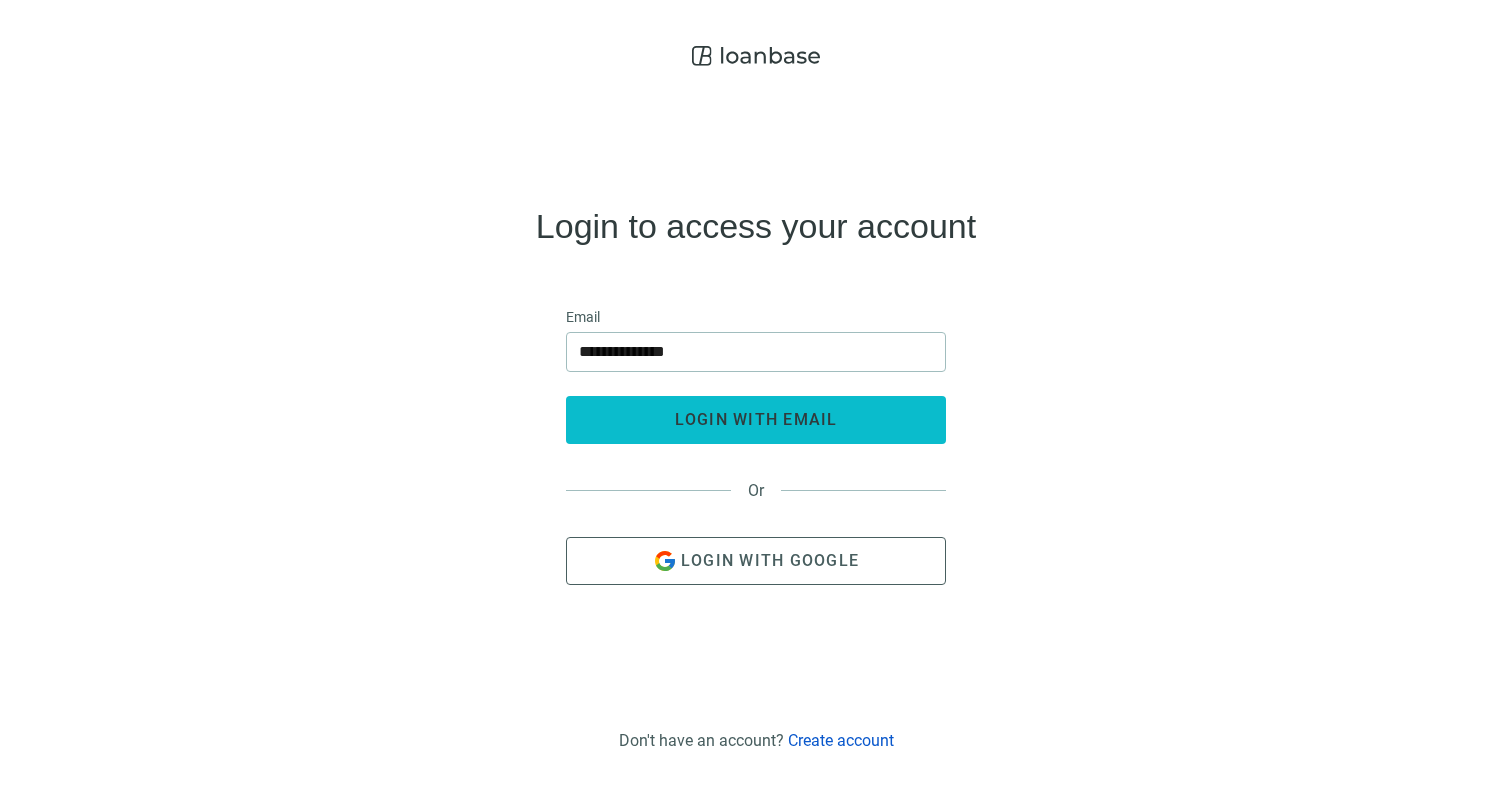 scroll, scrollTop: 0, scrollLeft: 0, axis: both 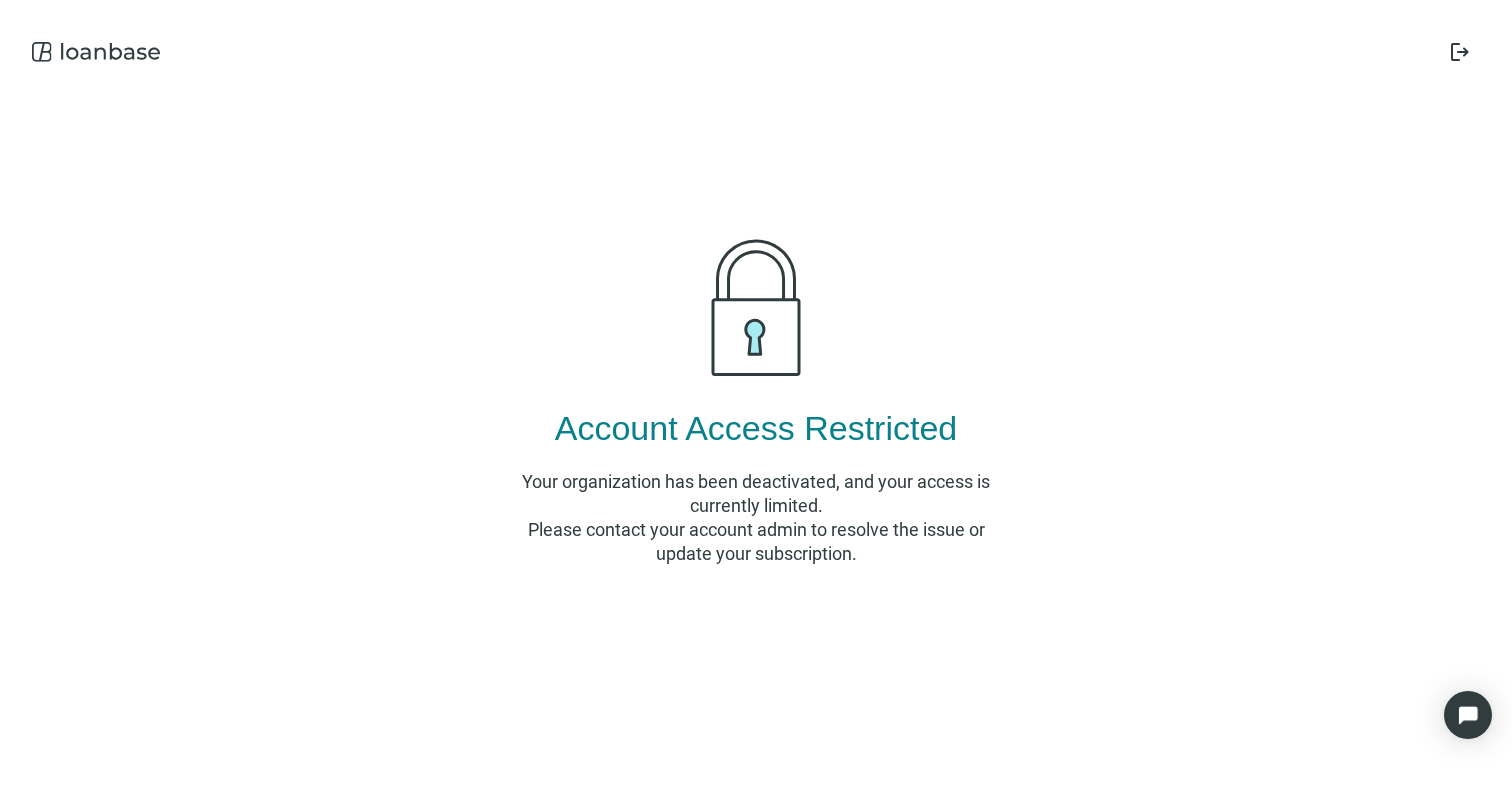 drag, startPoint x: 1364, startPoint y: 60, endPoint x: 1426, endPoint y: 63, distance: 62.072536 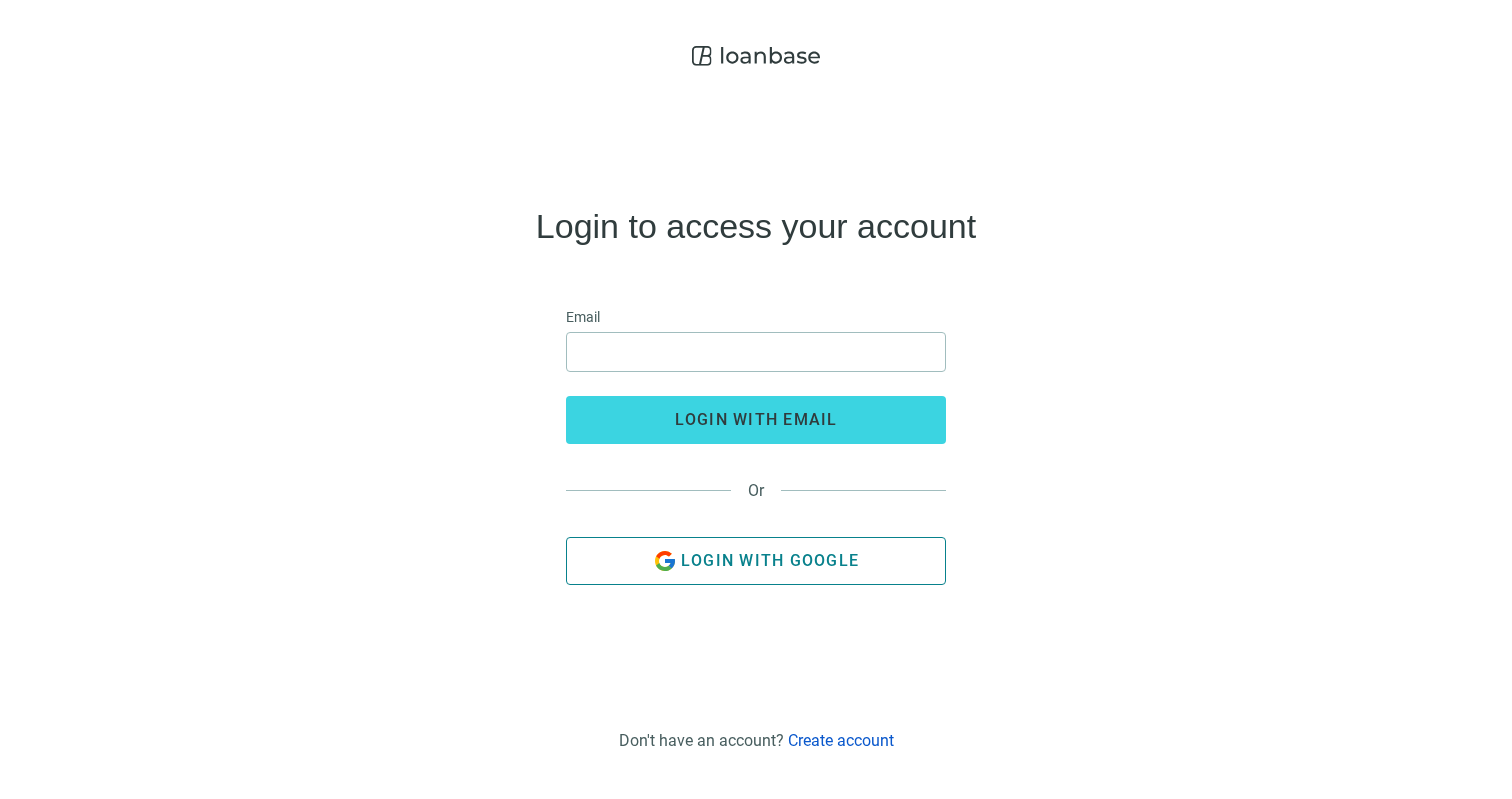 click on "Login with Google" at bounding box center (770, 560) 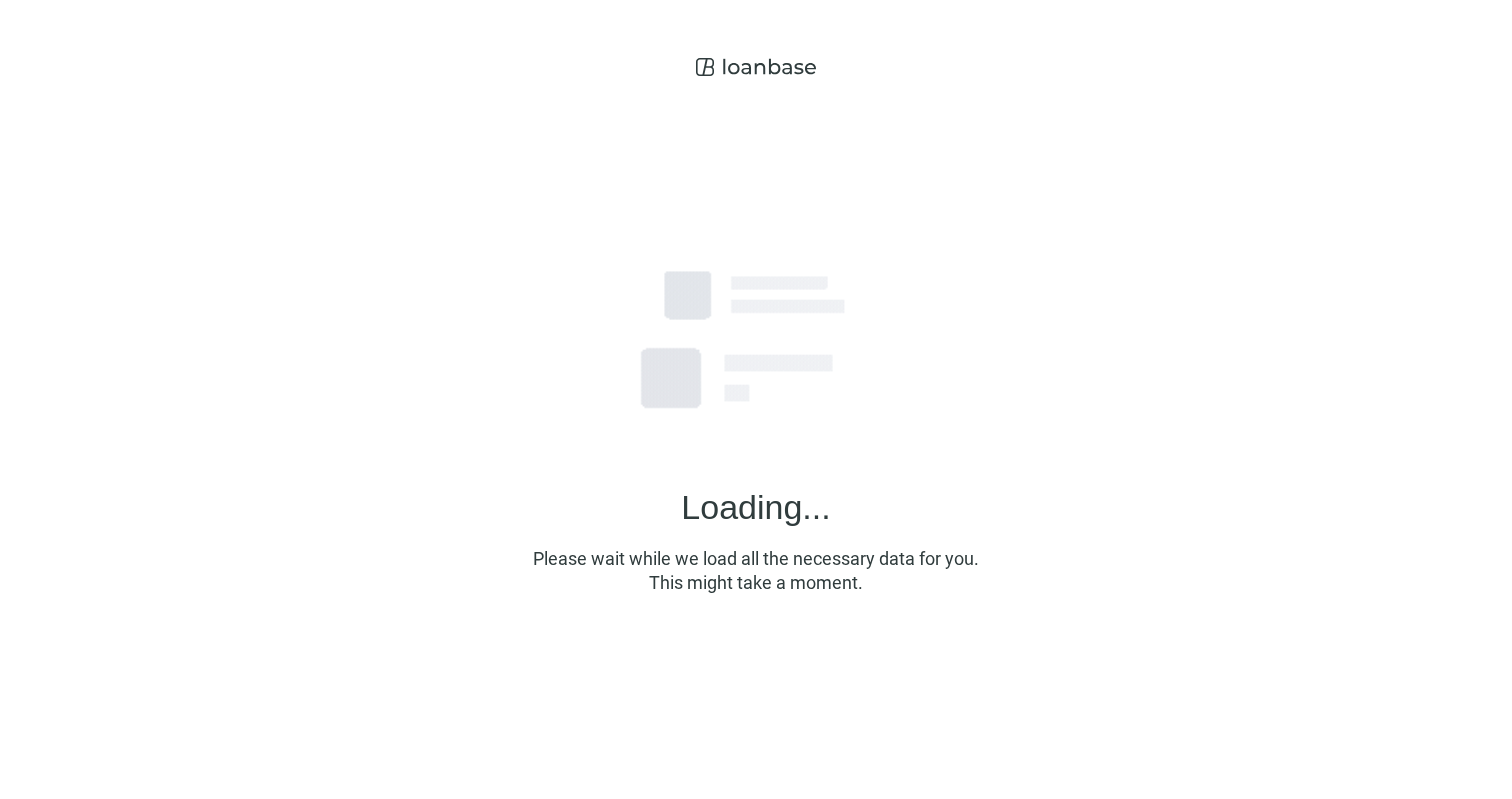 scroll, scrollTop: 0, scrollLeft: 0, axis: both 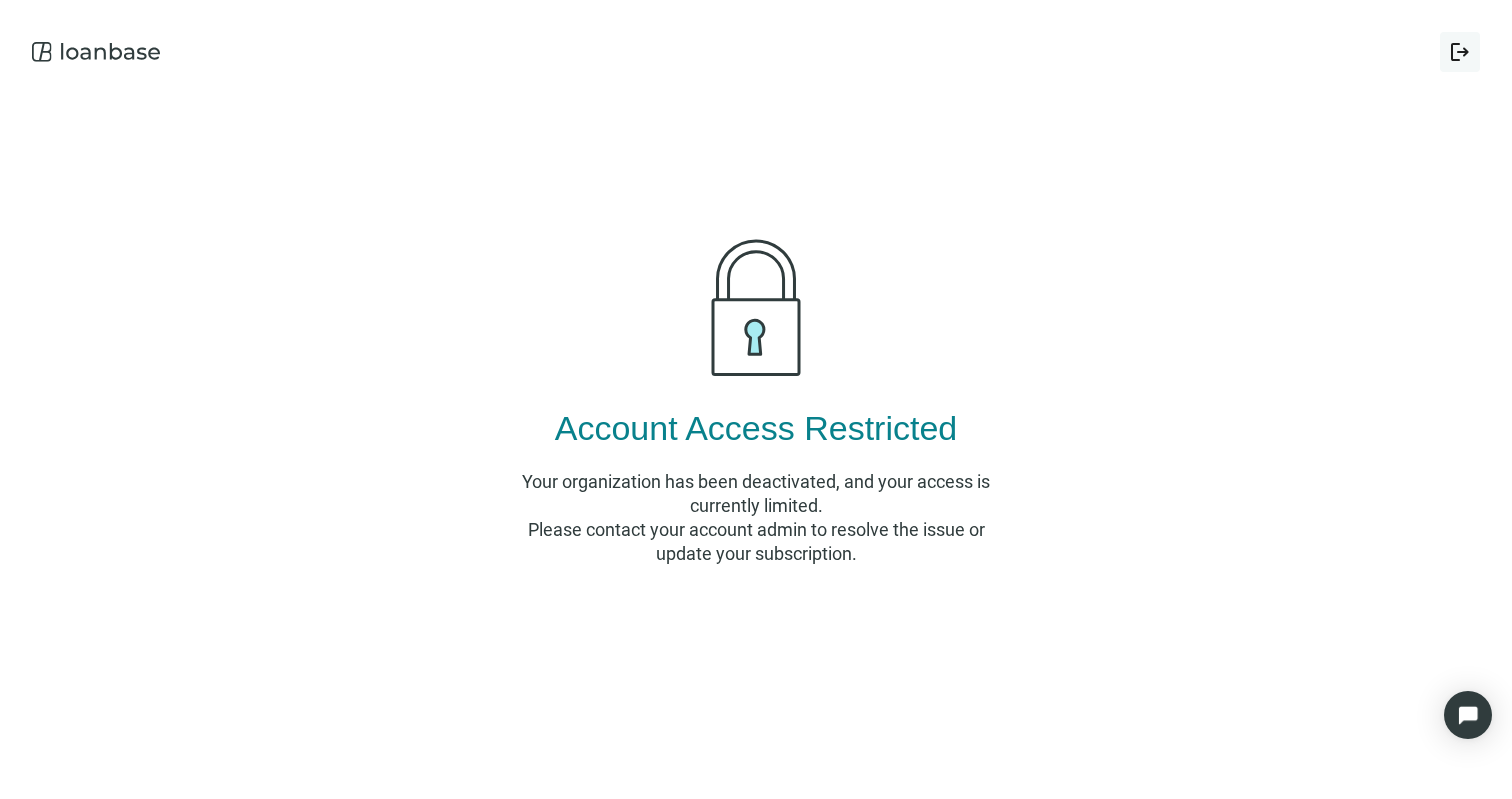click on "logout" at bounding box center [1460, 52] 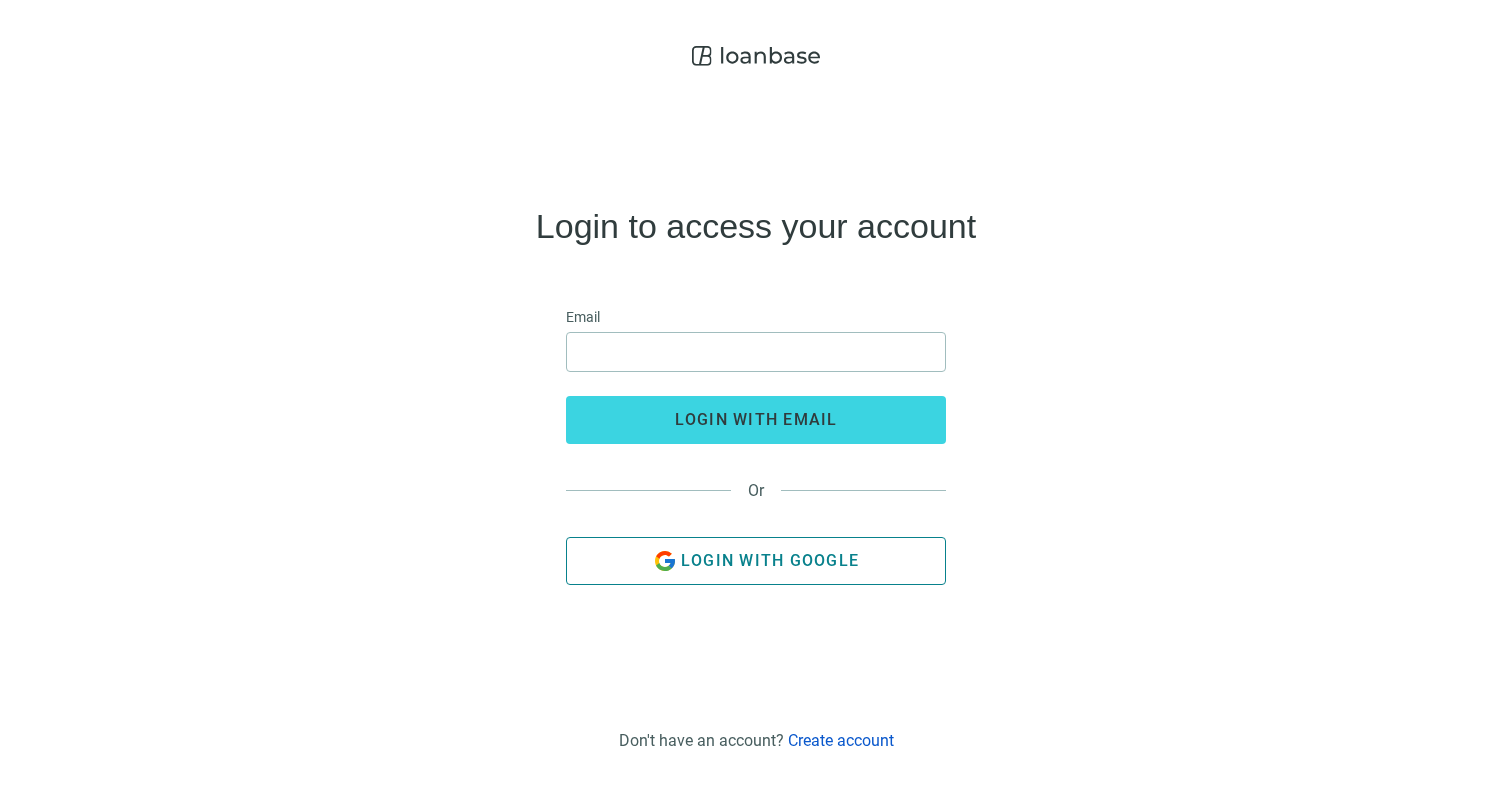 click on "Login with Google" at bounding box center [770, 560] 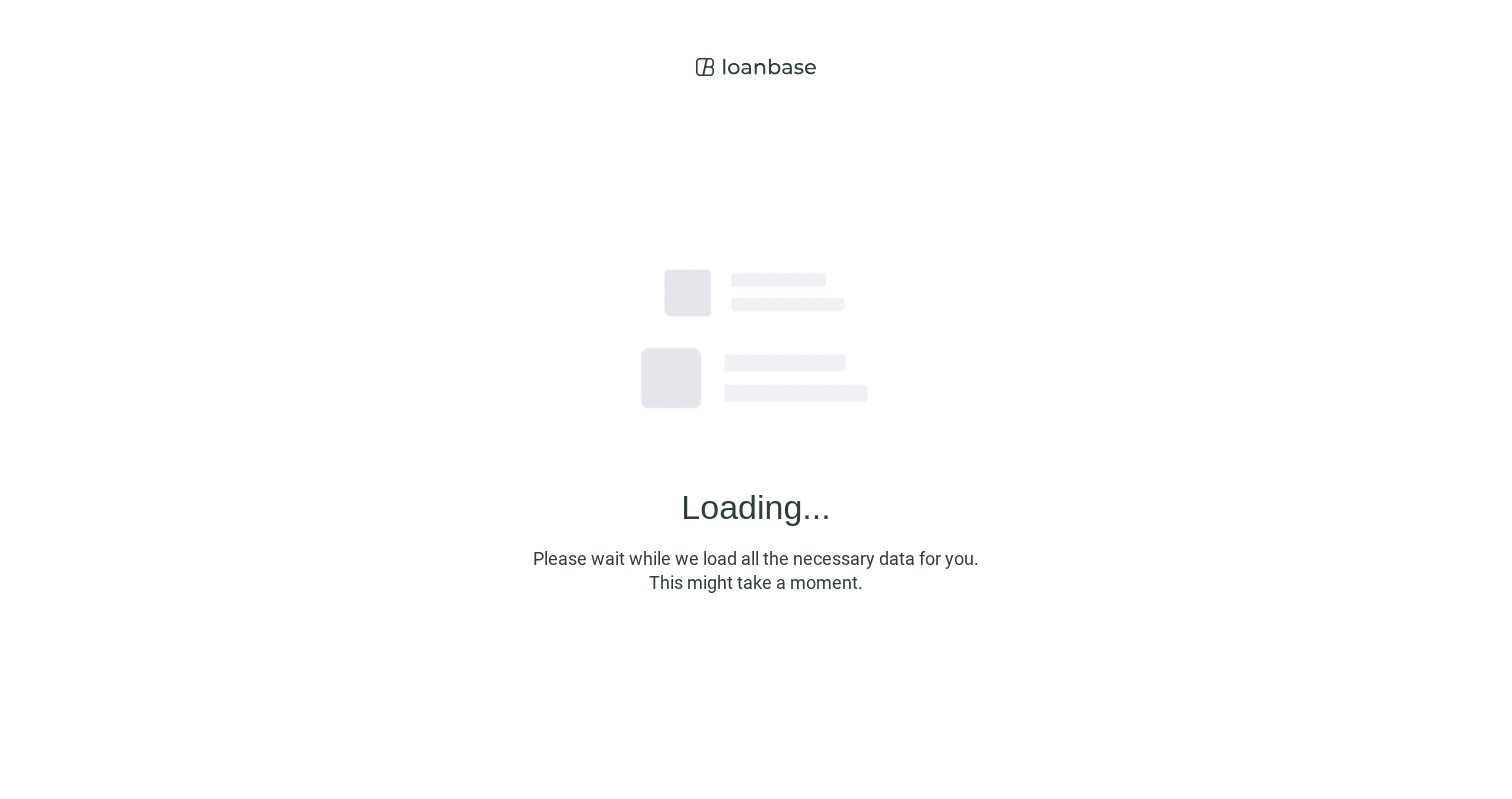 scroll, scrollTop: 0, scrollLeft: 0, axis: both 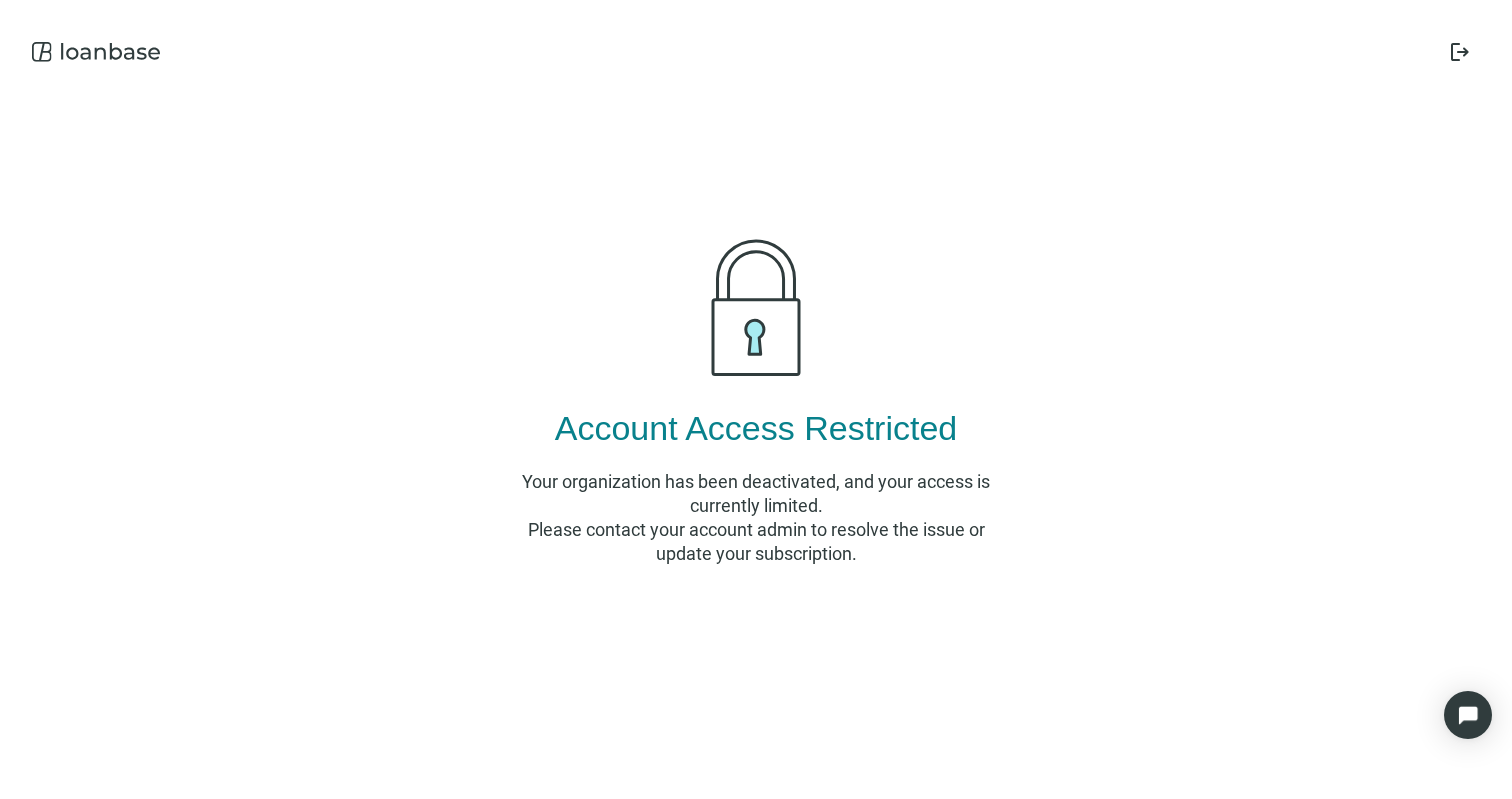 click on "logout" at bounding box center [1460, 52] 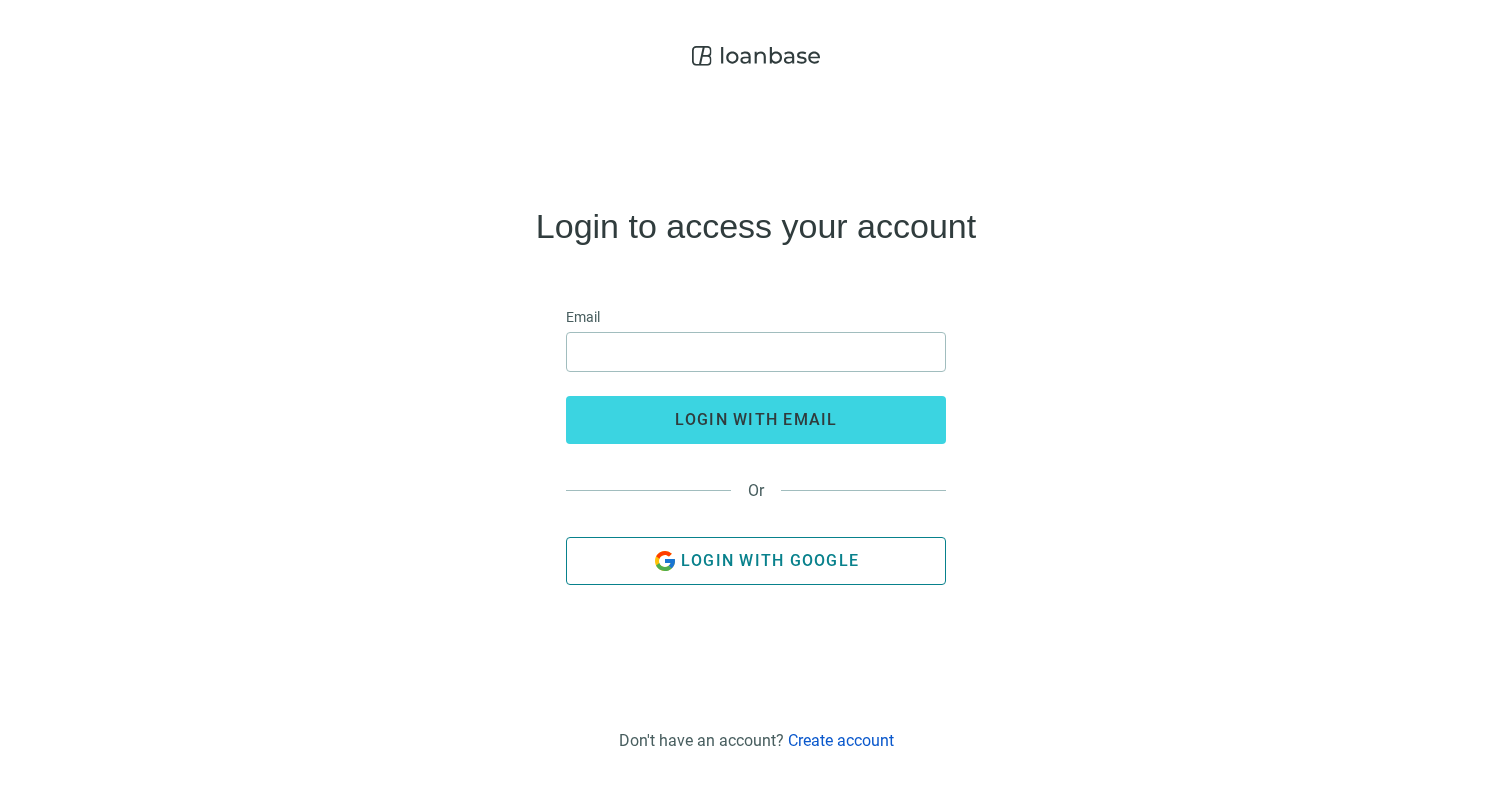 click on "Login with Google" at bounding box center [770, 560] 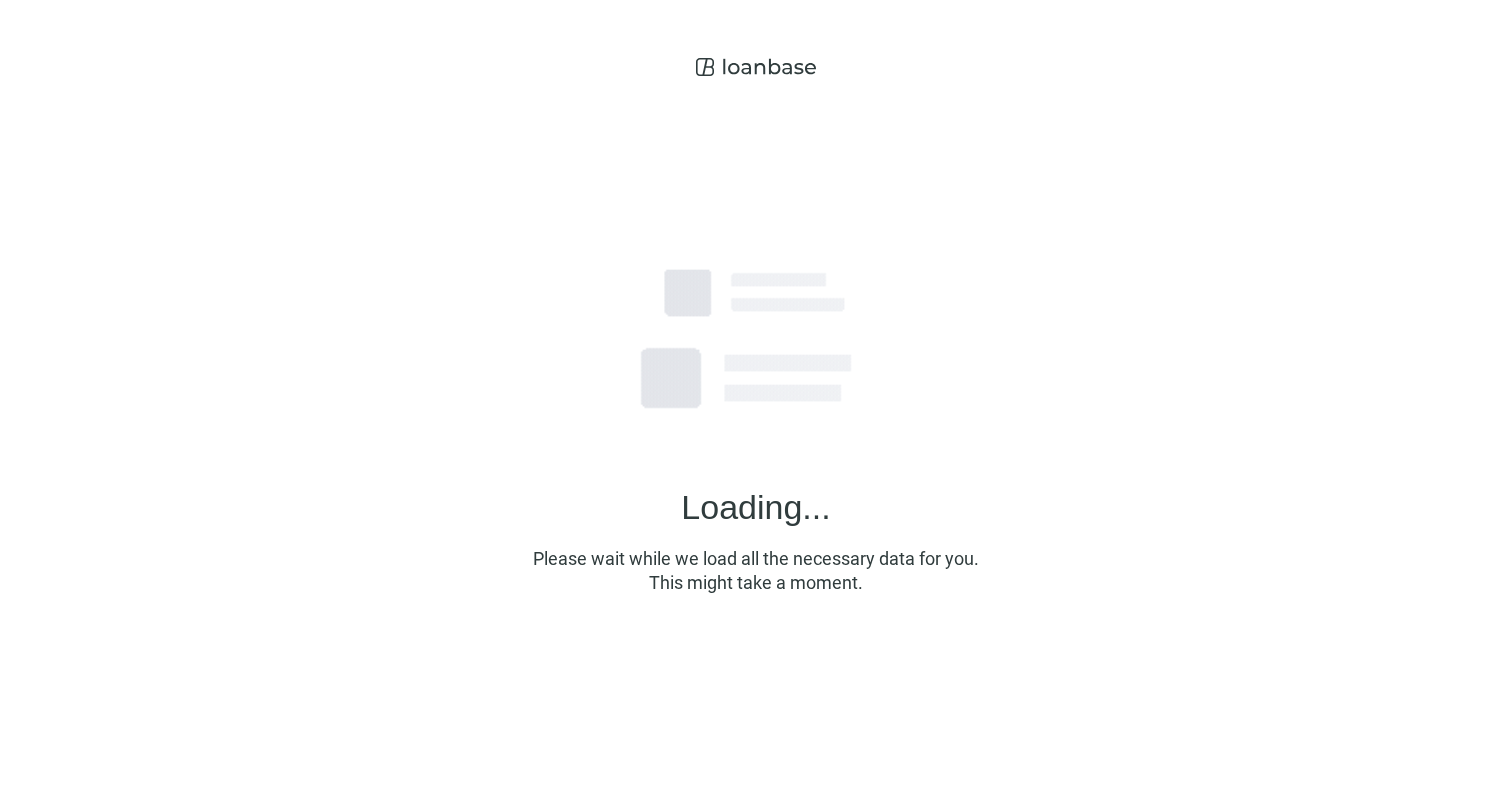 scroll, scrollTop: 0, scrollLeft: 0, axis: both 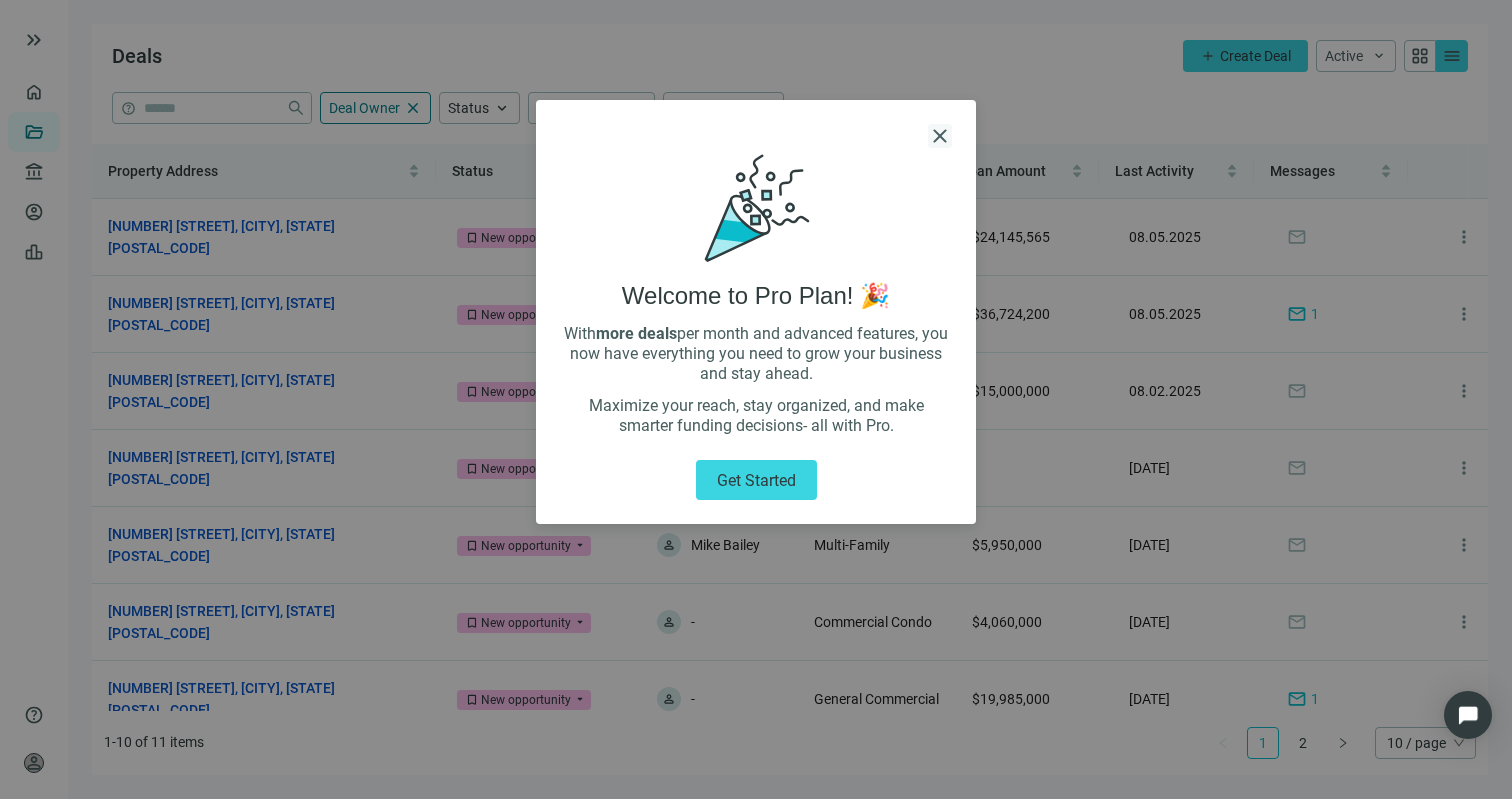 click on "close" at bounding box center (940, 136) 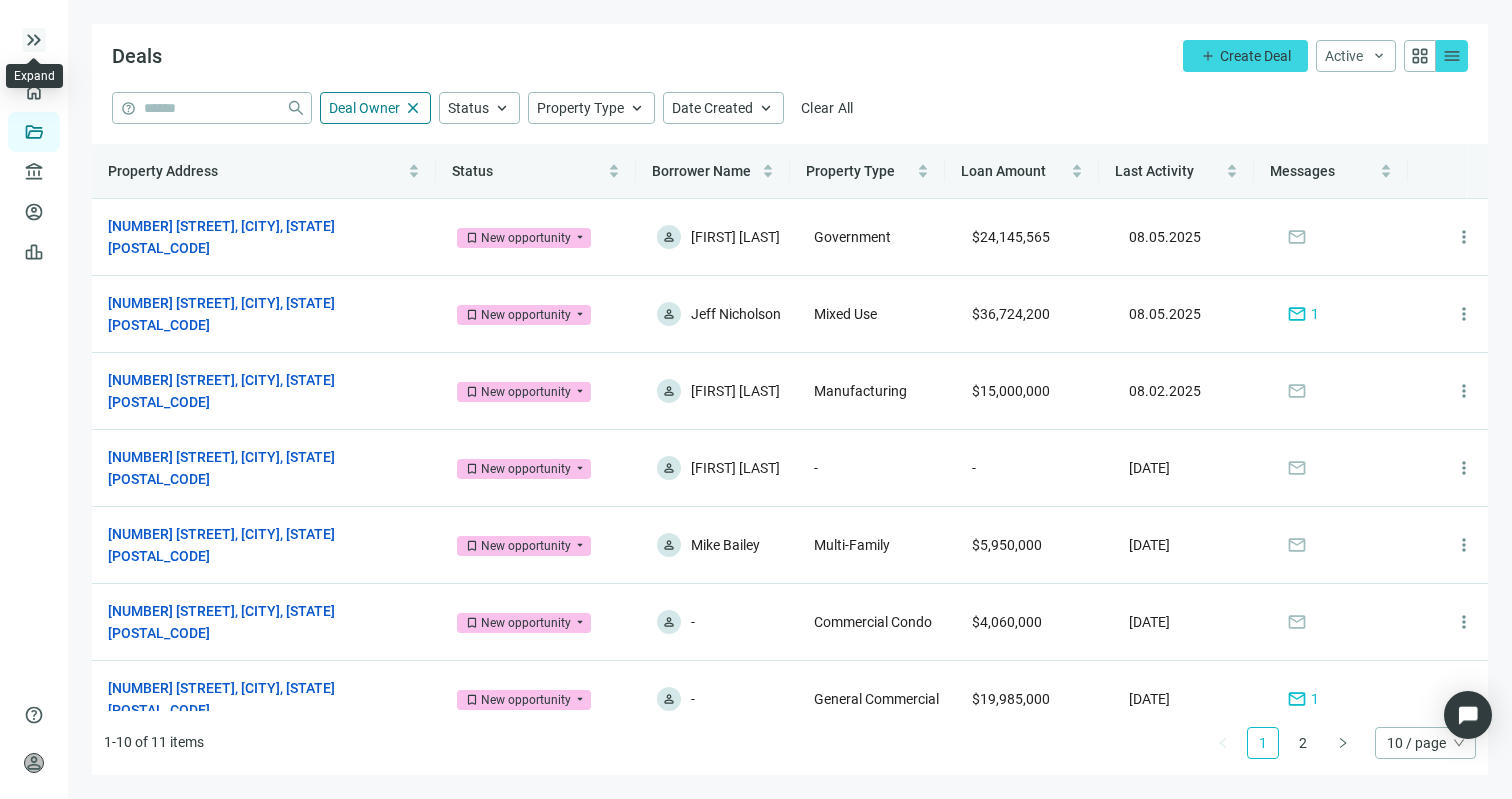 click on "keyboard_double_arrow_right" at bounding box center [34, 40] 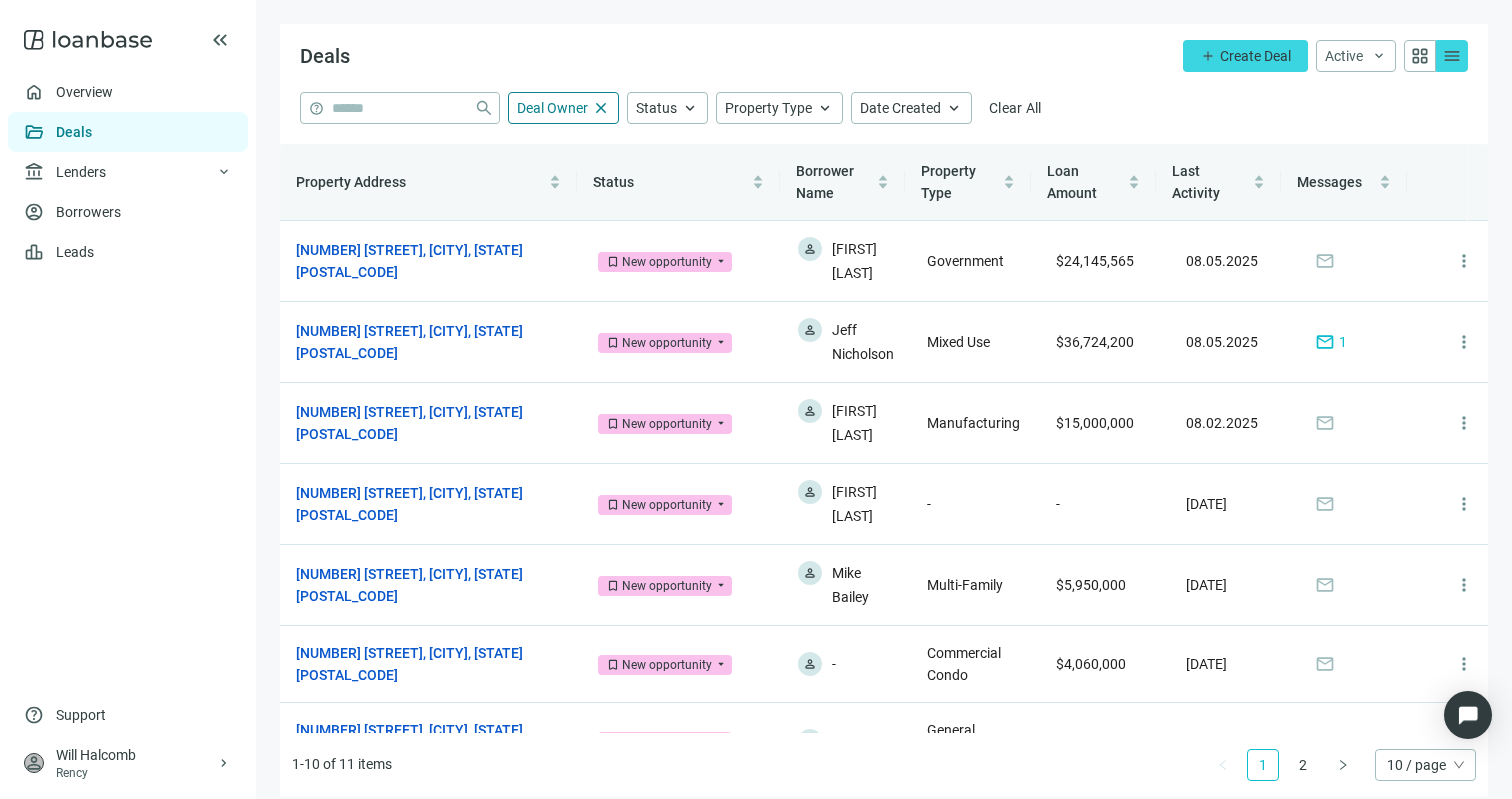 click 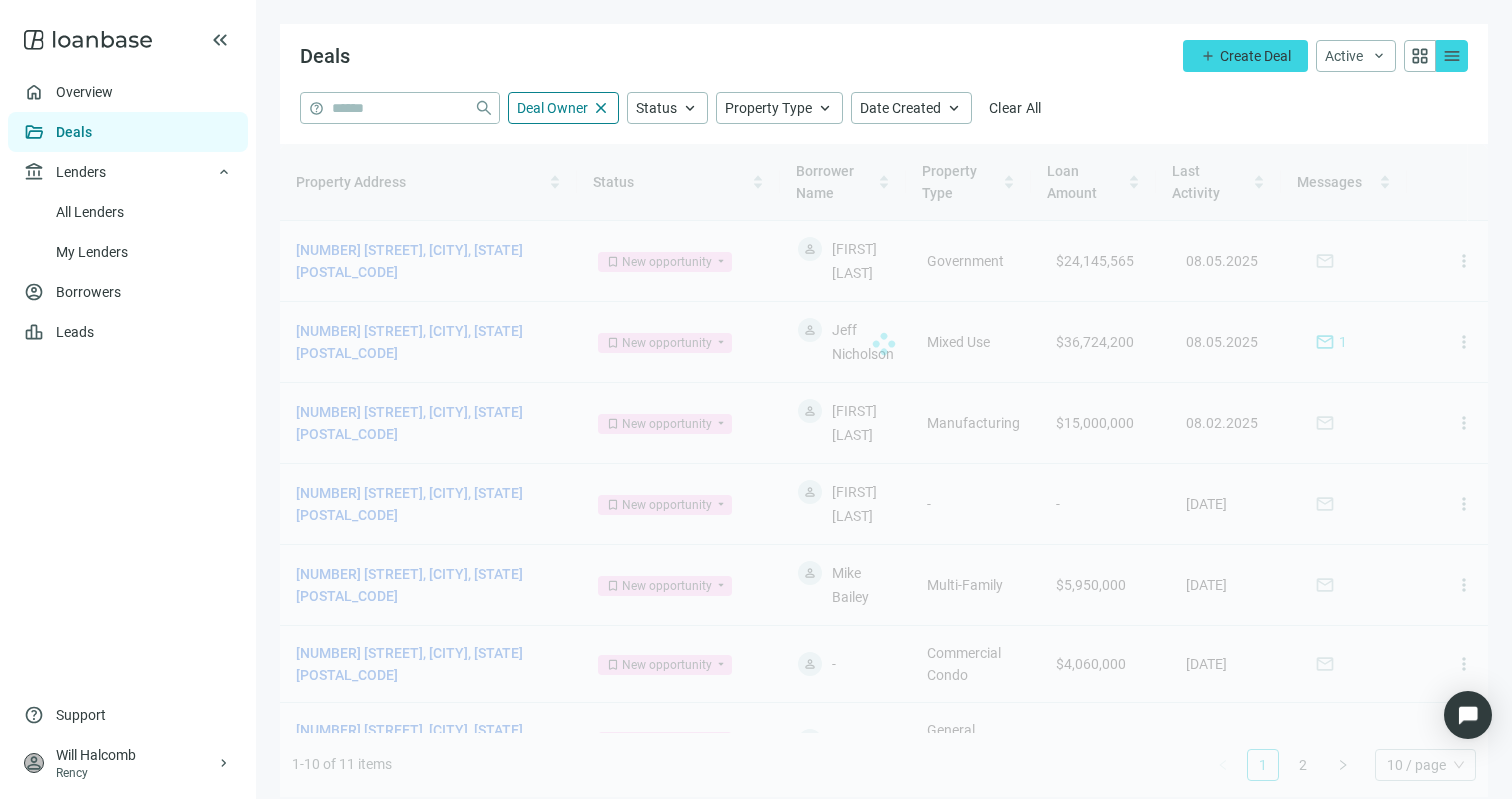 click 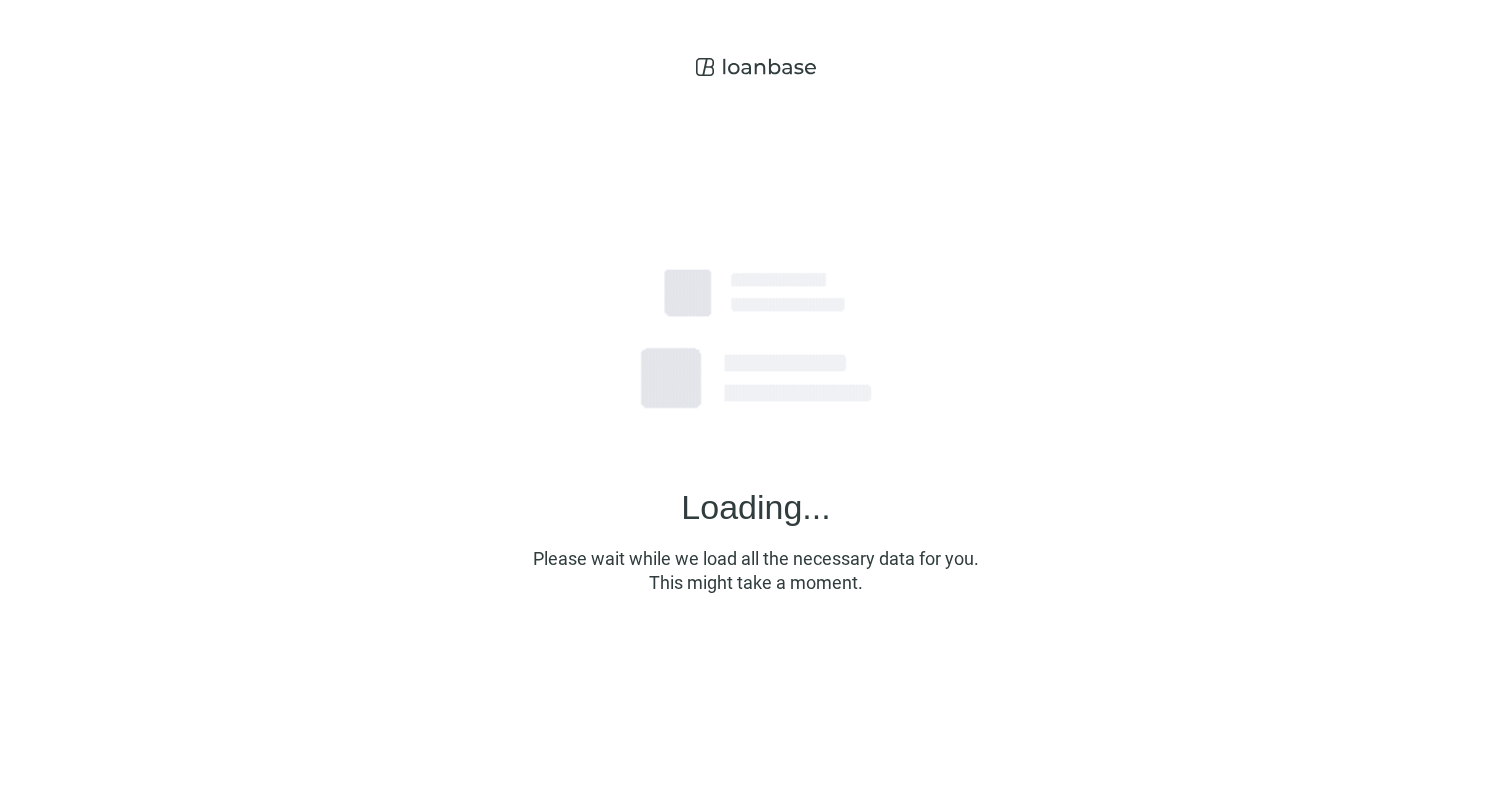 scroll, scrollTop: 0, scrollLeft: 0, axis: both 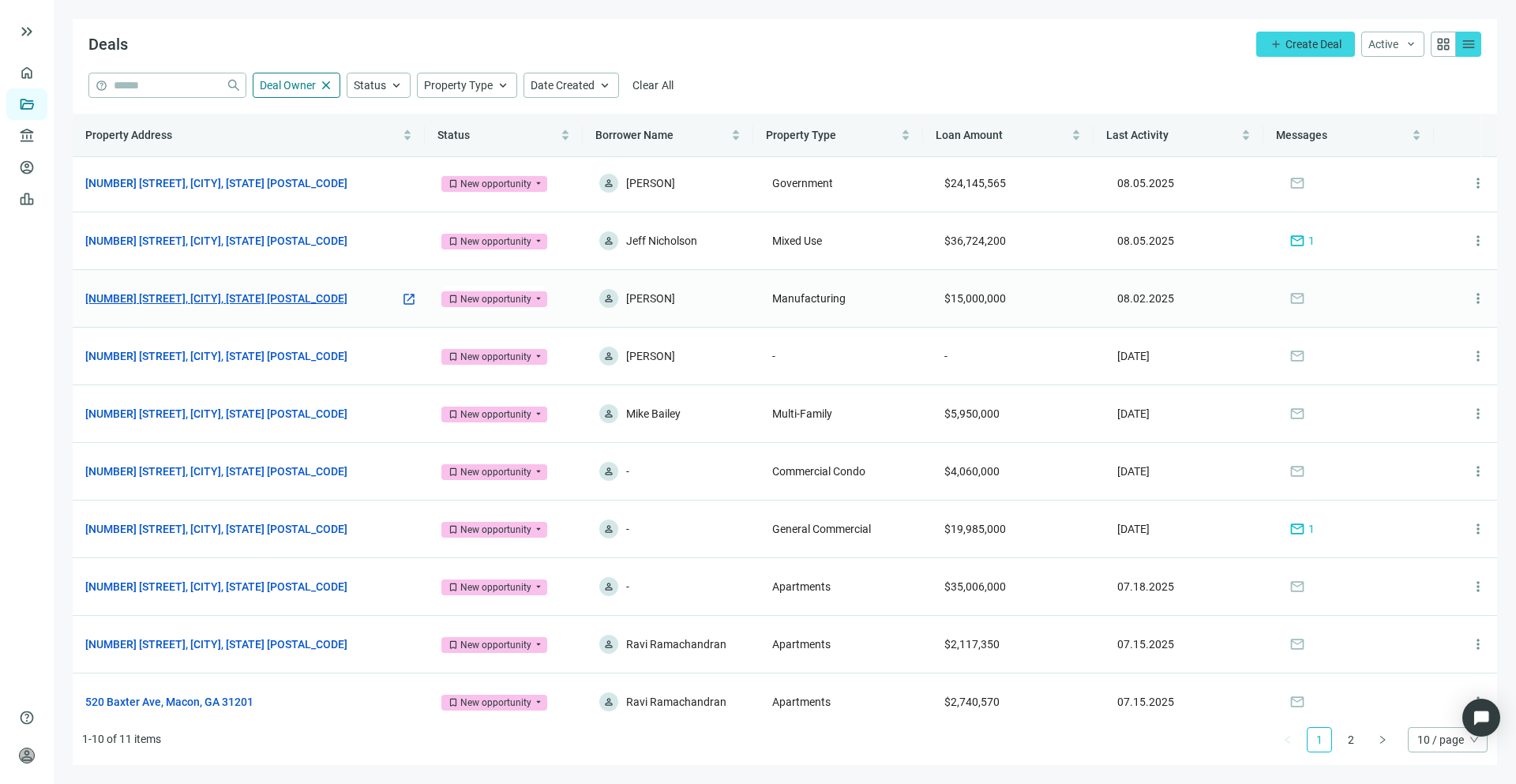 click on "[NUMBER] [STREET], [CITY], [STATE] [POSTAL_CODE]" at bounding box center [216, 298] 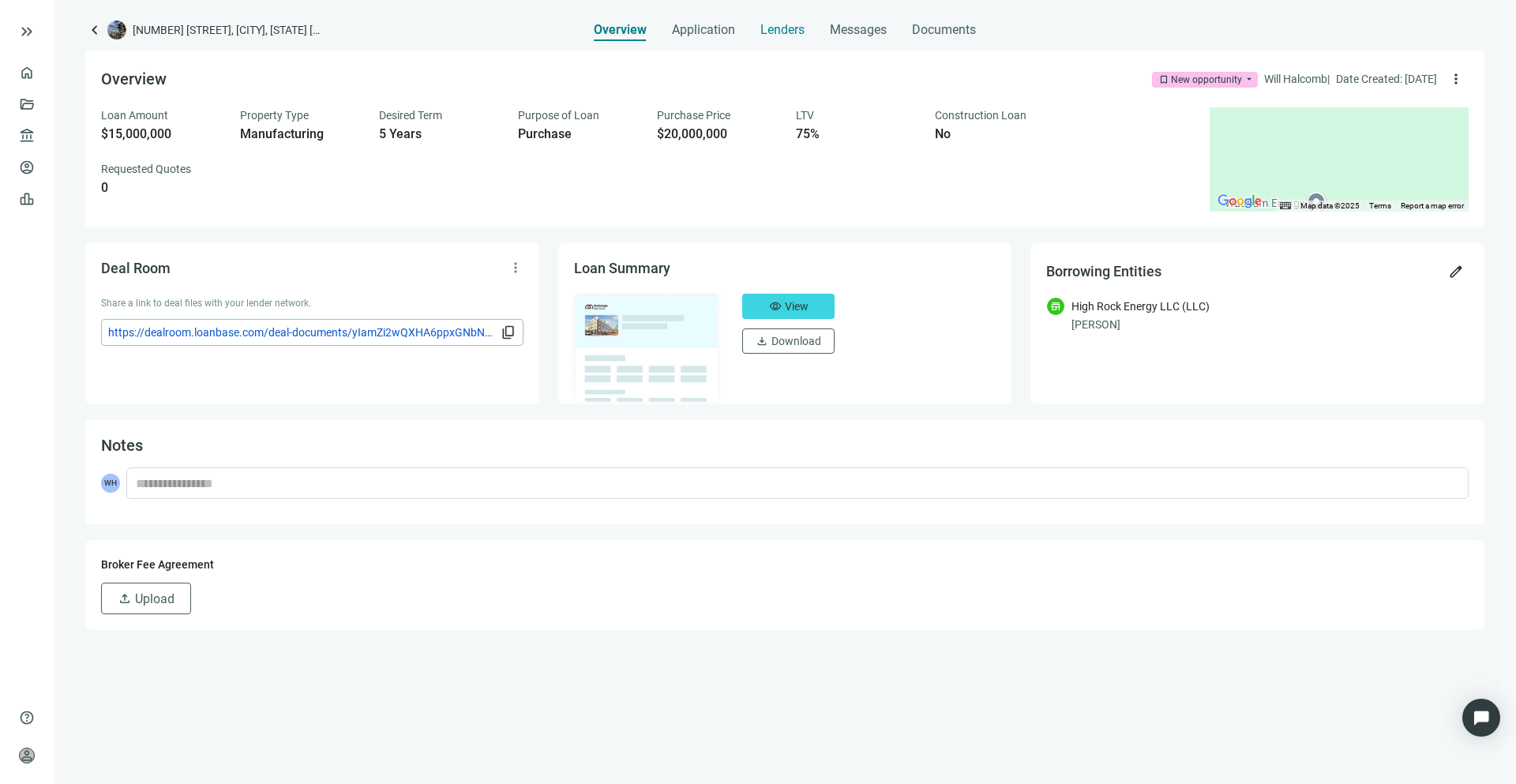 click on "Lenders" at bounding box center [782, 30] 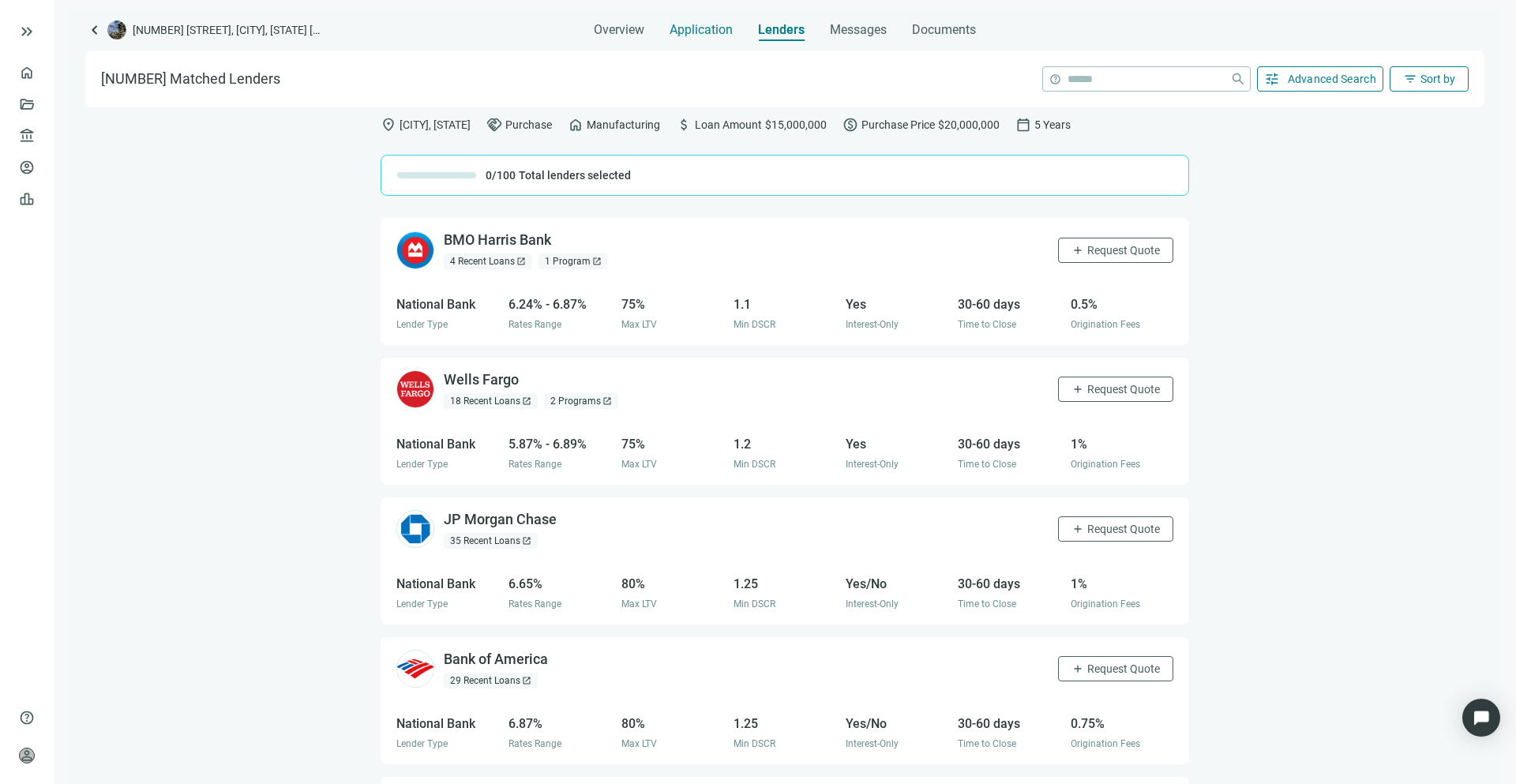 click on "Application" at bounding box center (701, 30) 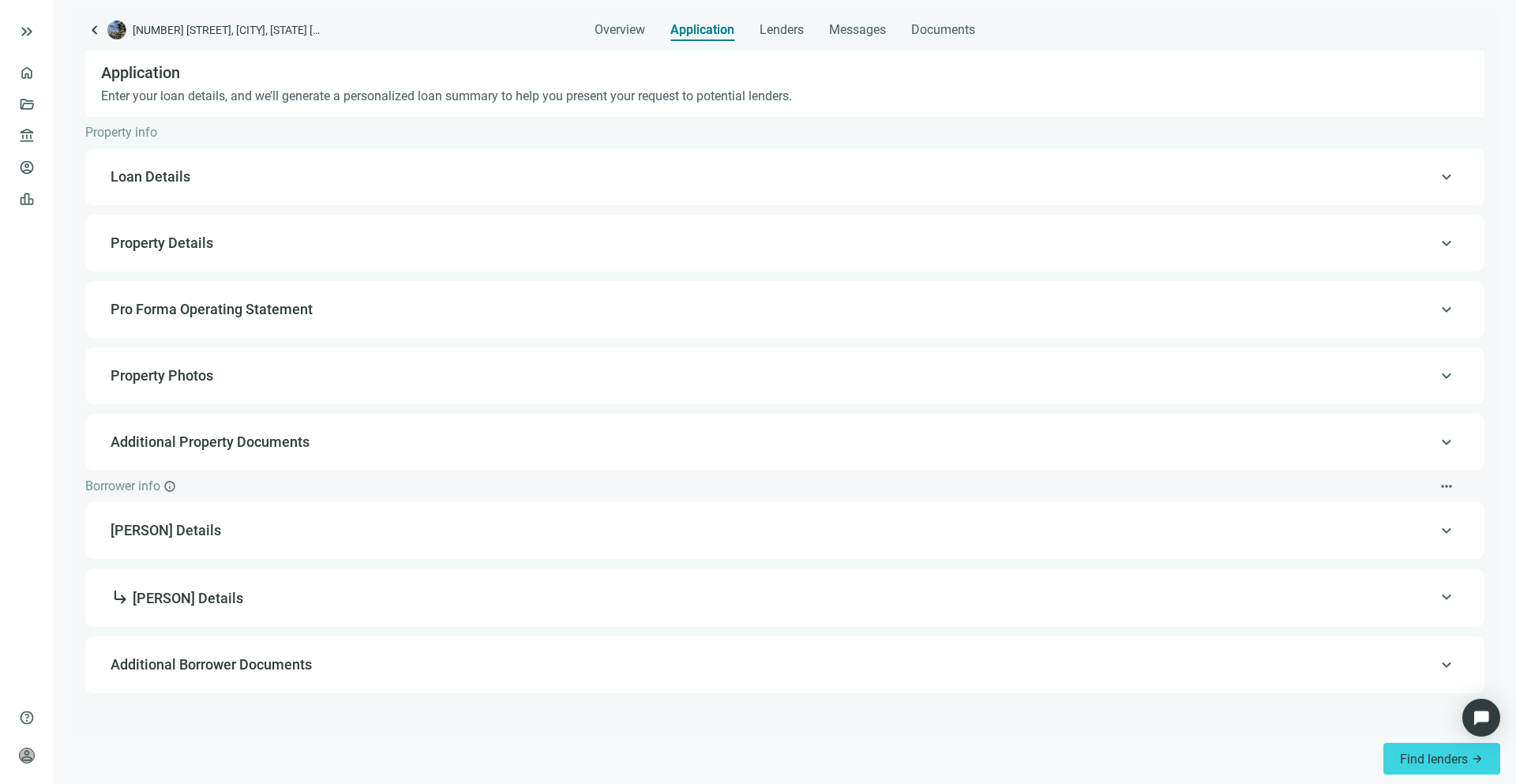 drag, startPoint x: 194, startPoint y: 238, endPoint x: 221, endPoint y: 241, distance: 27.166155 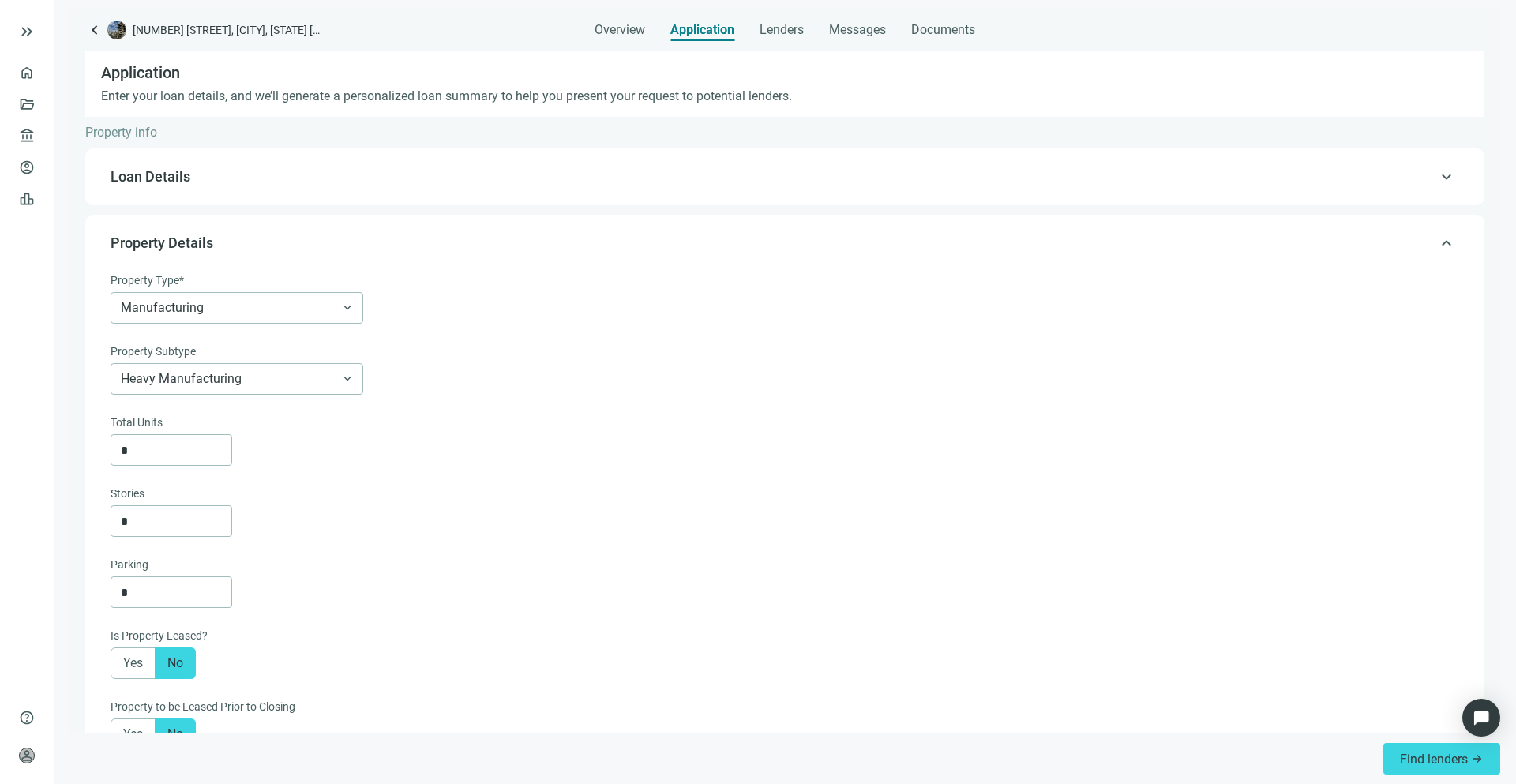 type on "**********" 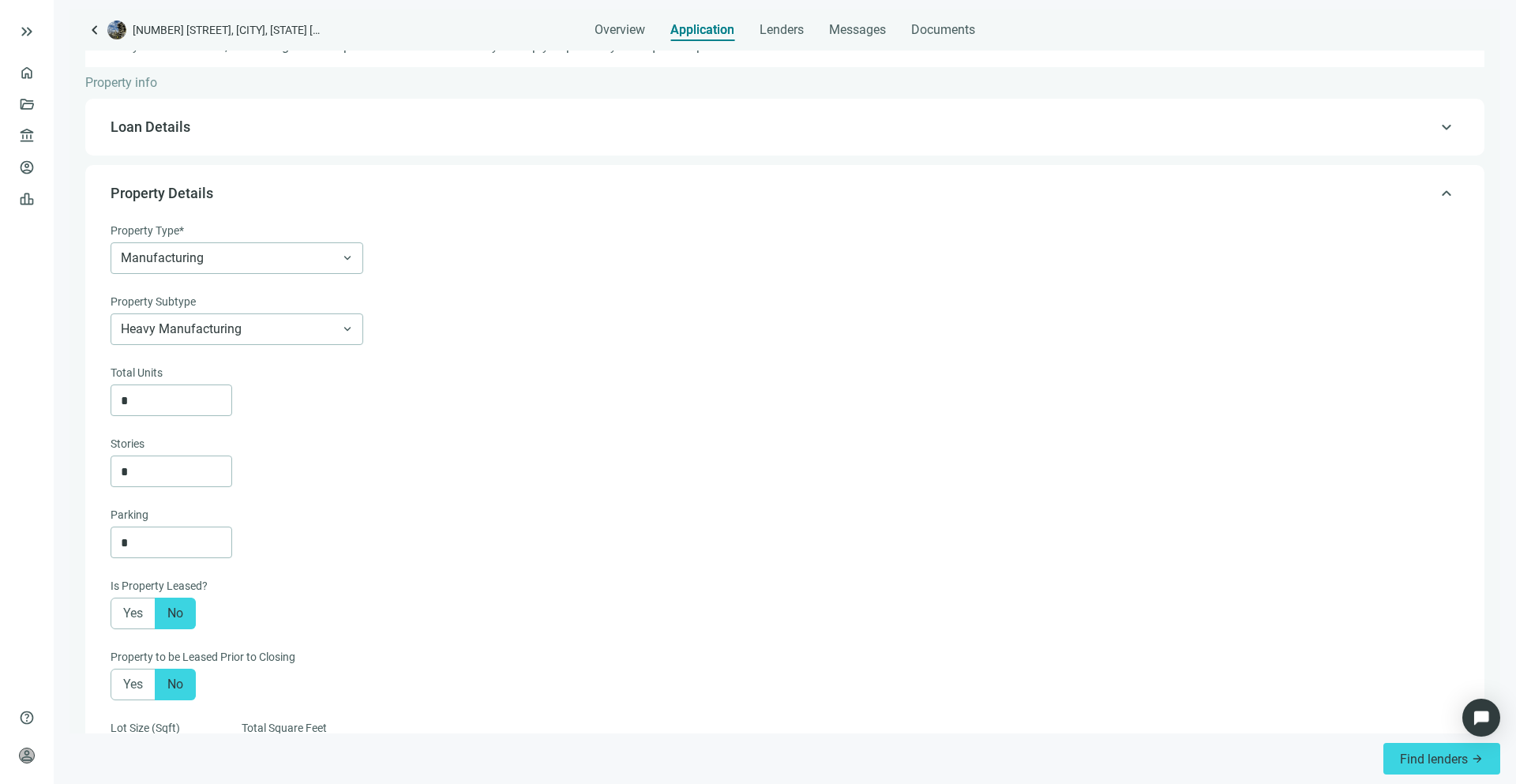 scroll, scrollTop: 164, scrollLeft: 0, axis: vertical 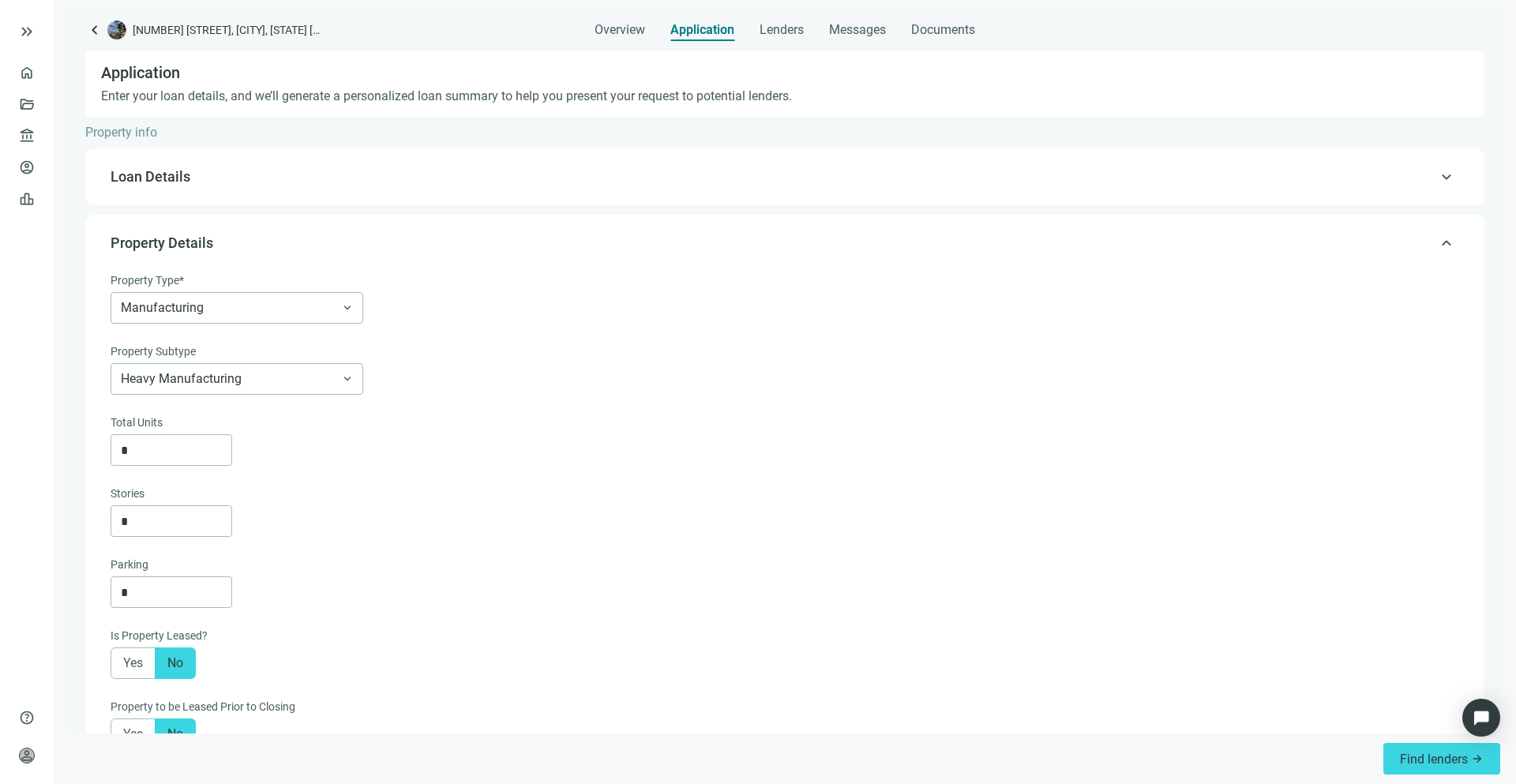 click on "Loan Details" at bounding box center [783, 177] 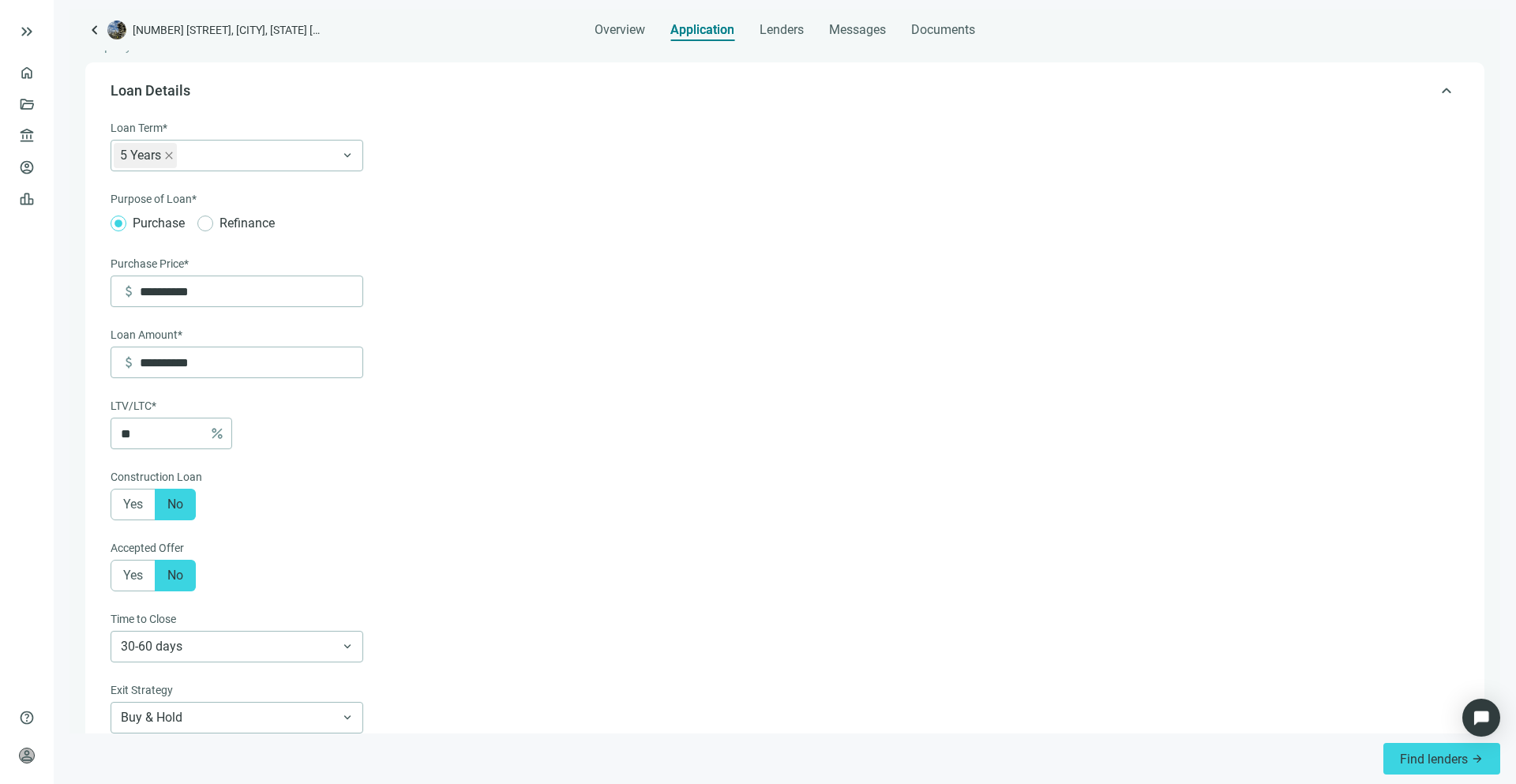 scroll, scrollTop: 76, scrollLeft: 0, axis: vertical 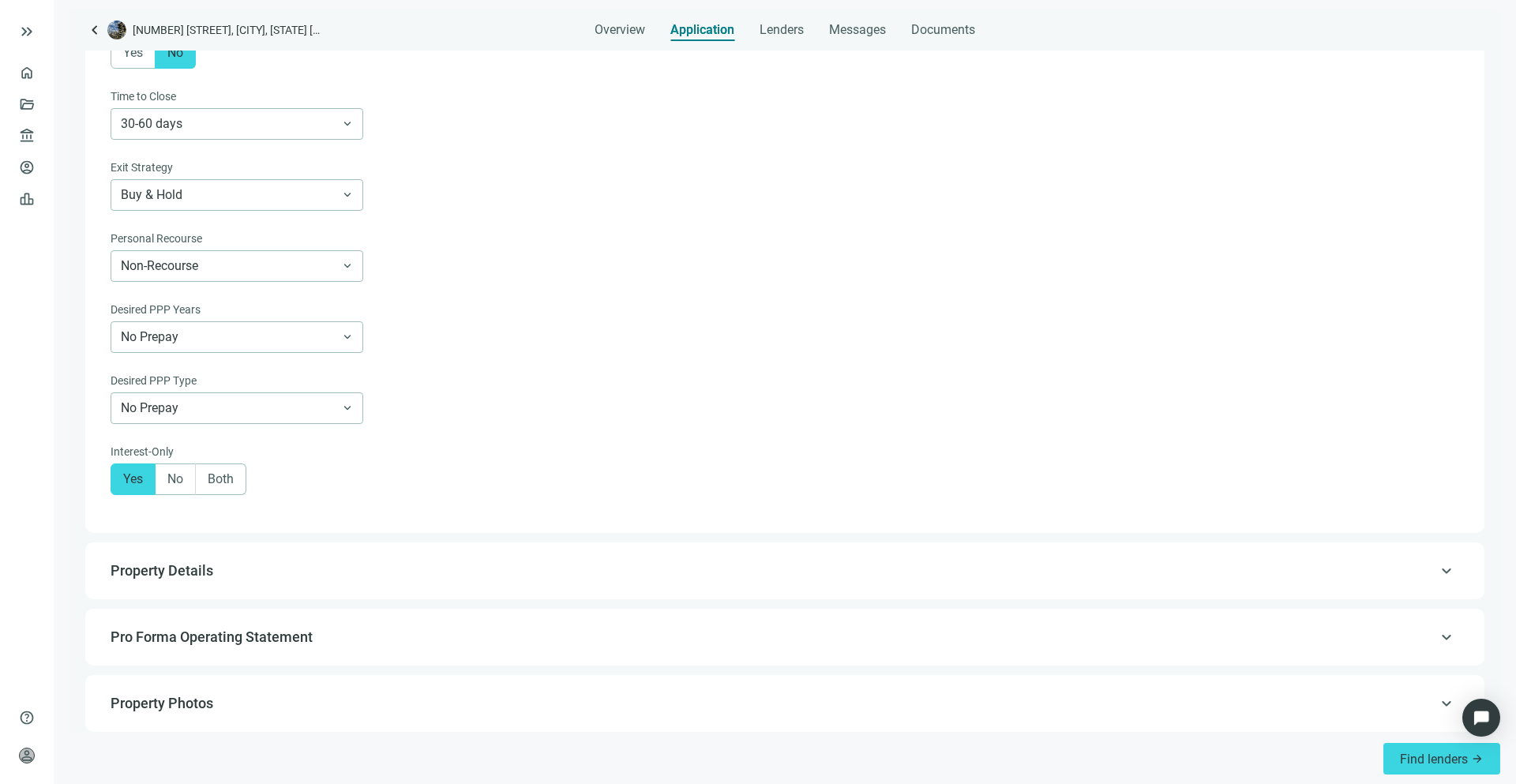 drag, startPoint x: 316, startPoint y: 568, endPoint x: 357, endPoint y: 568, distance: 41 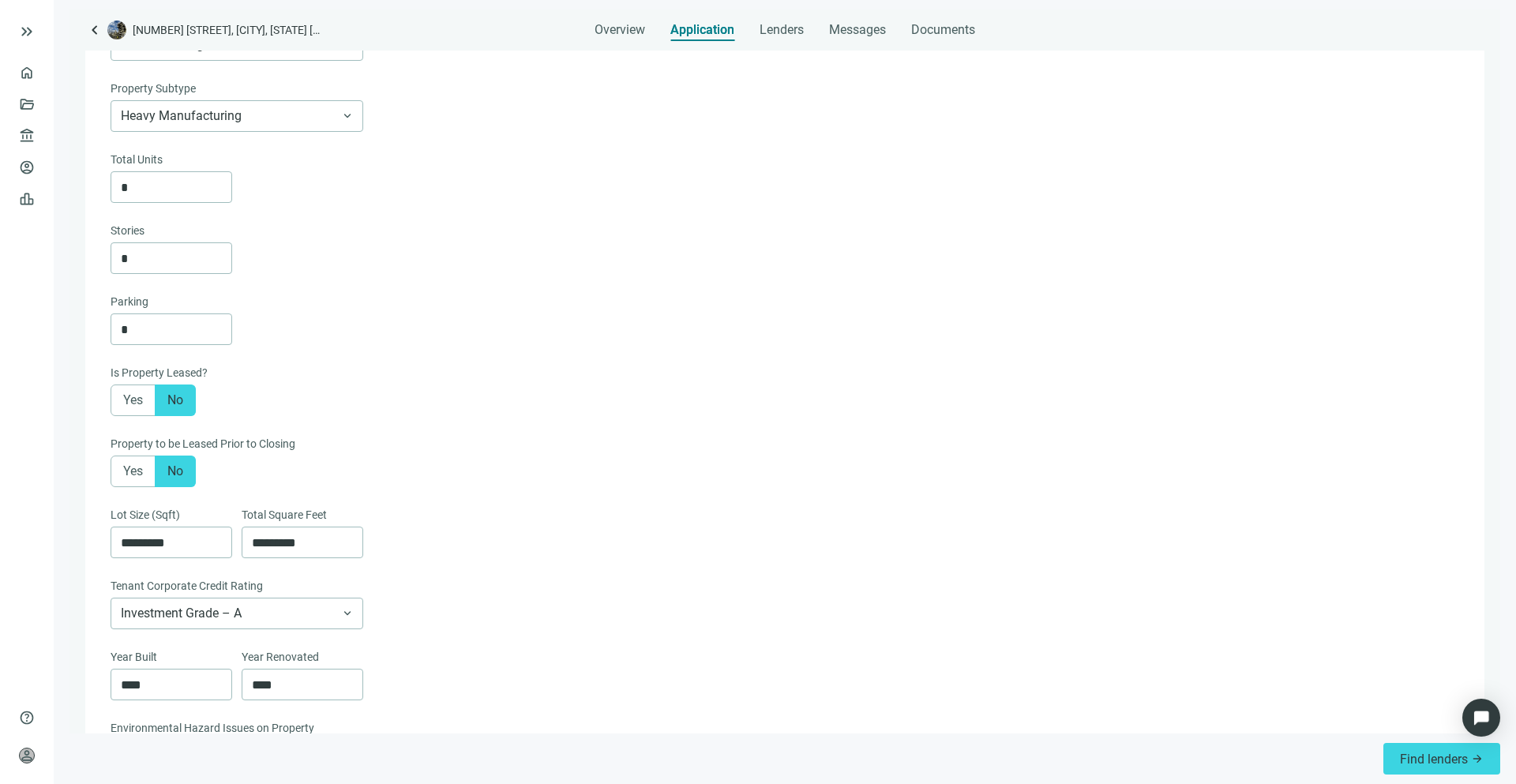scroll, scrollTop: 164, scrollLeft: 0, axis: vertical 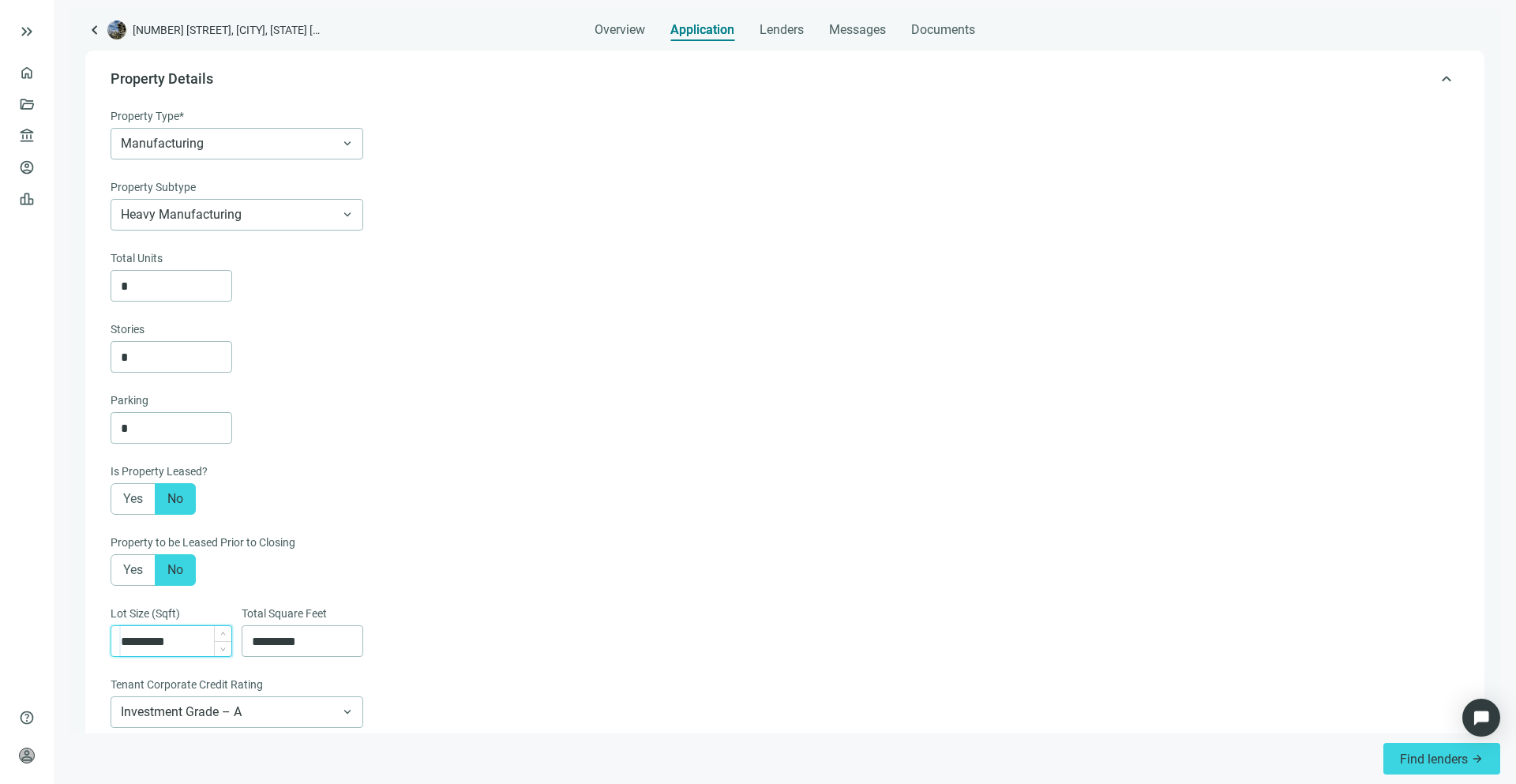 click on "*********" at bounding box center (176, 641) 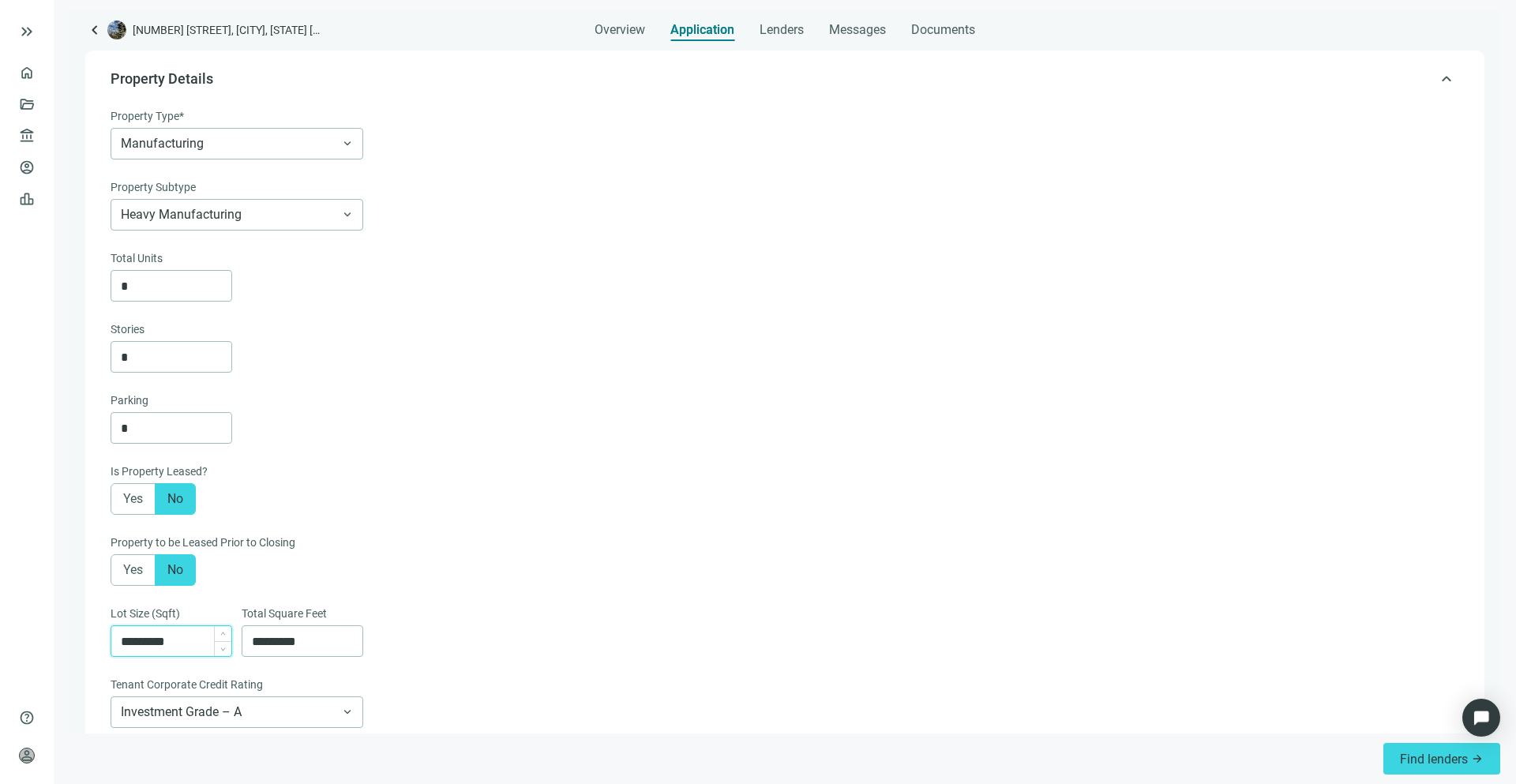 click on "*********" at bounding box center (176, 641) 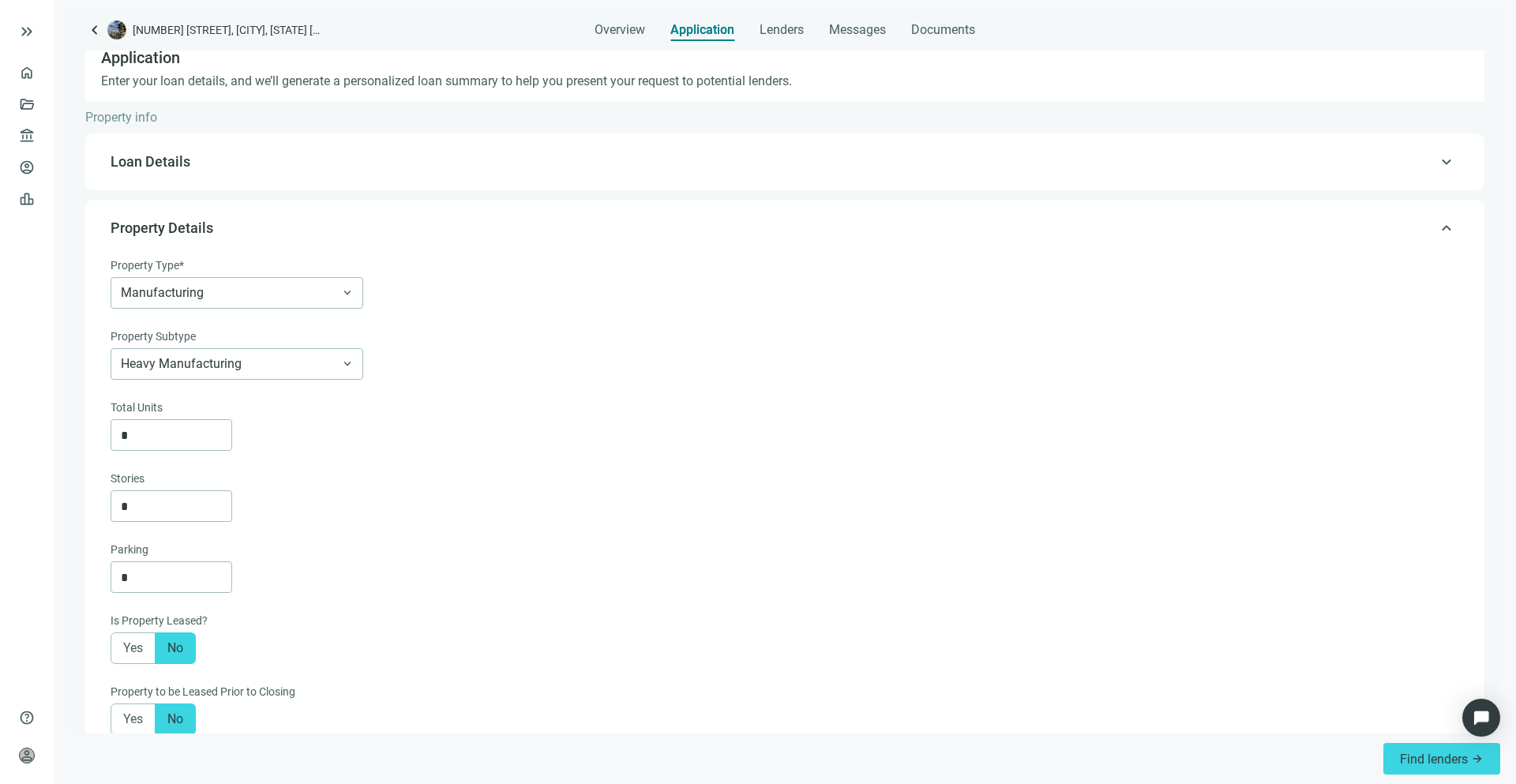 scroll, scrollTop: 0, scrollLeft: 0, axis: both 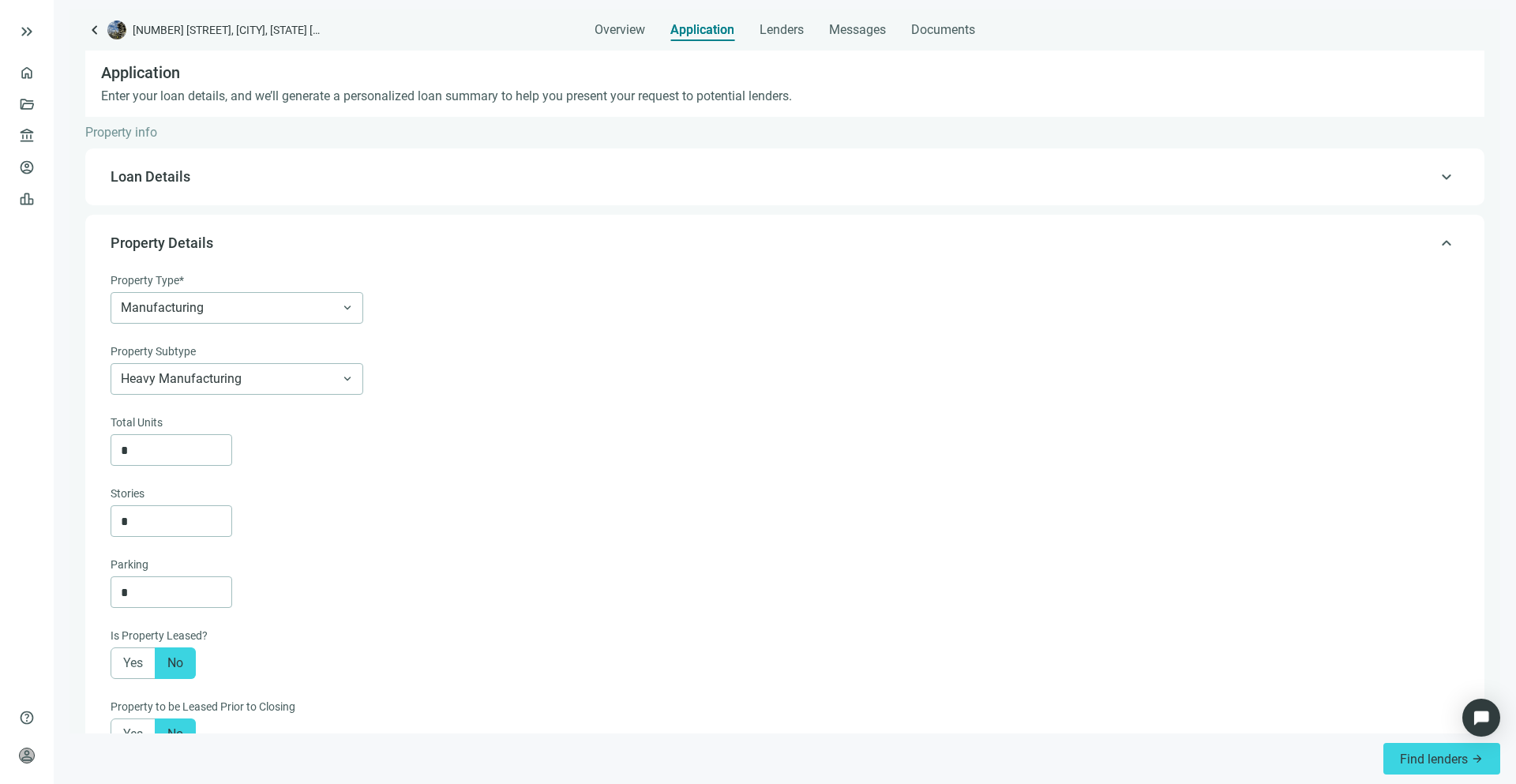 drag, startPoint x: 133, startPoint y: 146, endPoint x: 151, endPoint y: 163, distance: 24.758837 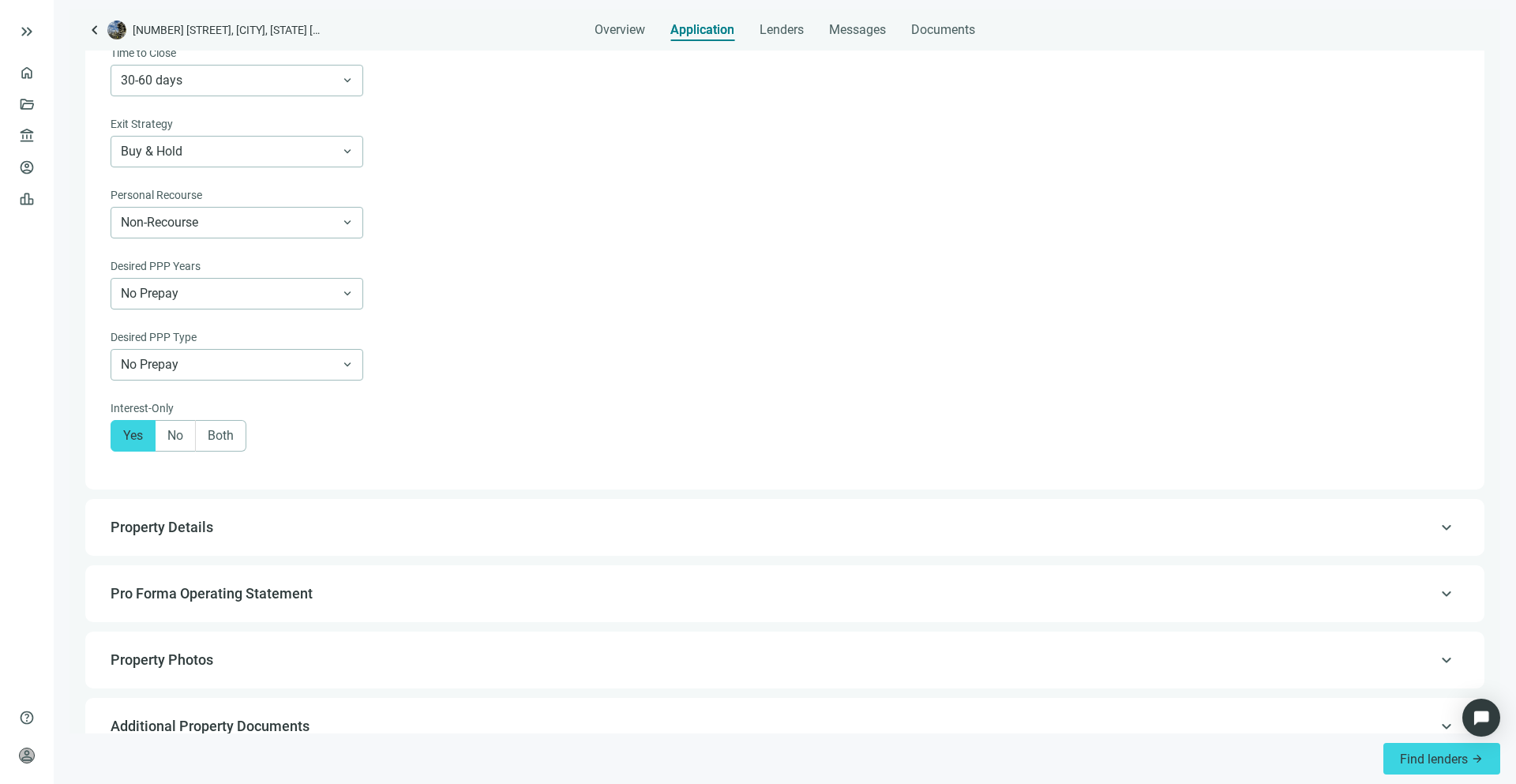 scroll, scrollTop: 896, scrollLeft: 0, axis: vertical 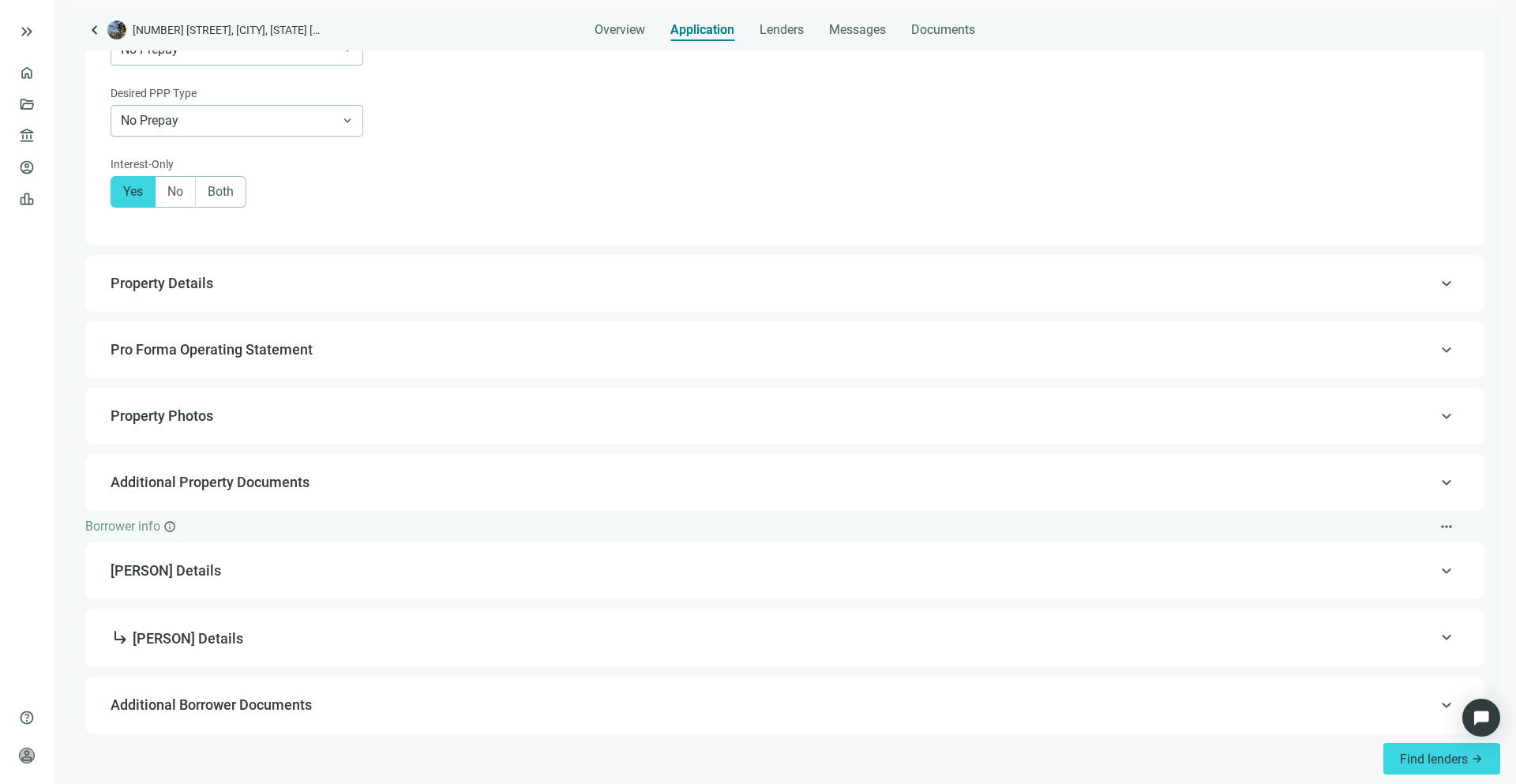 click on "Pro Forma Operating Statement" at bounding box center (212, 349) 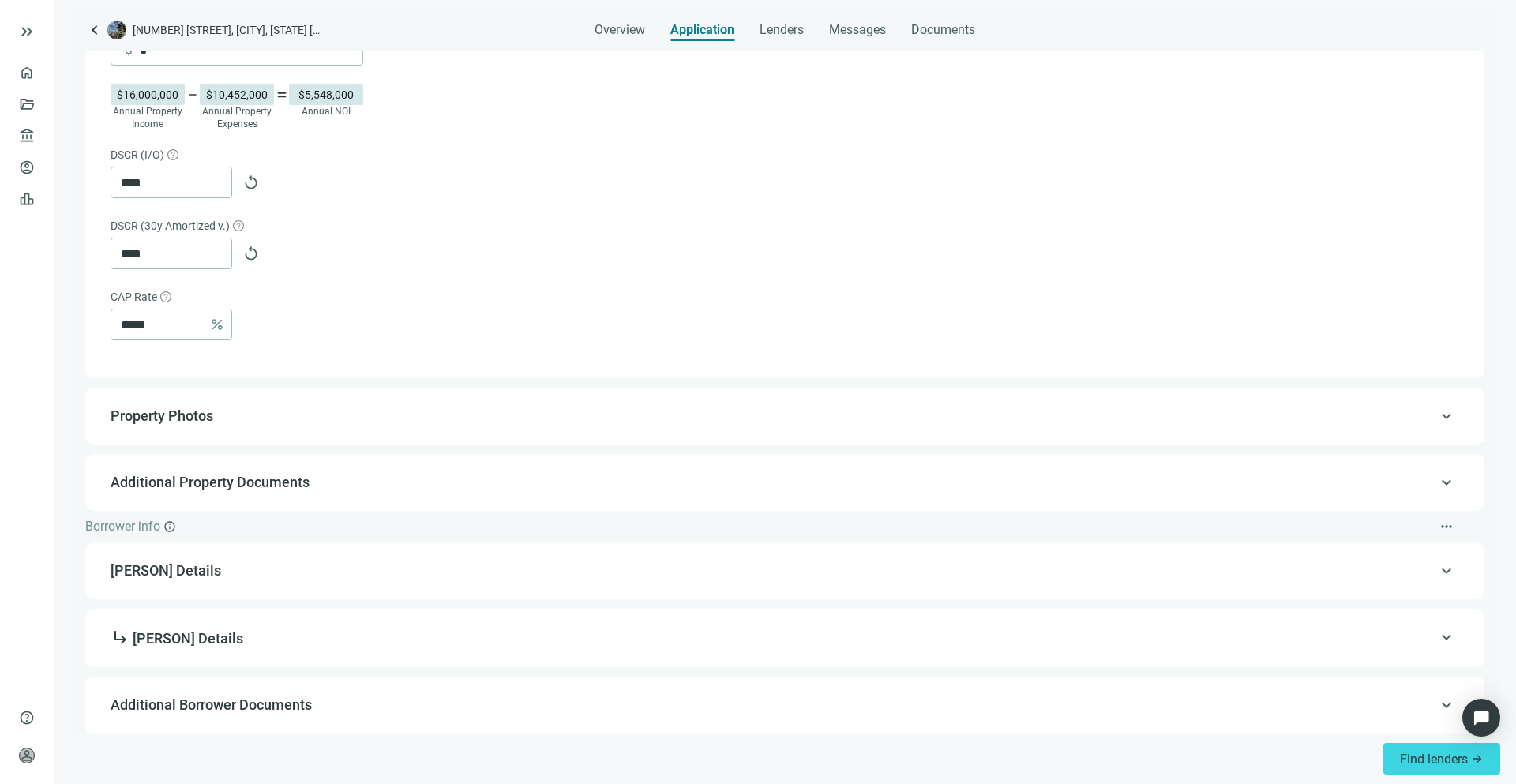 click on "Property Photos" at bounding box center [783, 416] 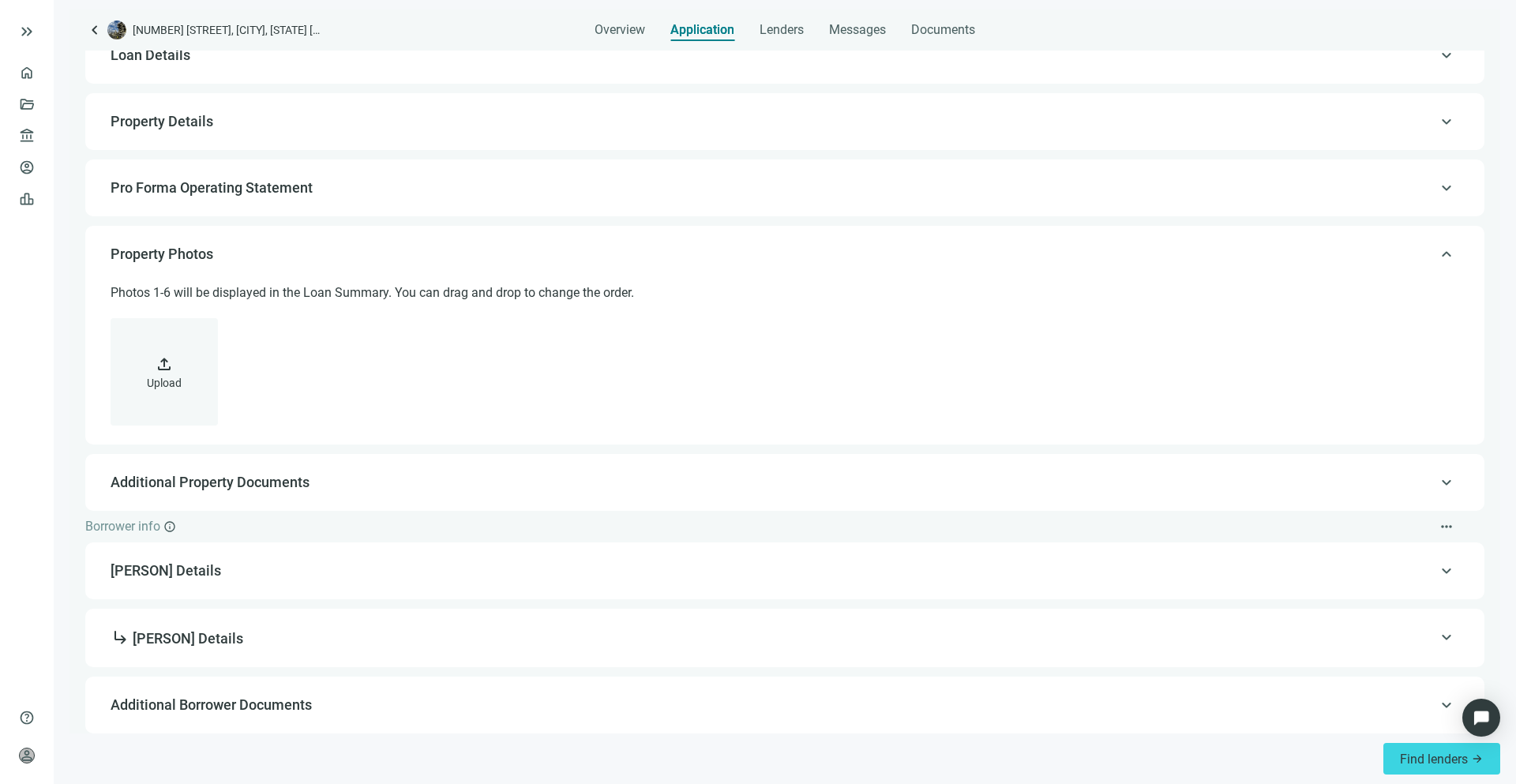 scroll, scrollTop: 122, scrollLeft: 0, axis: vertical 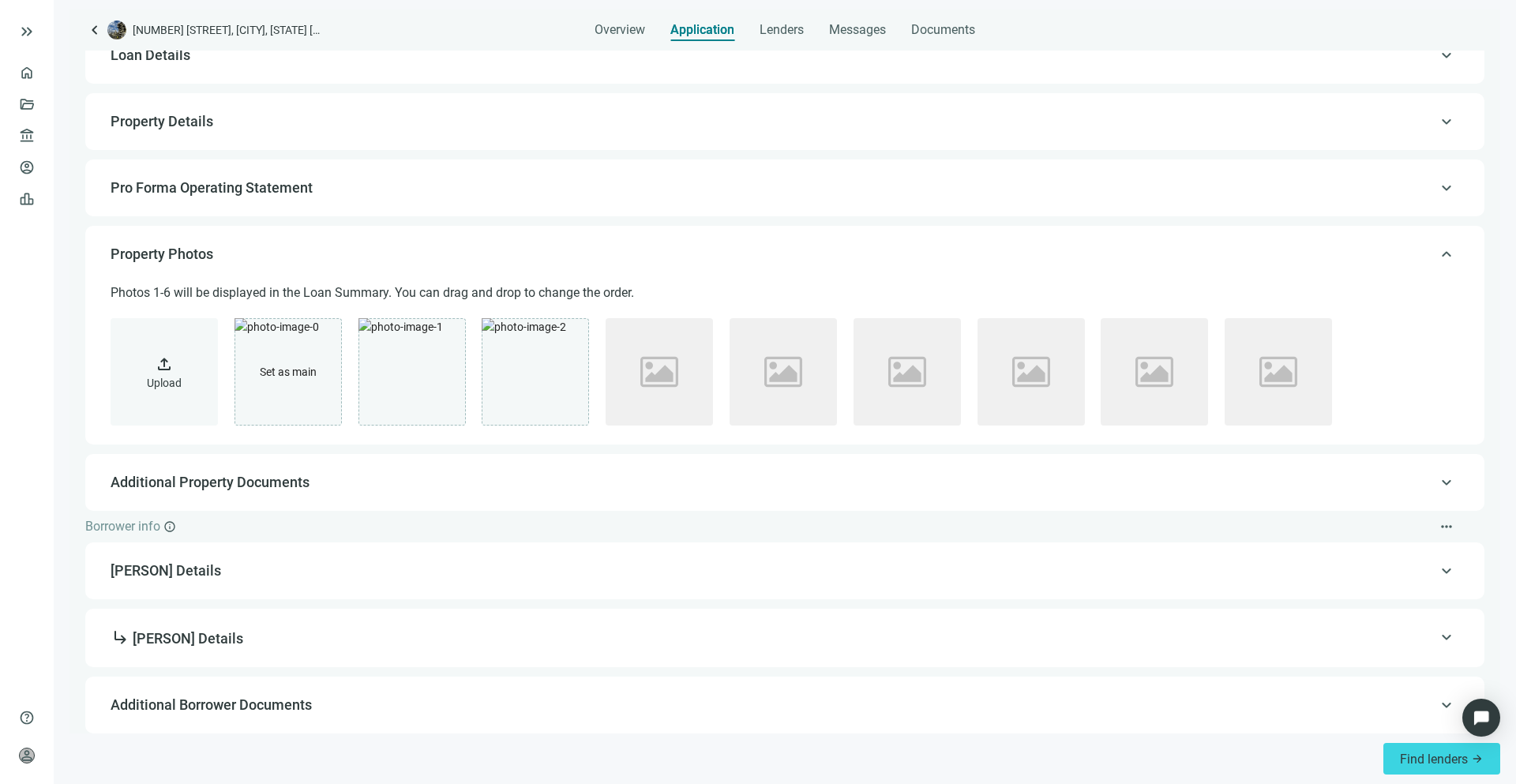 click on "Additional Property Documents" at bounding box center (210, 482) 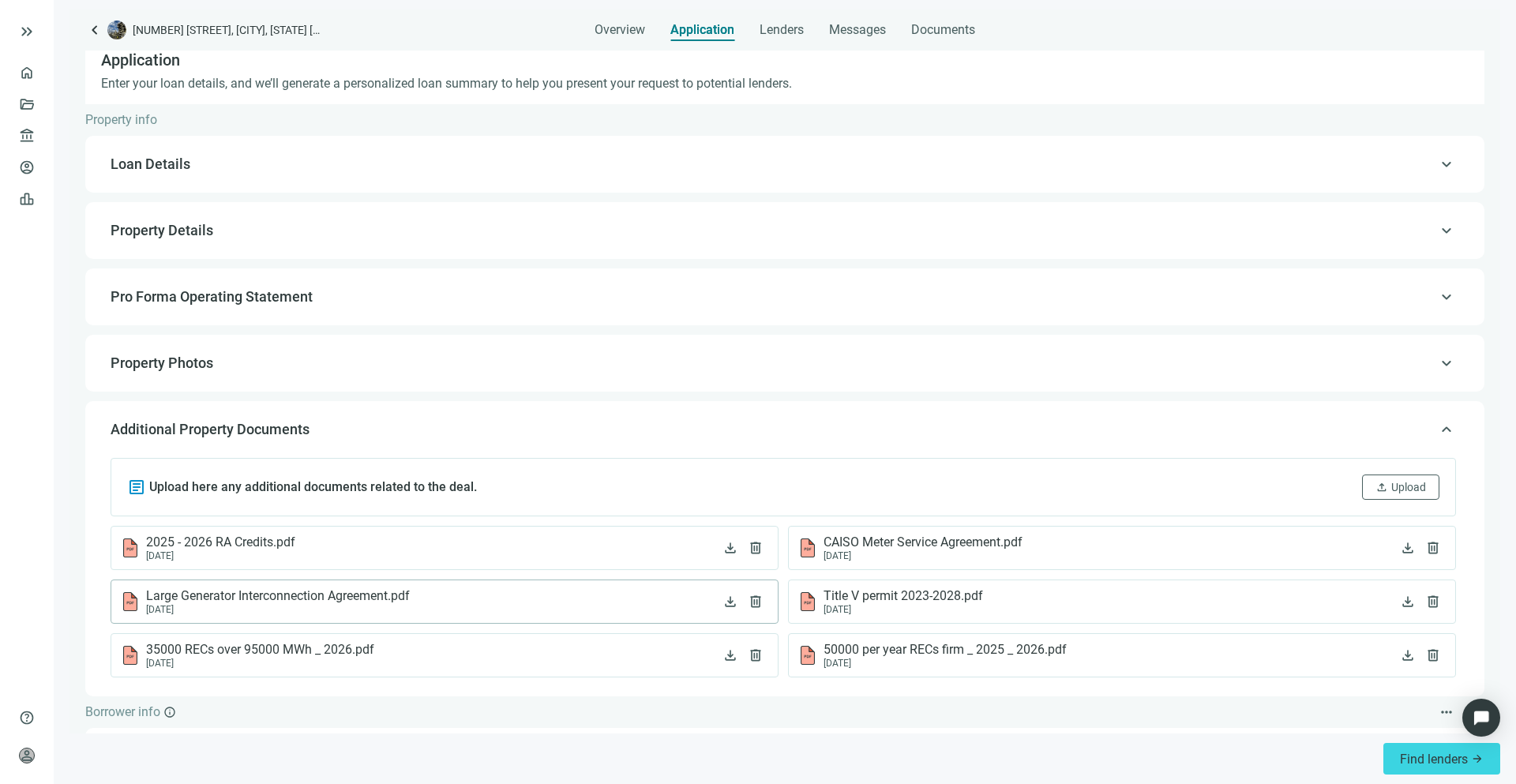 scroll, scrollTop: 0, scrollLeft: 0, axis: both 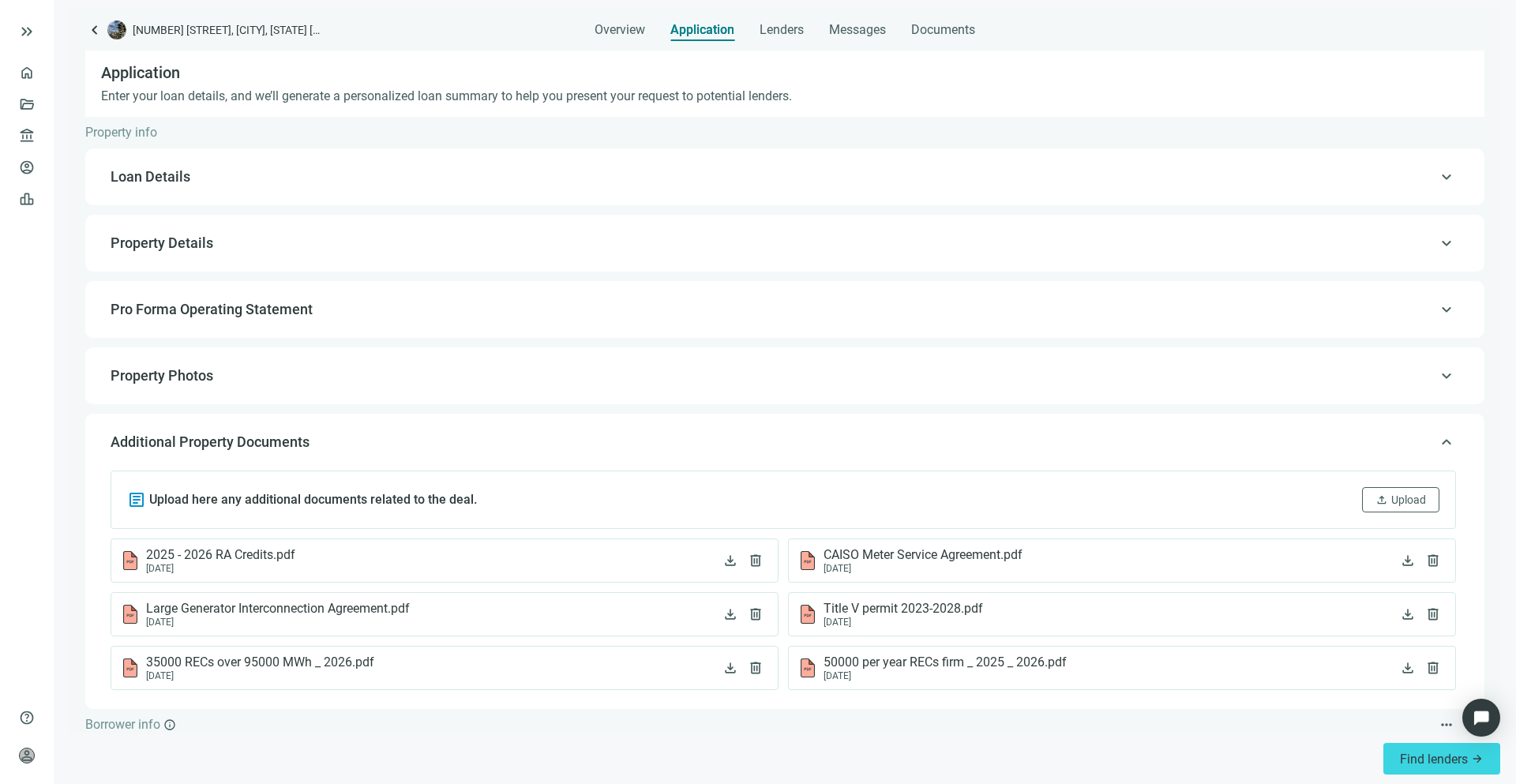 click on "keyboard_arrow_up Loan Details" at bounding box center (785, 177) 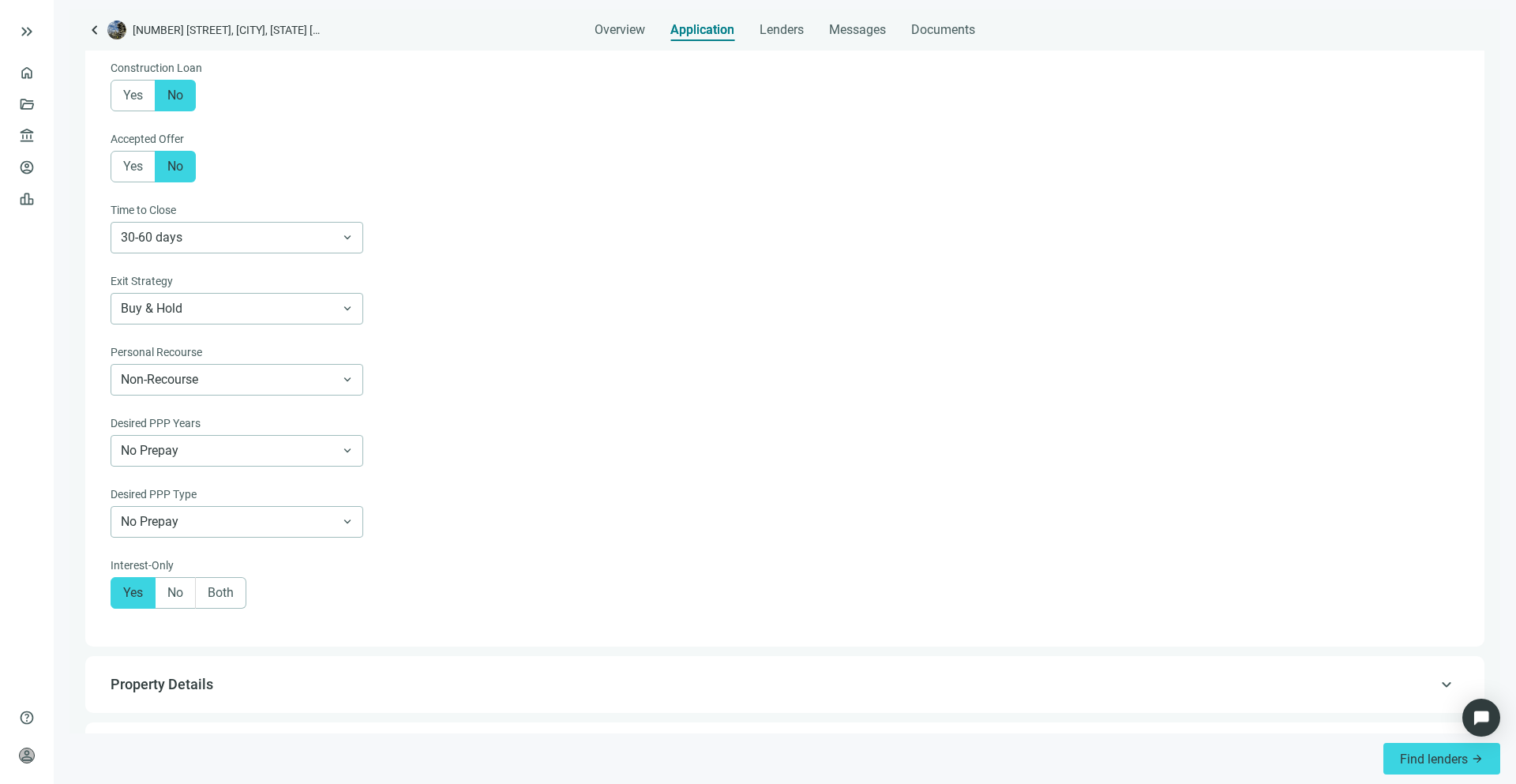 scroll, scrollTop: 649, scrollLeft: 0, axis: vertical 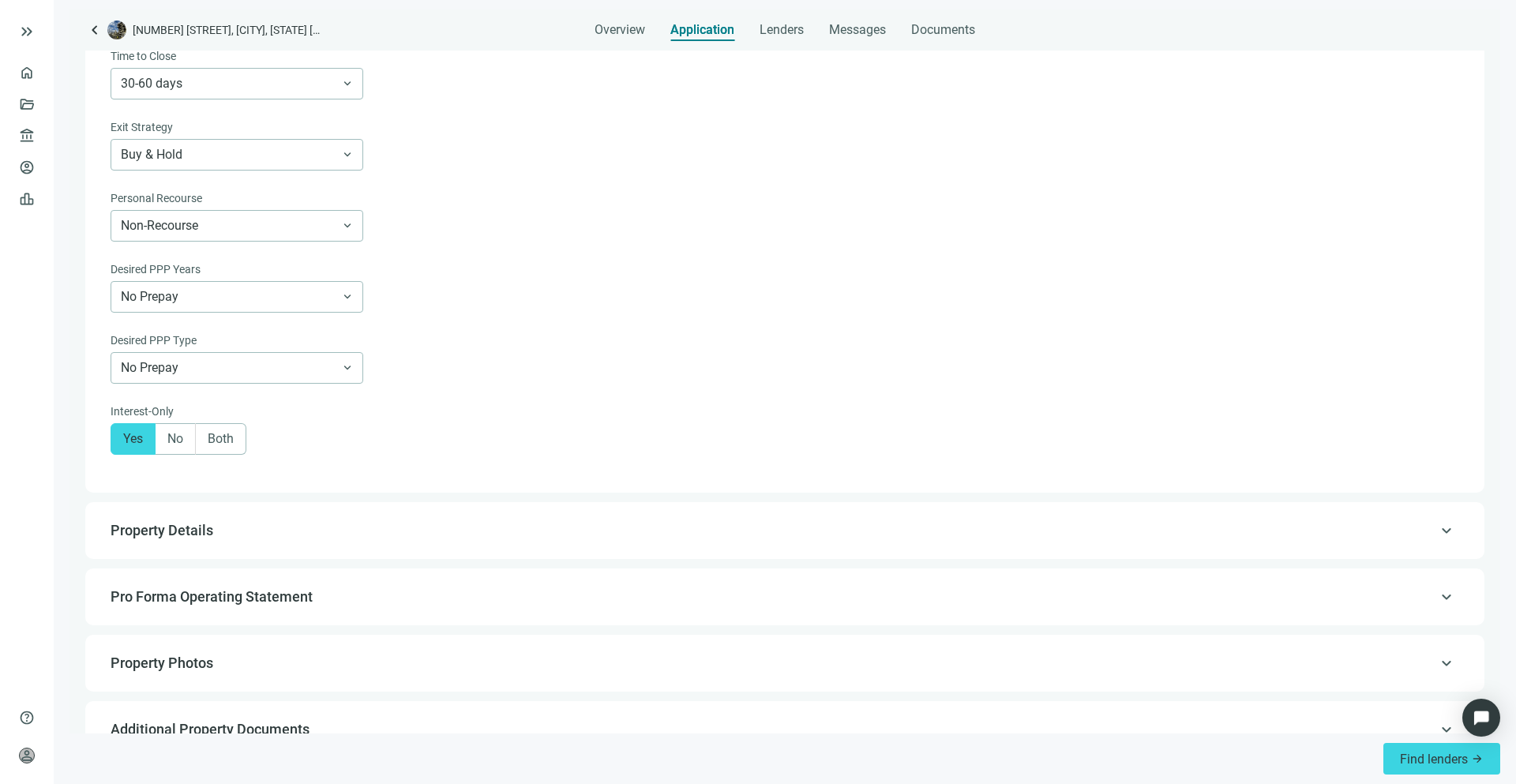 click on "Property Details" at bounding box center [783, 531] 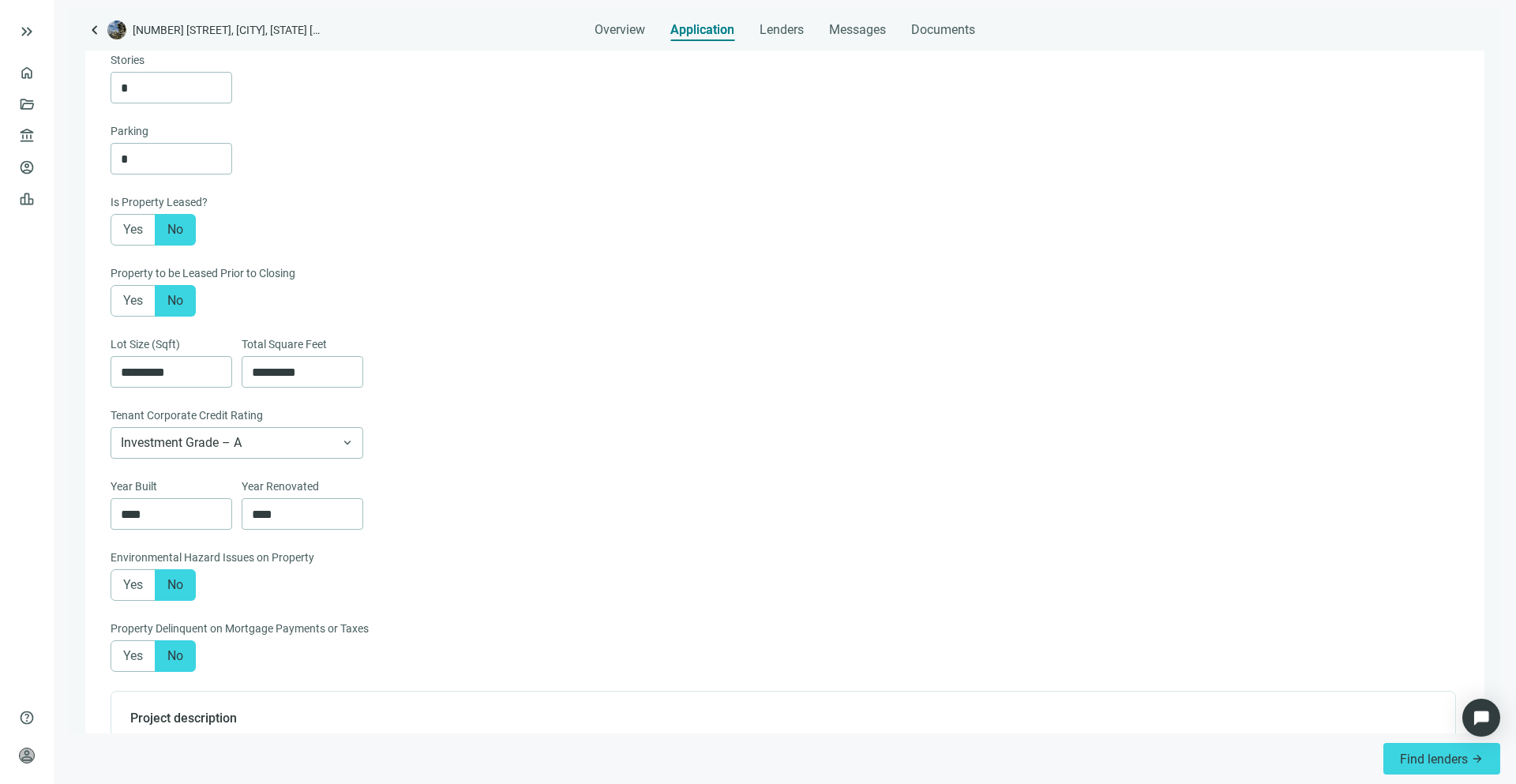 scroll, scrollTop: 460, scrollLeft: 0, axis: vertical 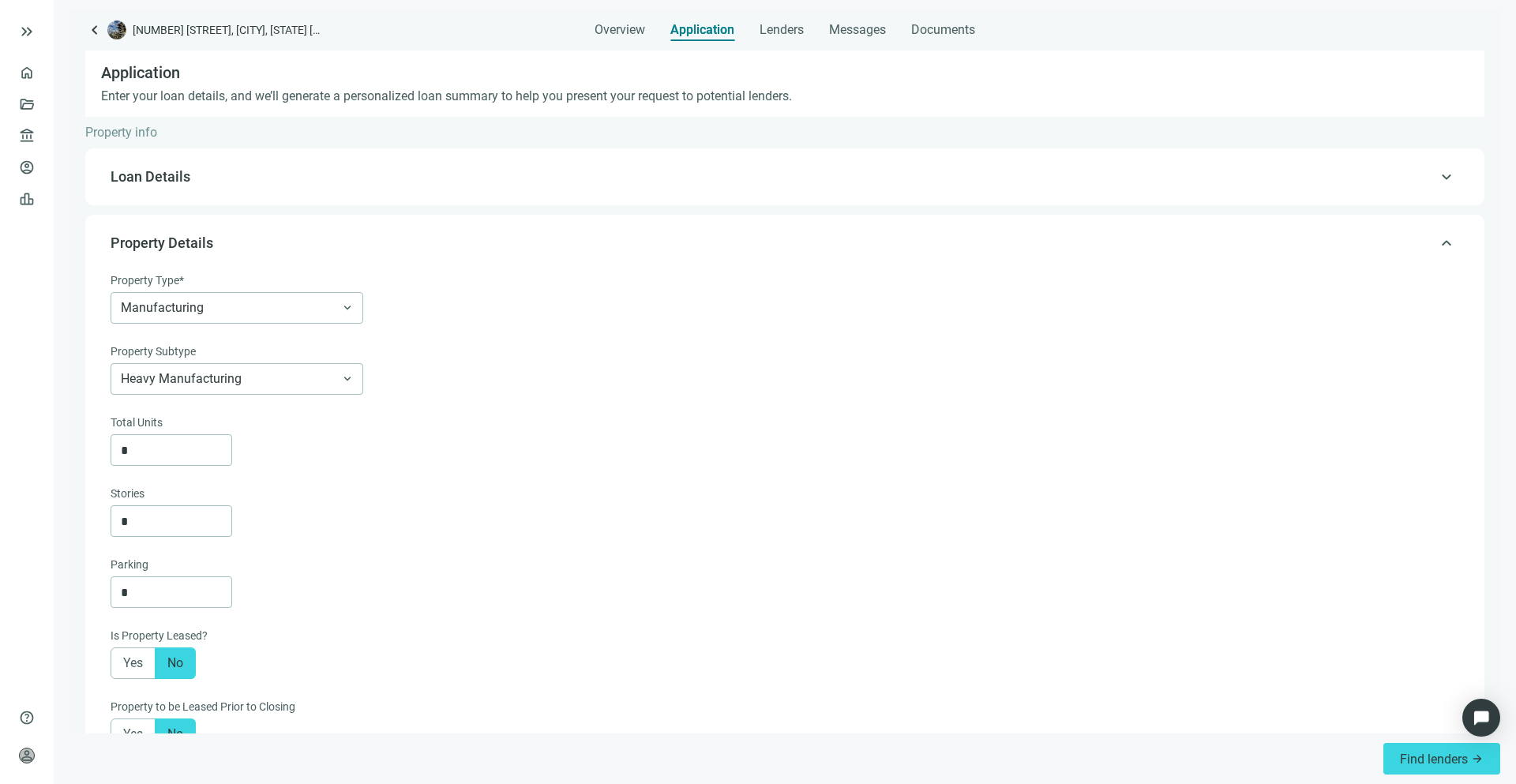 click on "keyboard_arrow_up Loan Details" at bounding box center [785, 177] 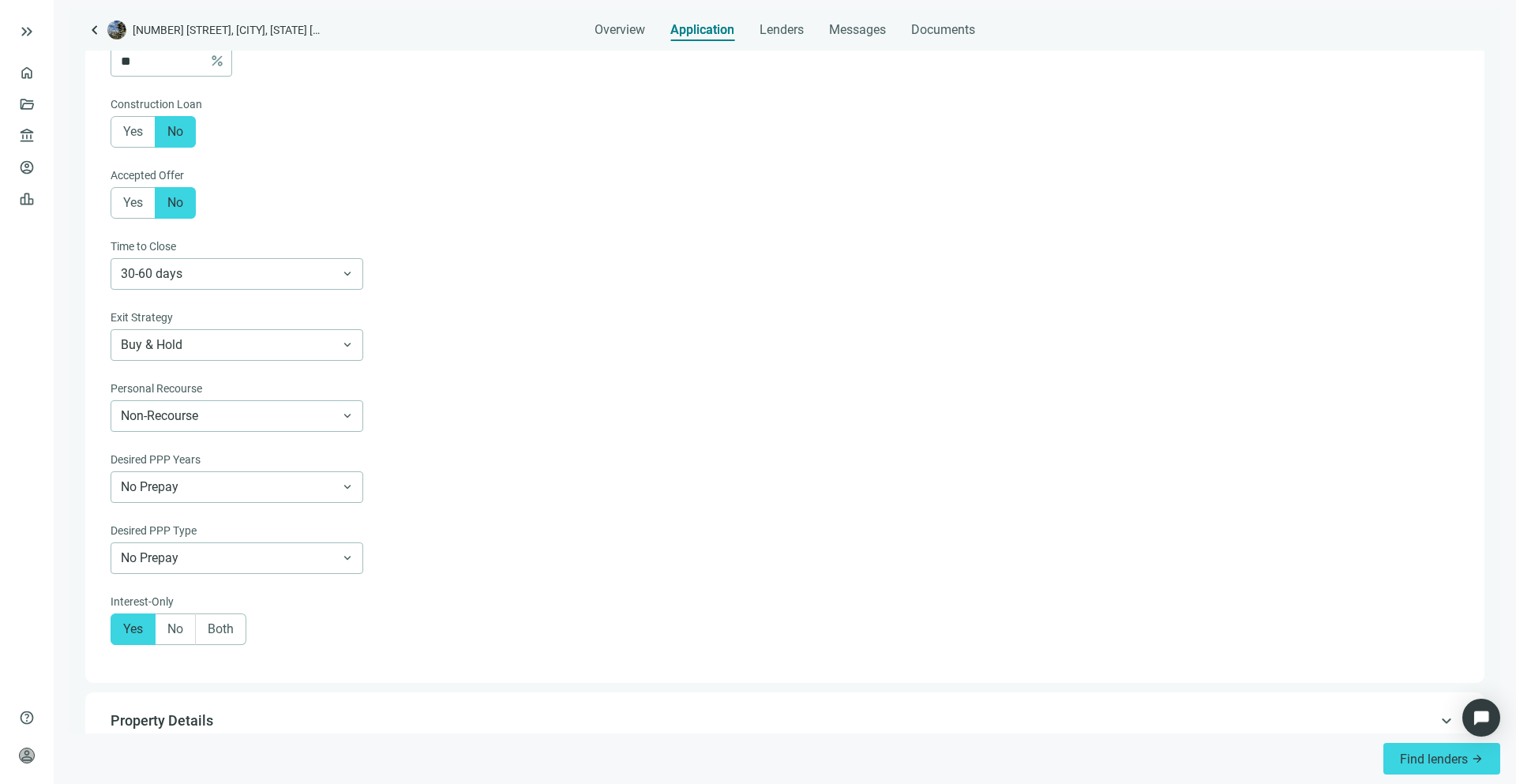 scroll, scrollTop: 896, scrollLeft: 0, axis: vertical 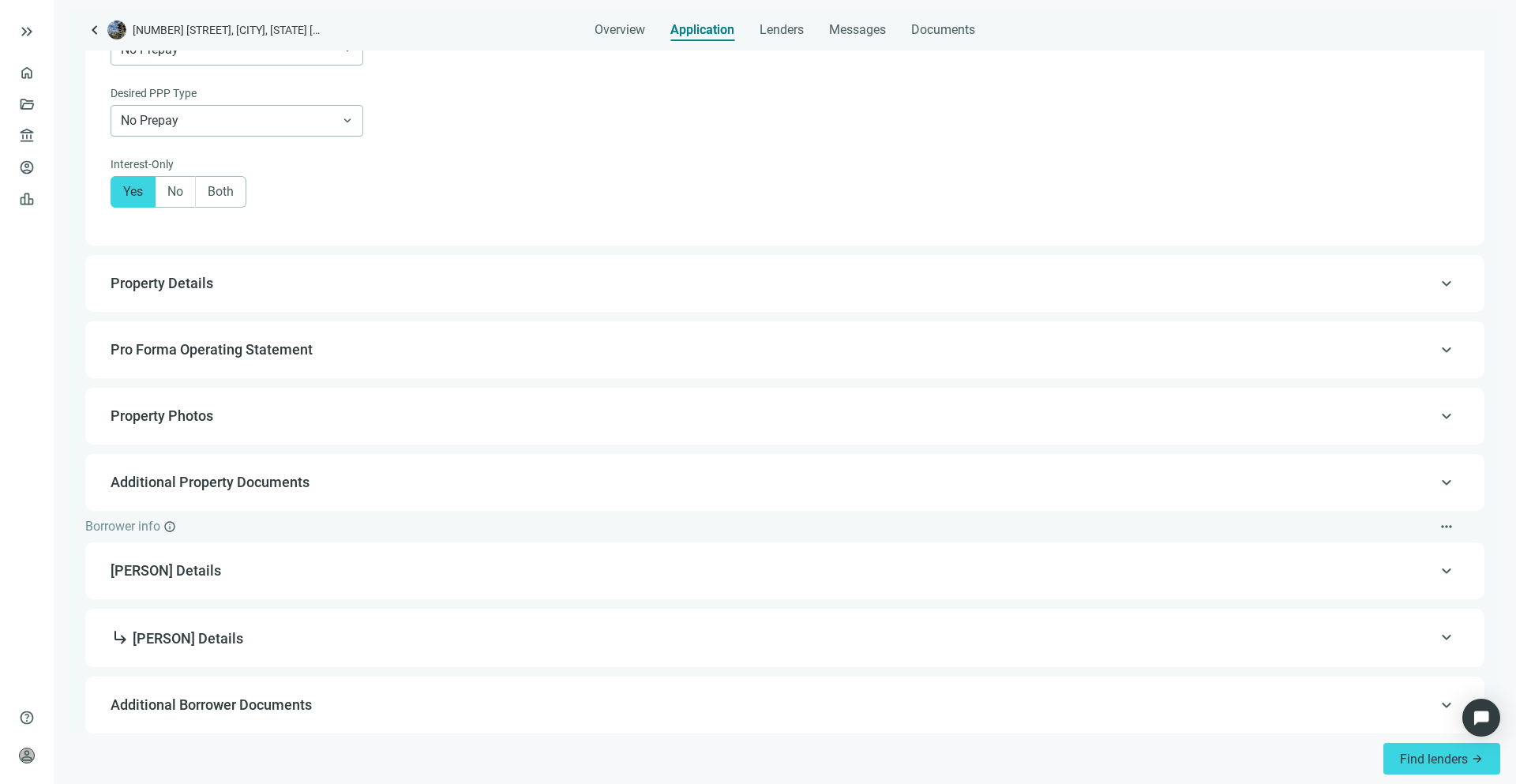 click on "keyboard_arrow_up Additional Property Documents" at bounding box center [785, 482] 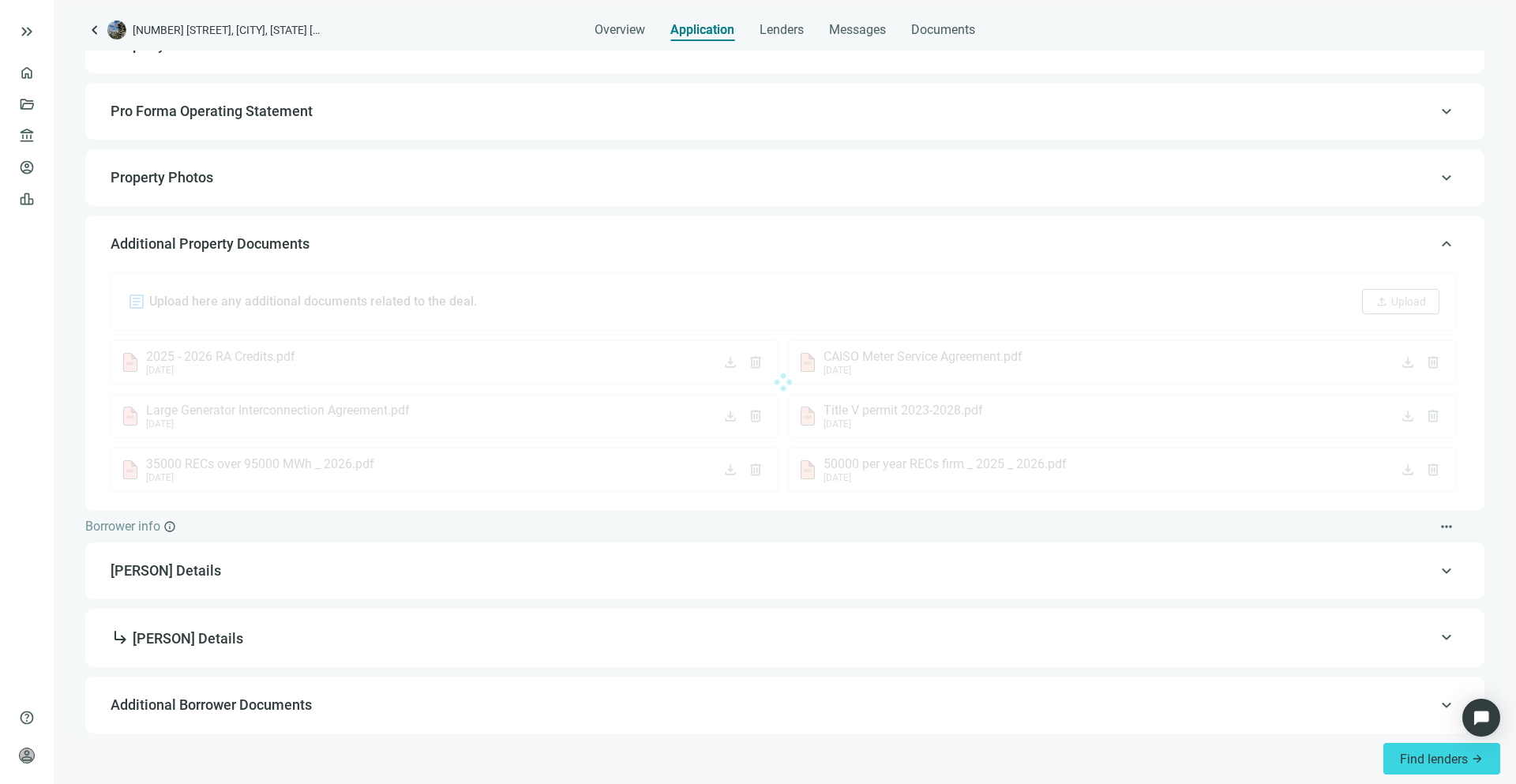 scroll, scrollTop: 198, scrollLeft: 0, axis: vertical 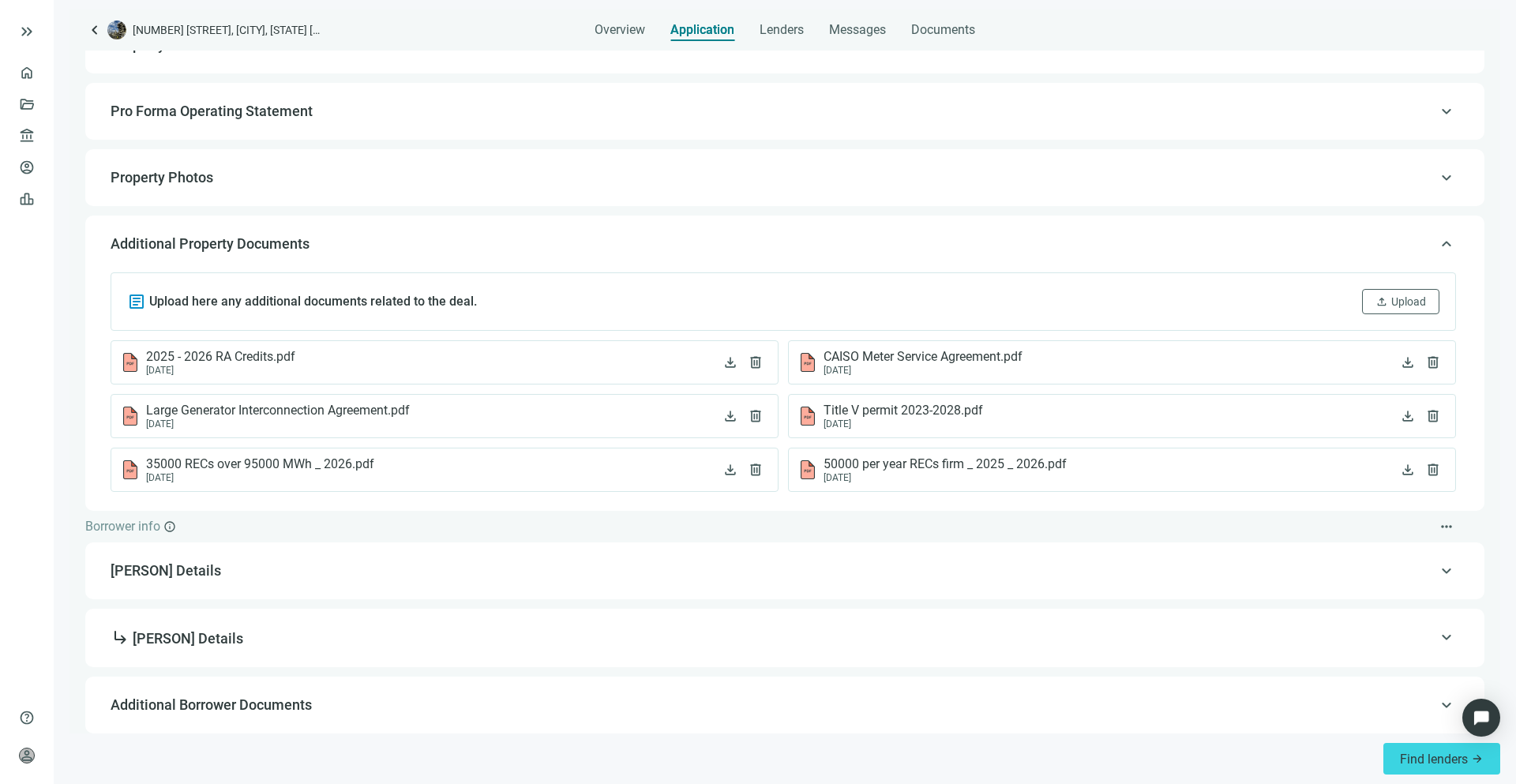 click on "**********" at bounding box center [785, 231] 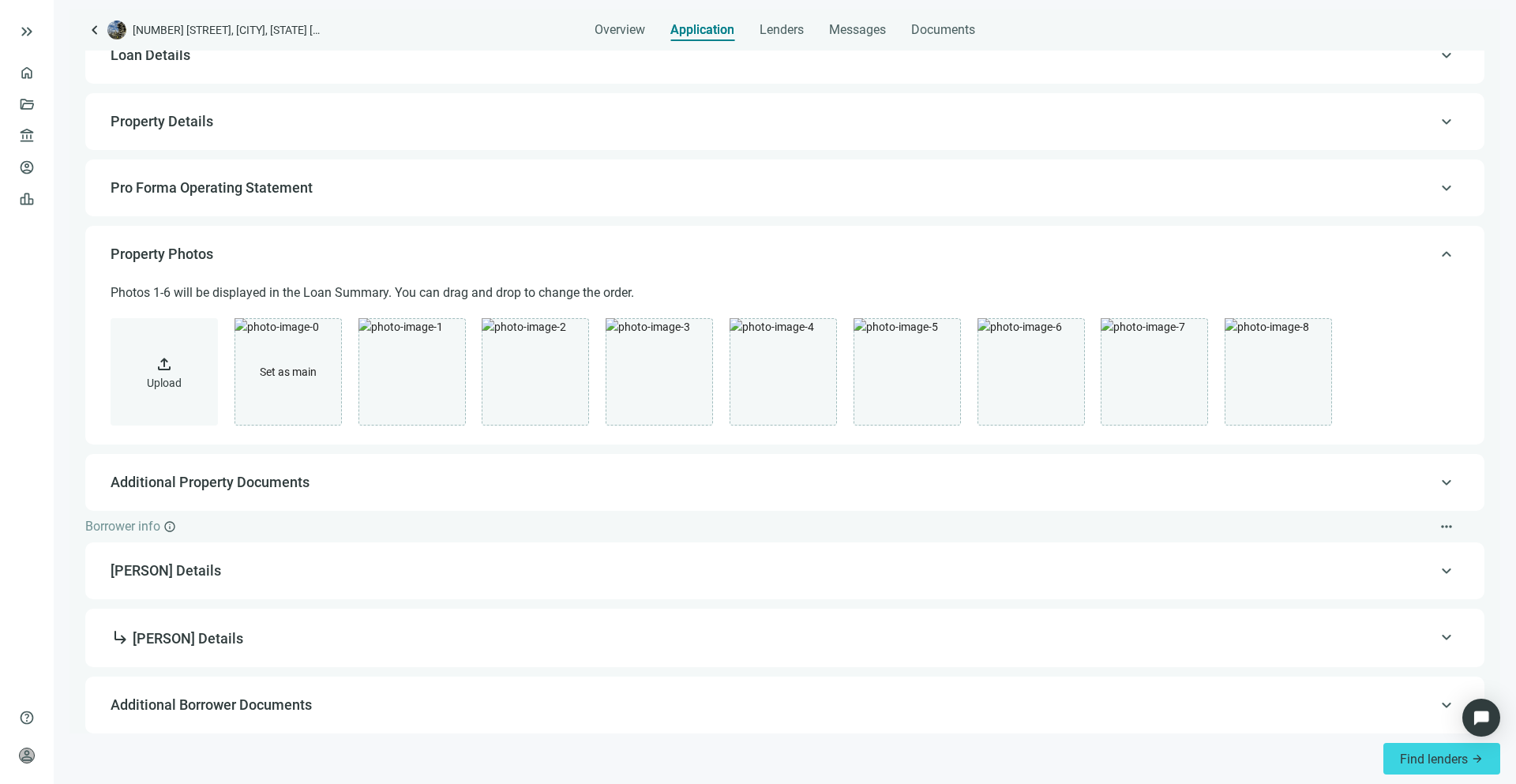 click on "Pro Forma Operating Statement" at bounding box center [783, 188] 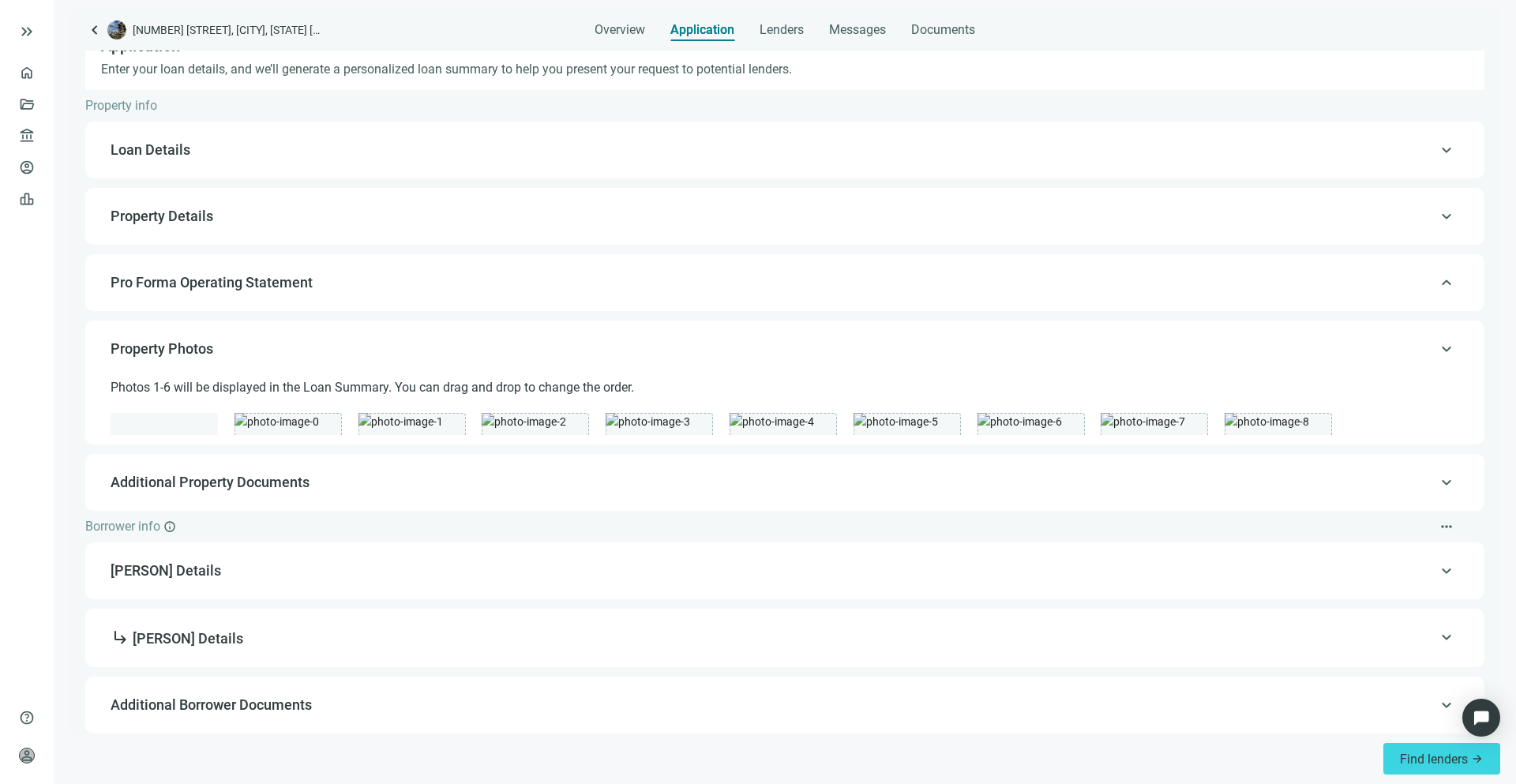 click on "**********" at bounding box center [785, 150] 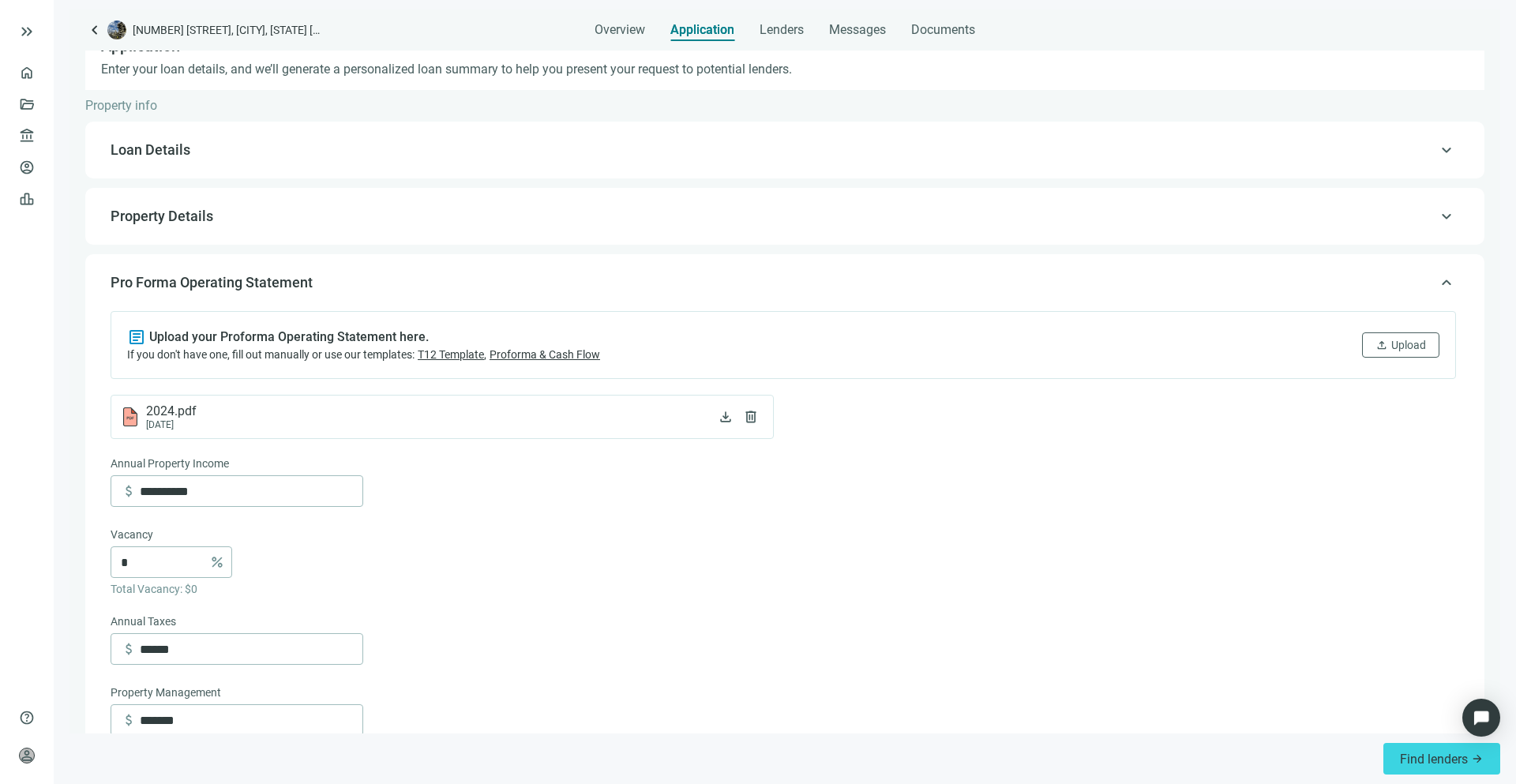 click on "keyboard_arrow_up Property Details" at bounding box center [785, 216] 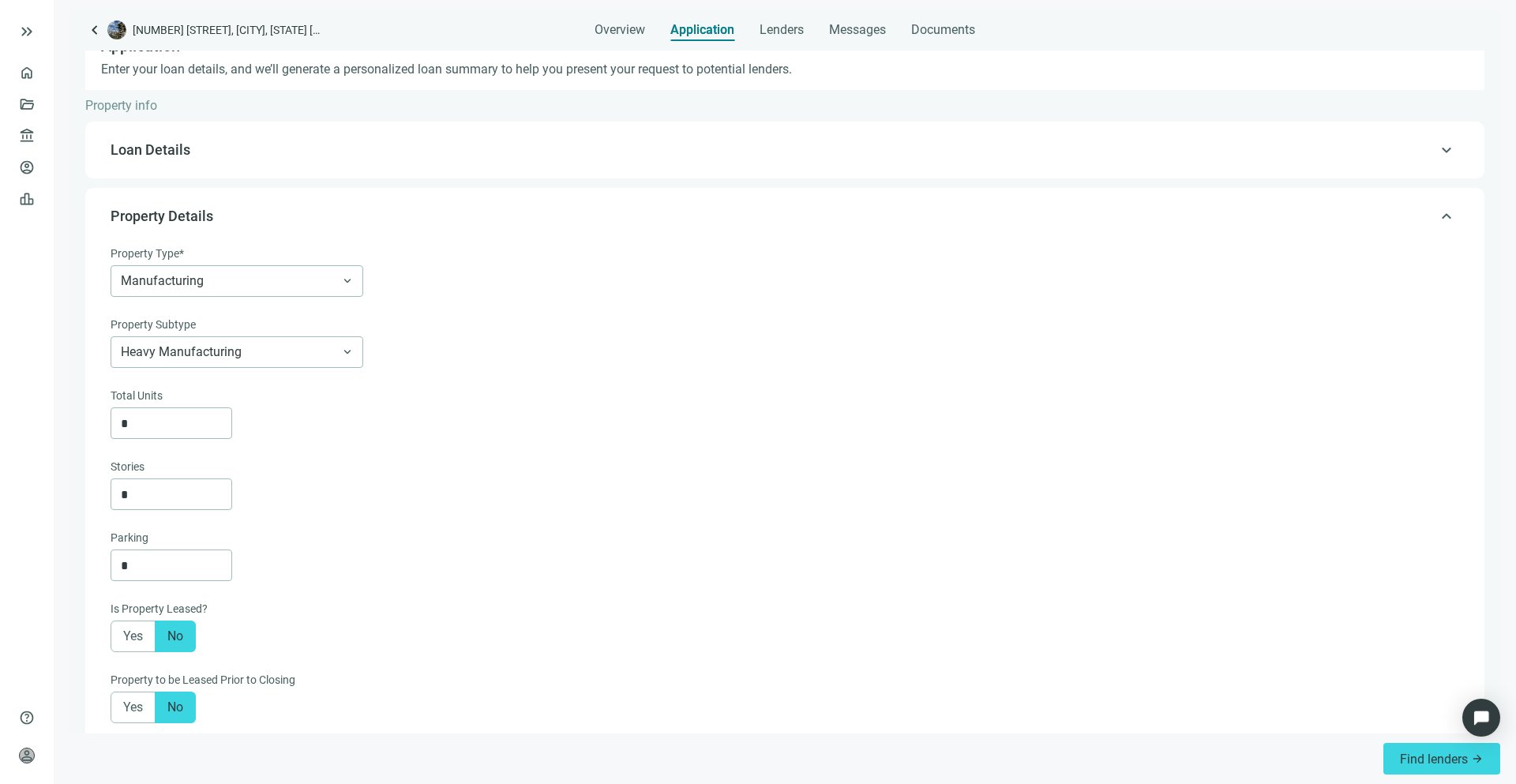 click on "keyboard_arrow_up Loan Details" at bounding box center [785, 150] 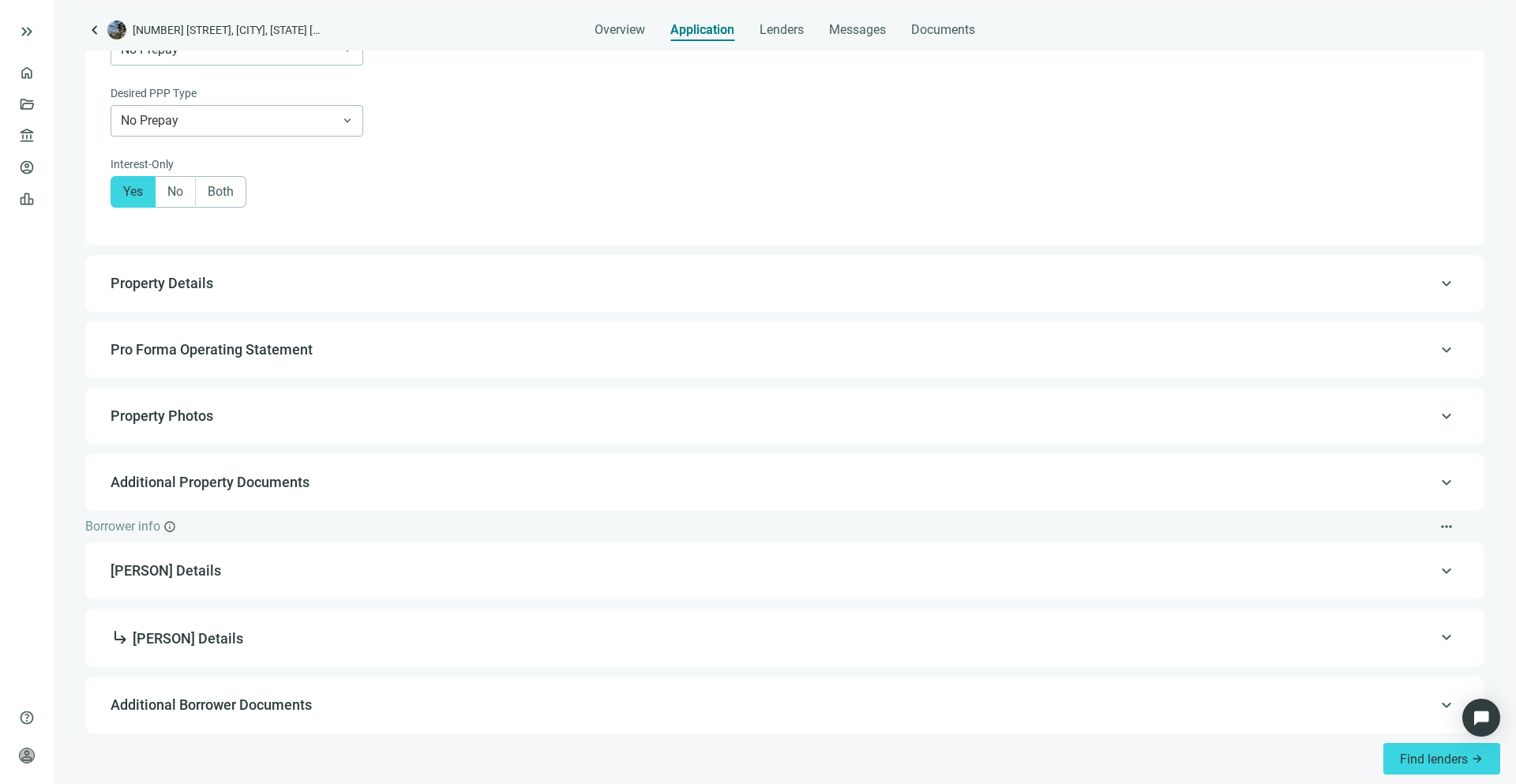 scroll, scrollTop: 895, scrollLeft: 0, axis: vertical 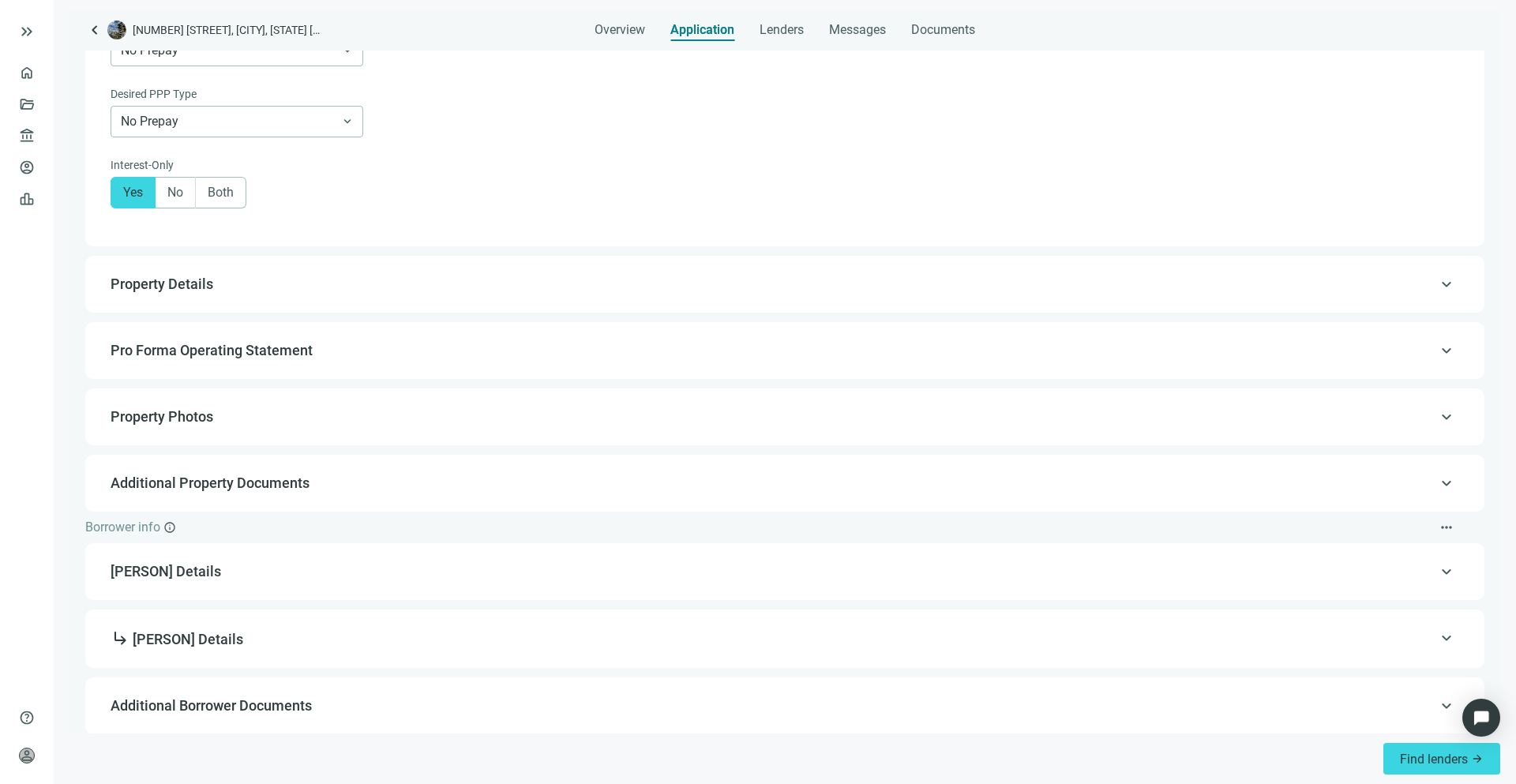 drag, startPoint x: 245, startPoint y: 649, endPoint x: 313, endPoint y: 642, distance: 68.35934 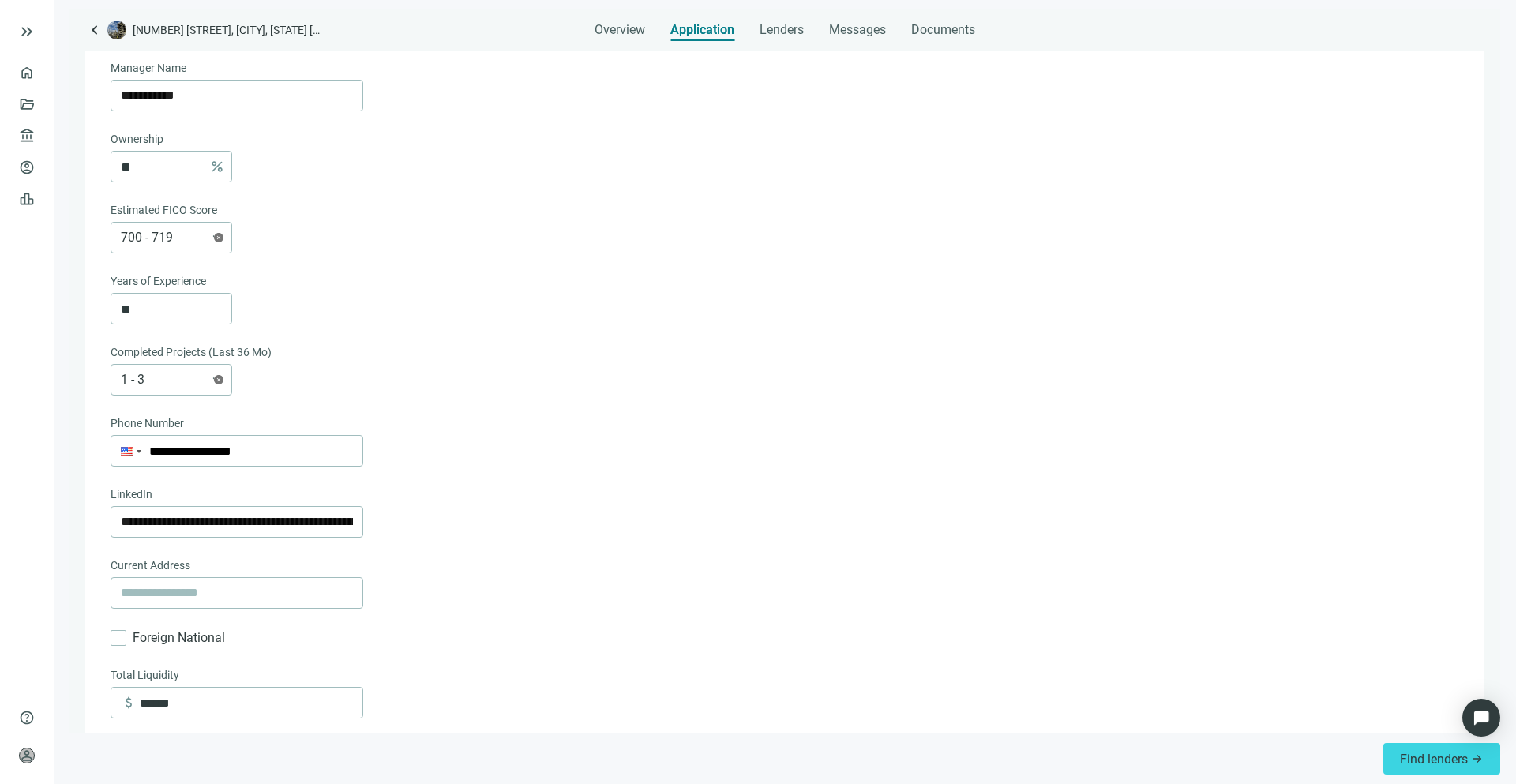 scroll, scrollTop: 0, scrollLeft: 0, axis: both 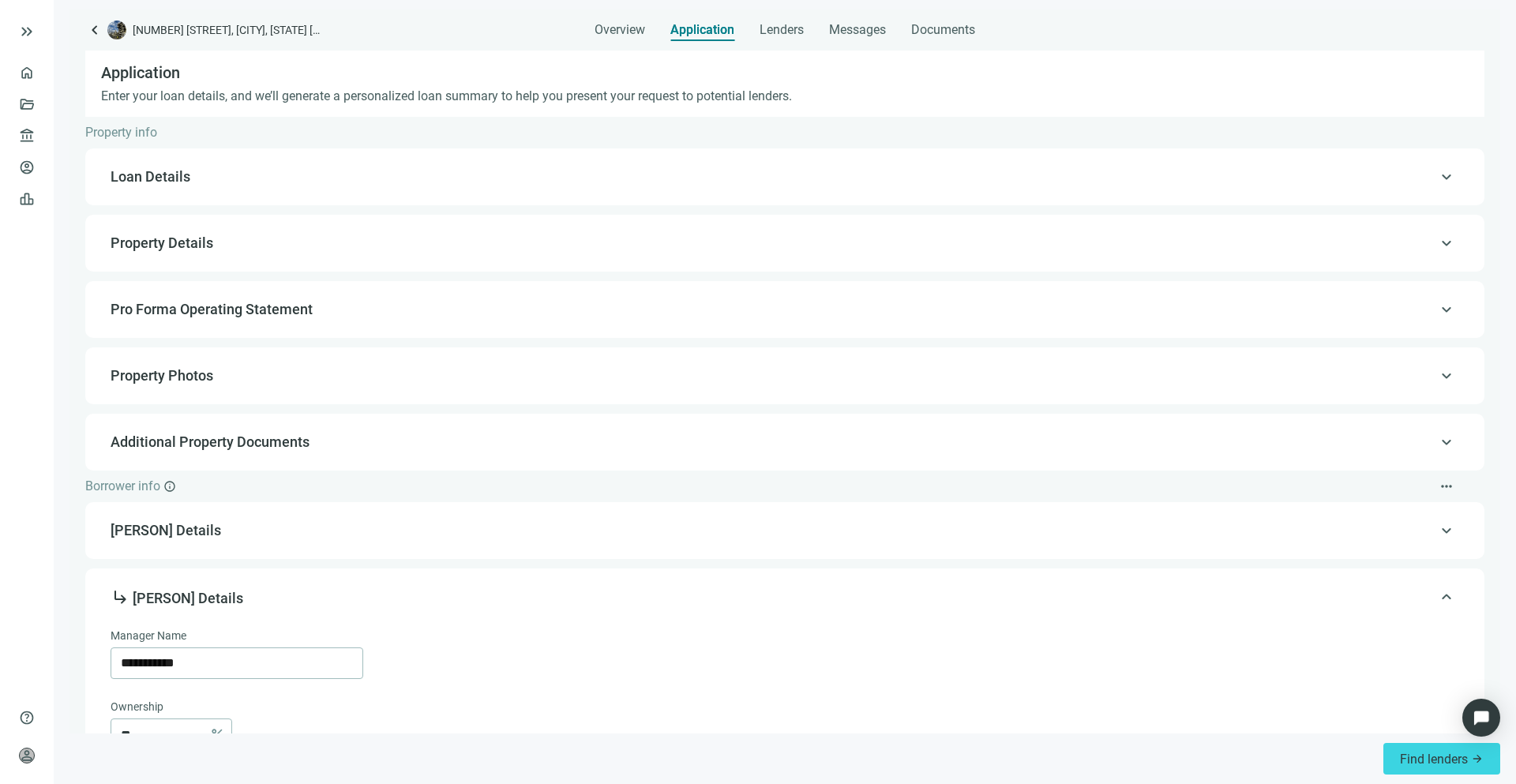 drag, startPoint x: 266, startPoint y: 171, endPoint x: 266, endPoint y: 181, distance: 10 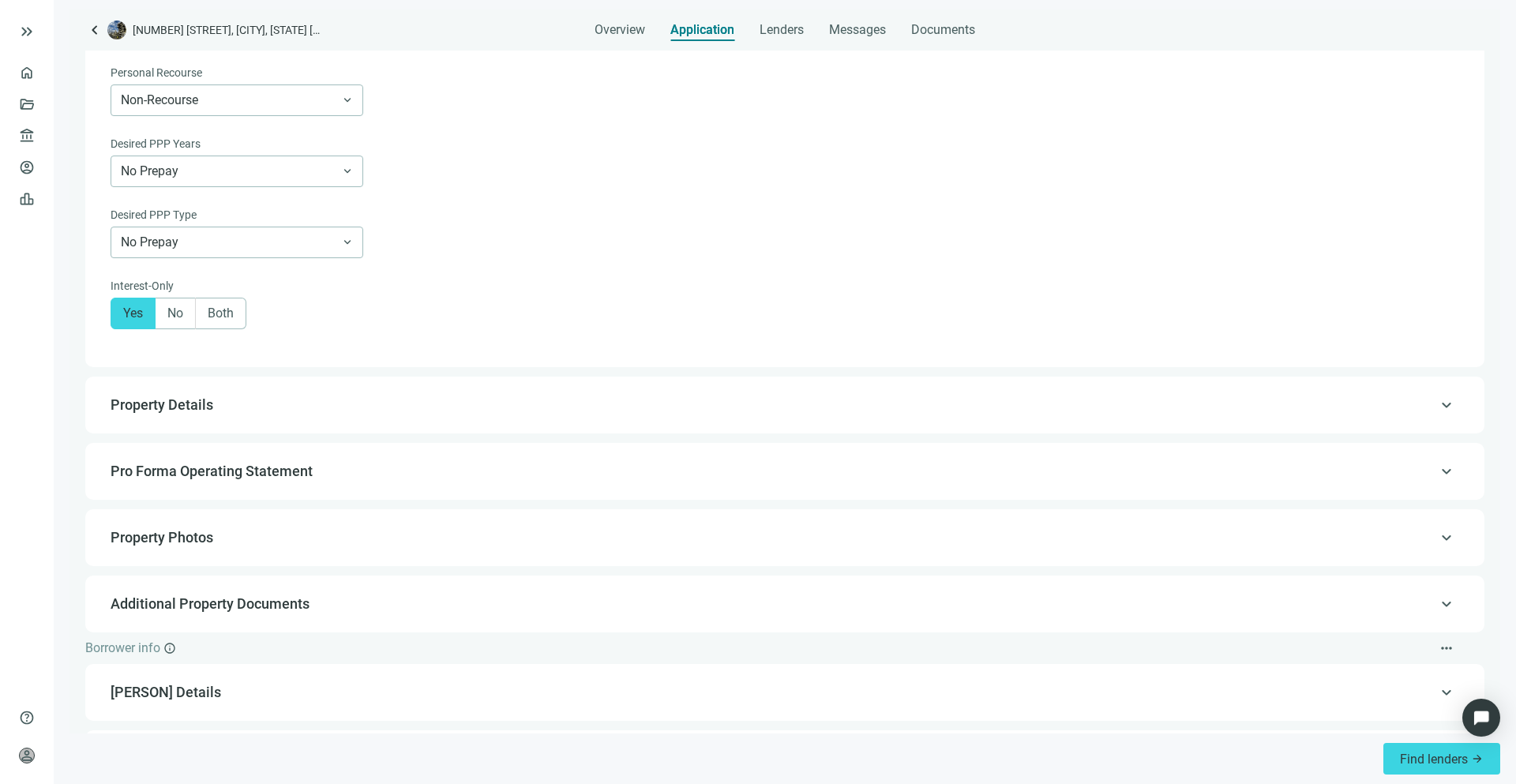 scroll, scrollTop: 896, scrollLeft: 0, axis: vertical 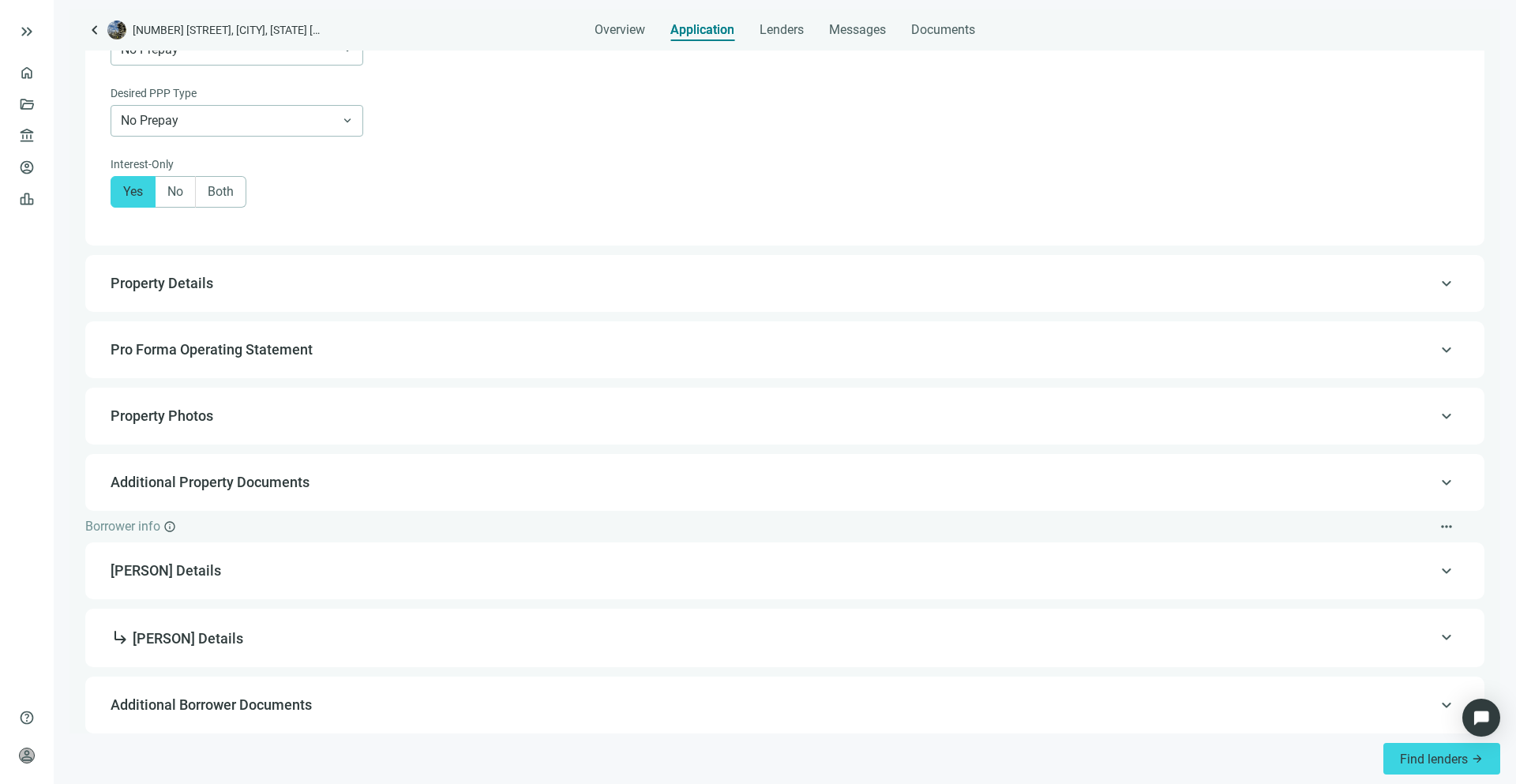 click on "**********" at bounding box center (785, -118) 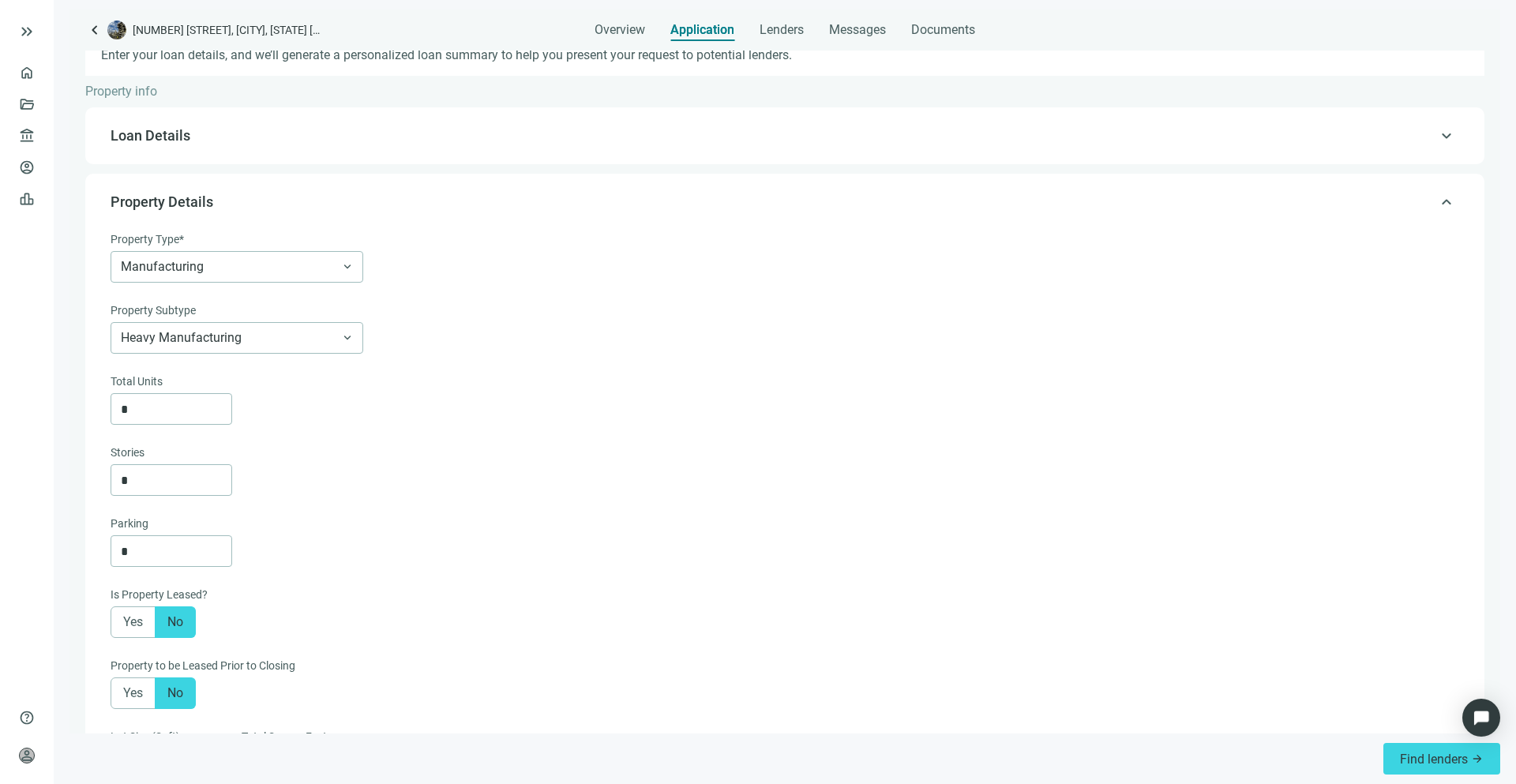 scroll, scrollTop: 0, scrollLeft: 0, axis: both 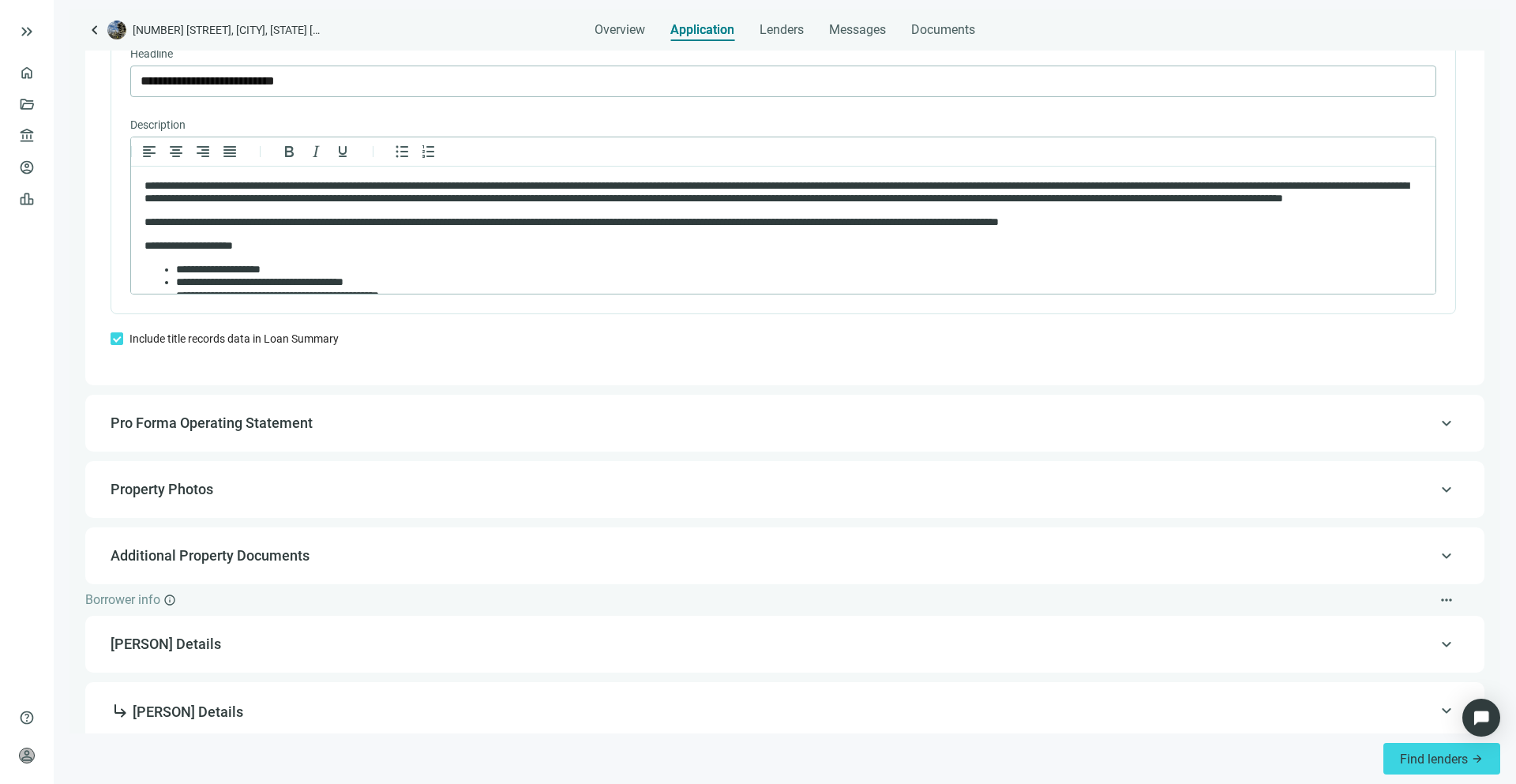 click on "Pro Forma Operating Statement" at bounding box center [212, 422] 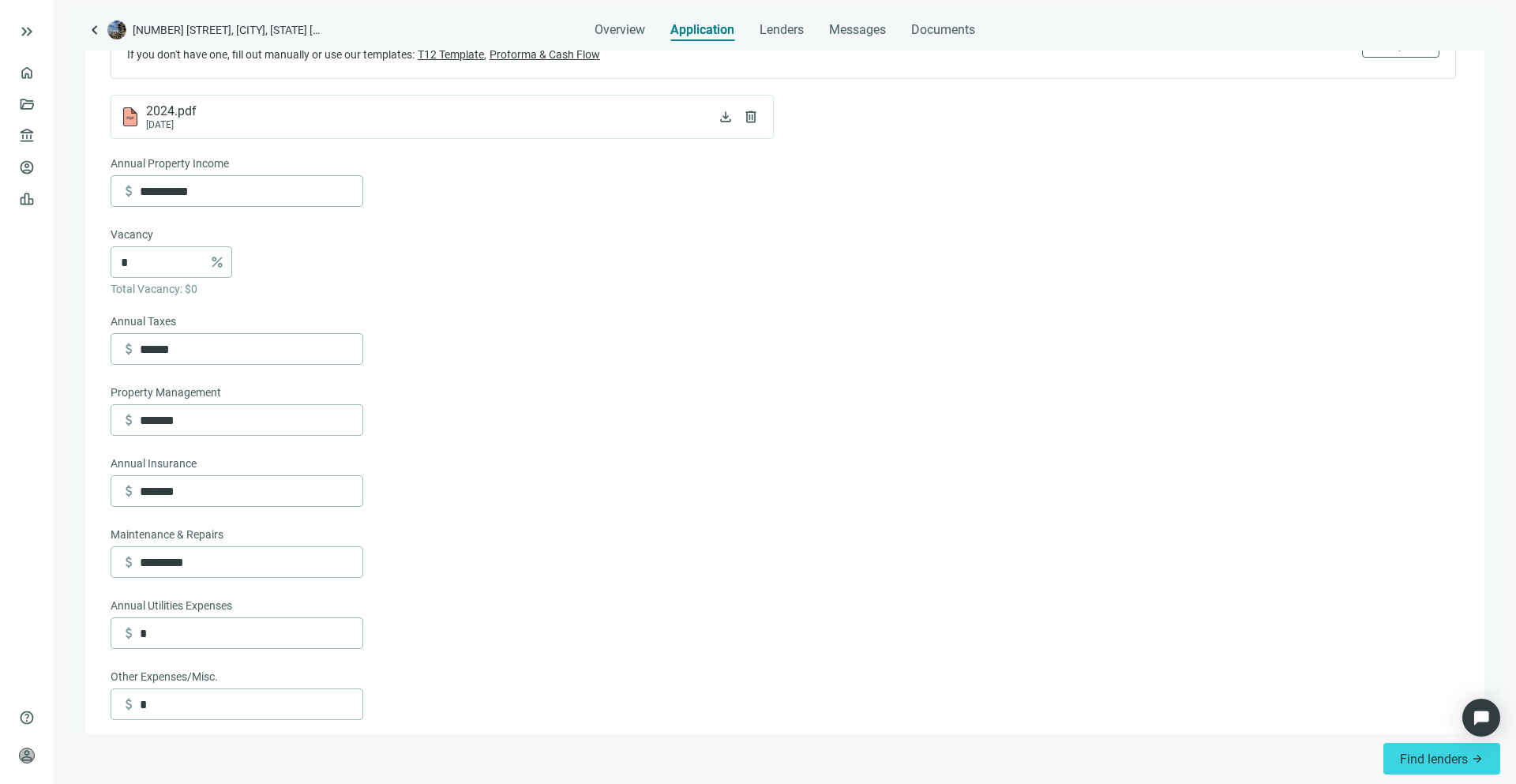 scroll, scrollTop: 0, scrollLeft: 0, axis: both 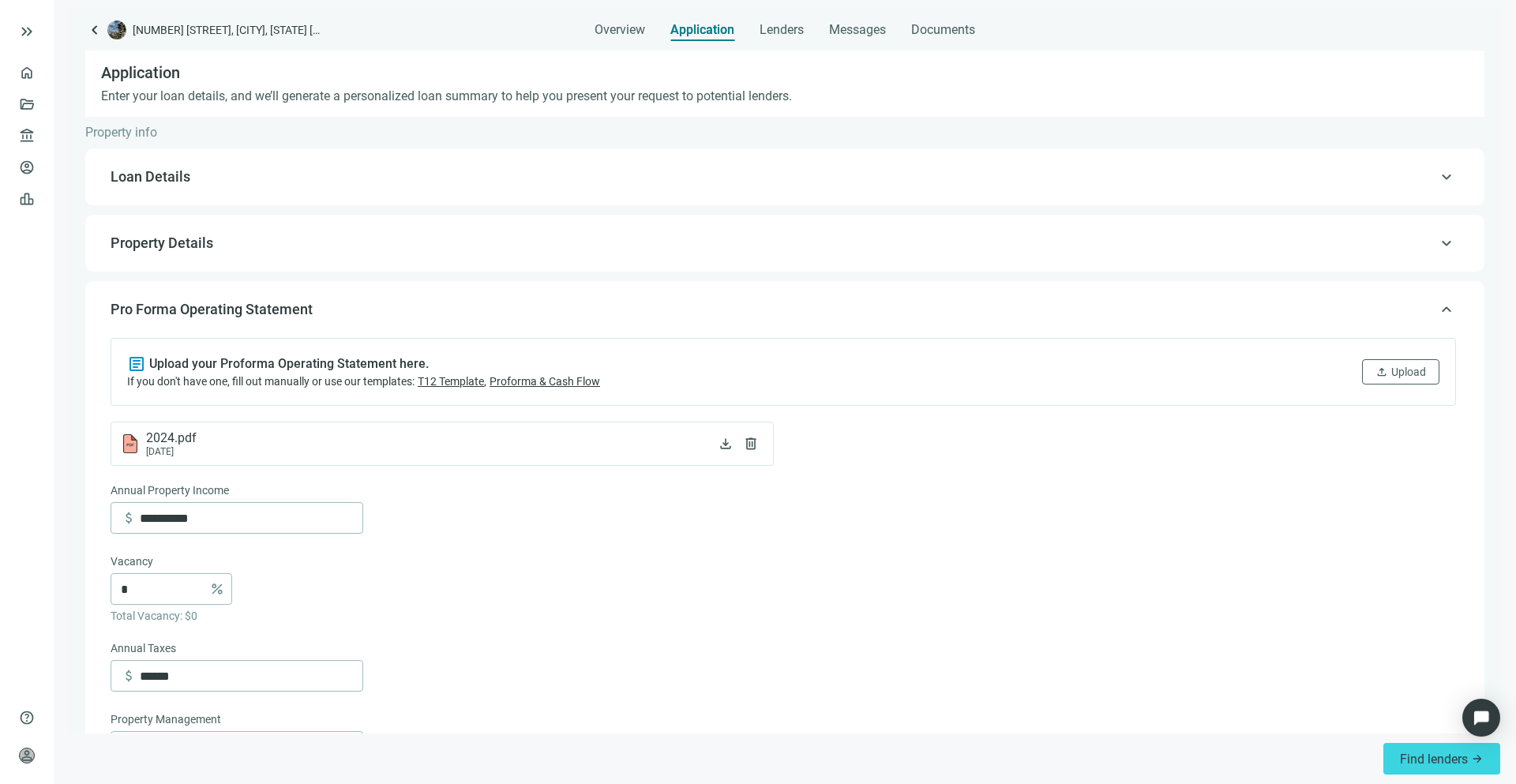 click on "keyboard_arrow_up Loan Details" at bounding box center [785, 177] 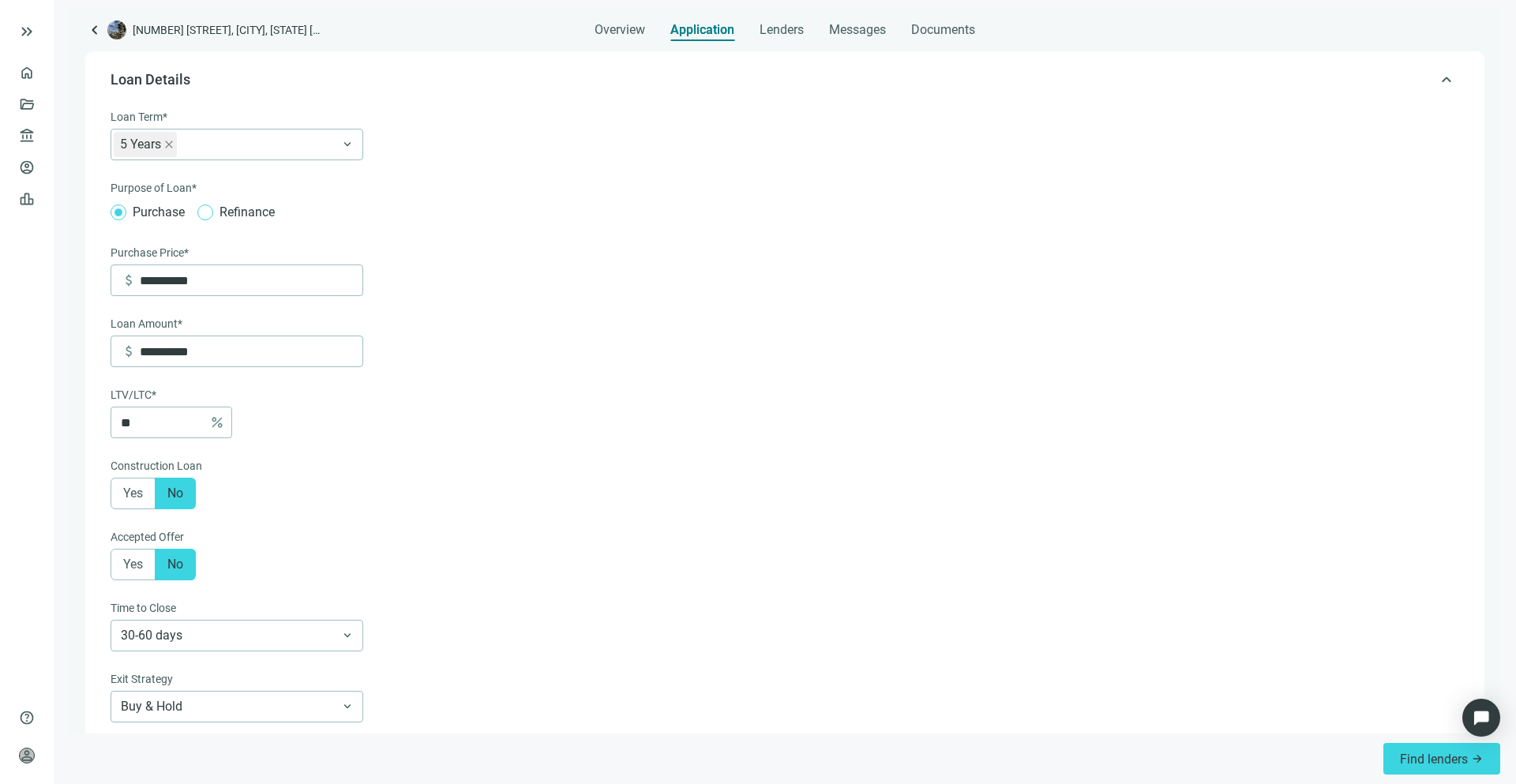 scroll, scrollTop: 98, scrollLeft: 0, axis: vertical 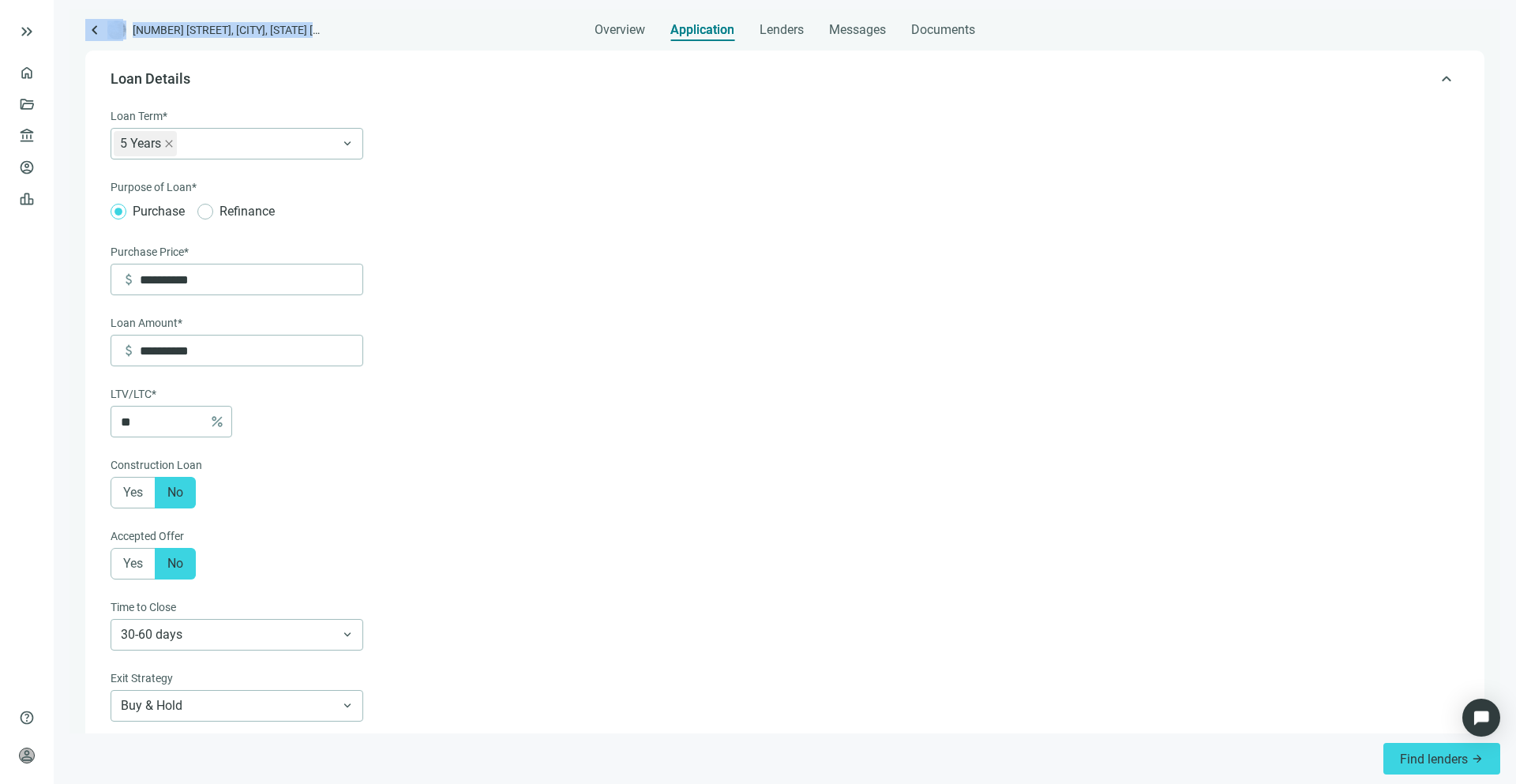 drag, startPoint x: 338, startPoint y: 29, endPoint x: 118, endPoint y: 32, distance: 220.02045 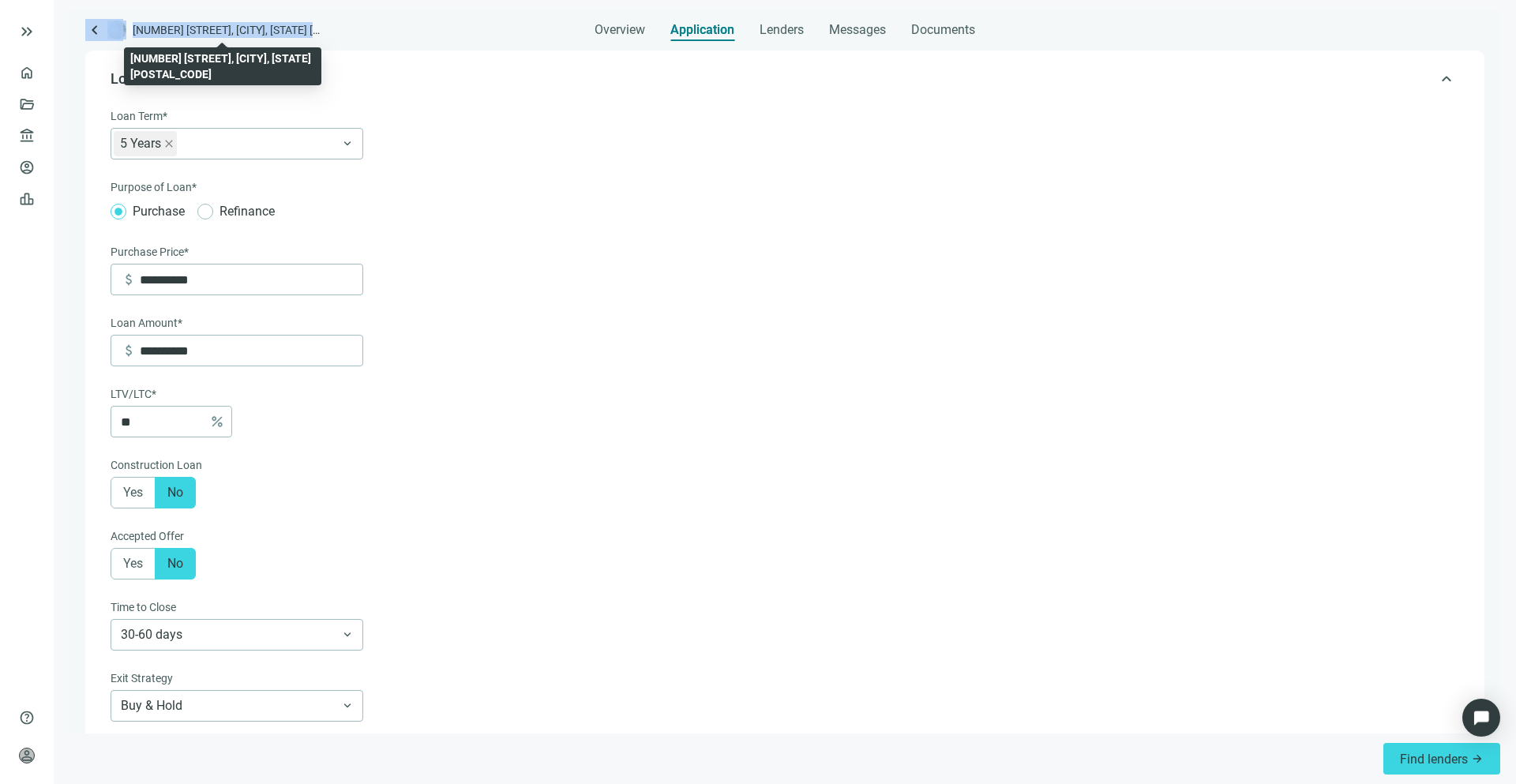 click on "[NUMBER] [STREET], [CITY], [STATE] [POSTAL_CODE]" at bounding box center (227, 30) 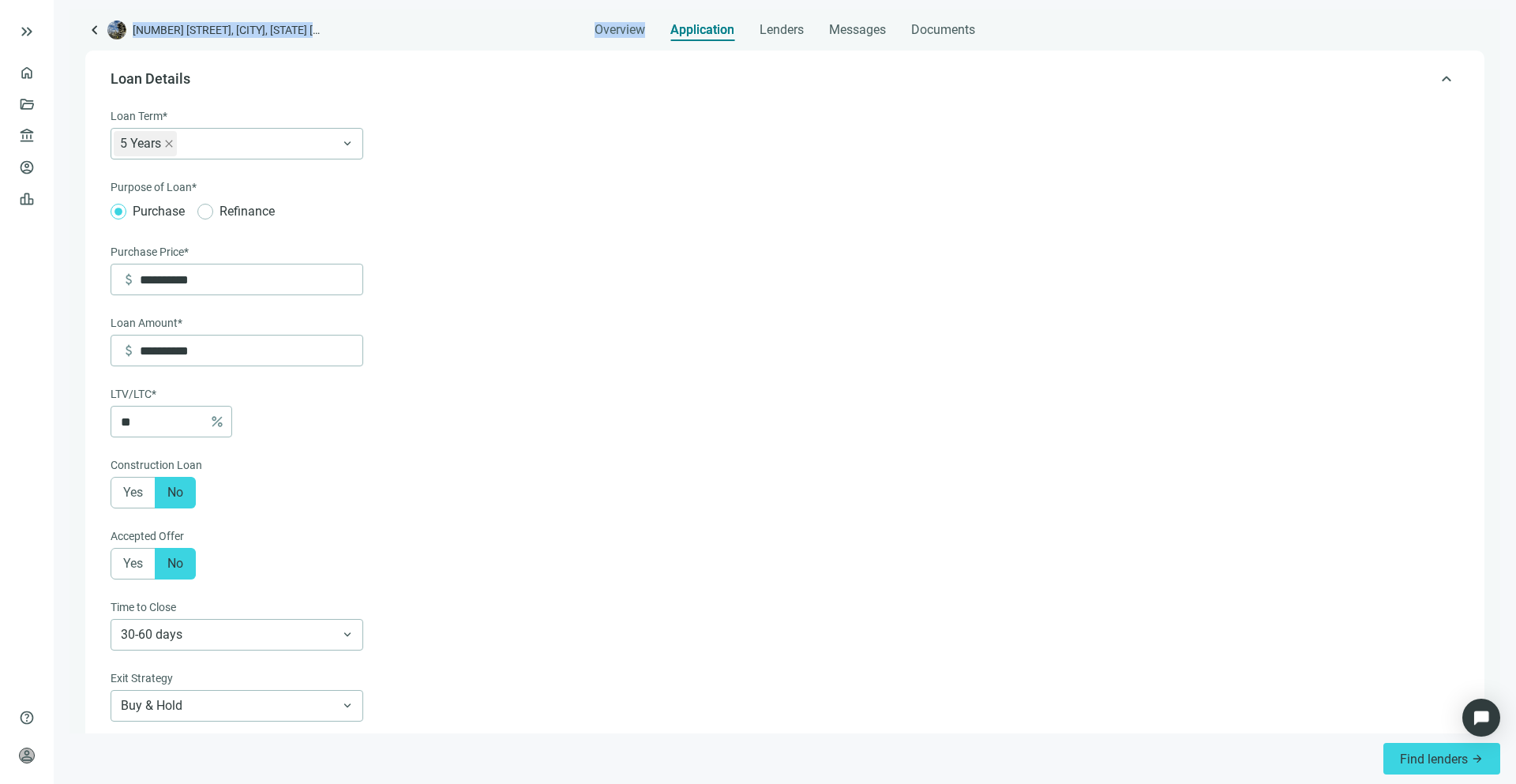 drag, startPoint x: 359, startPoint y: 39, endPoint x: 161, endPoint y: 40, distance: 198.003 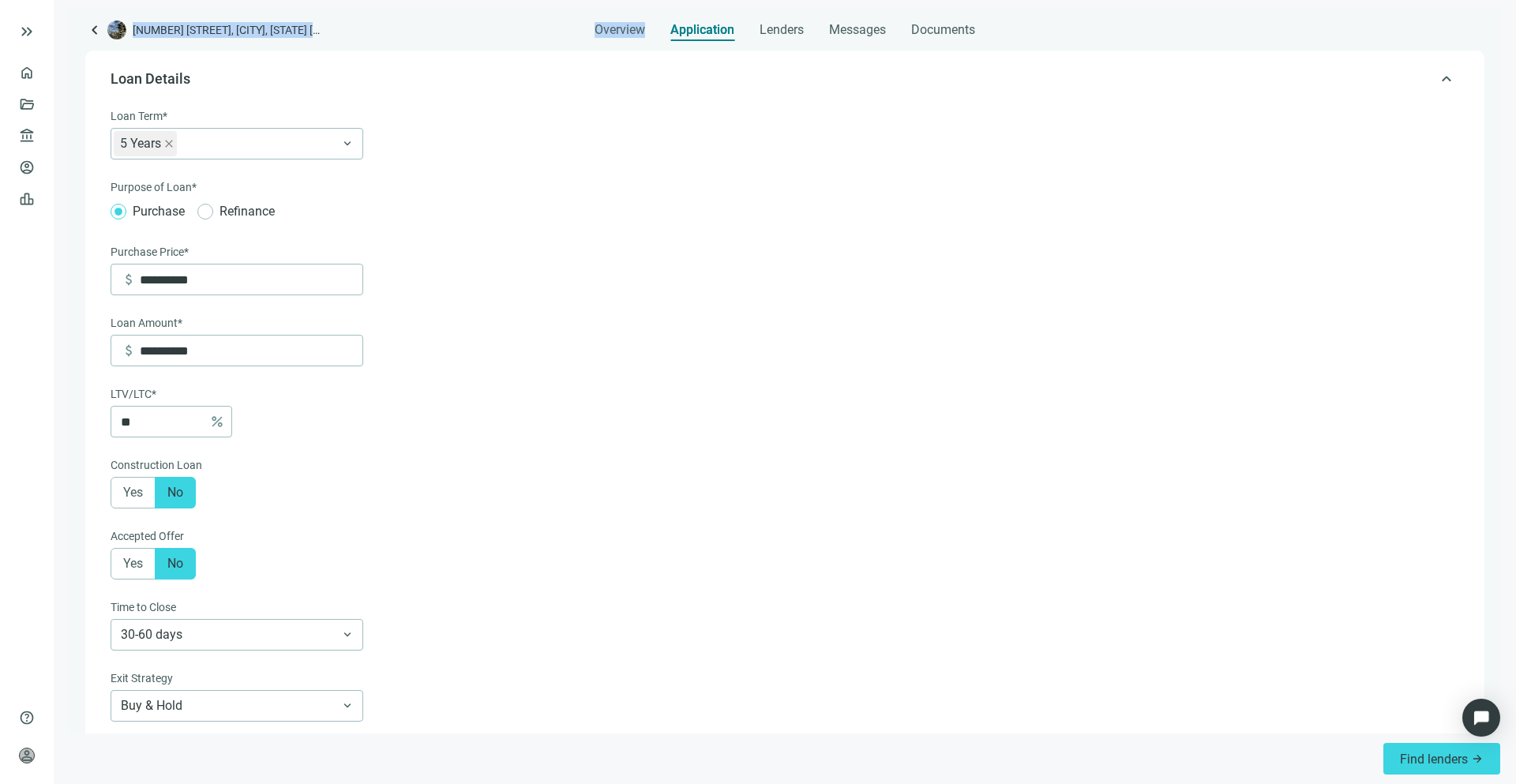 scroll, scrollTop: 98, scrollLeft: 0, axis: vertical 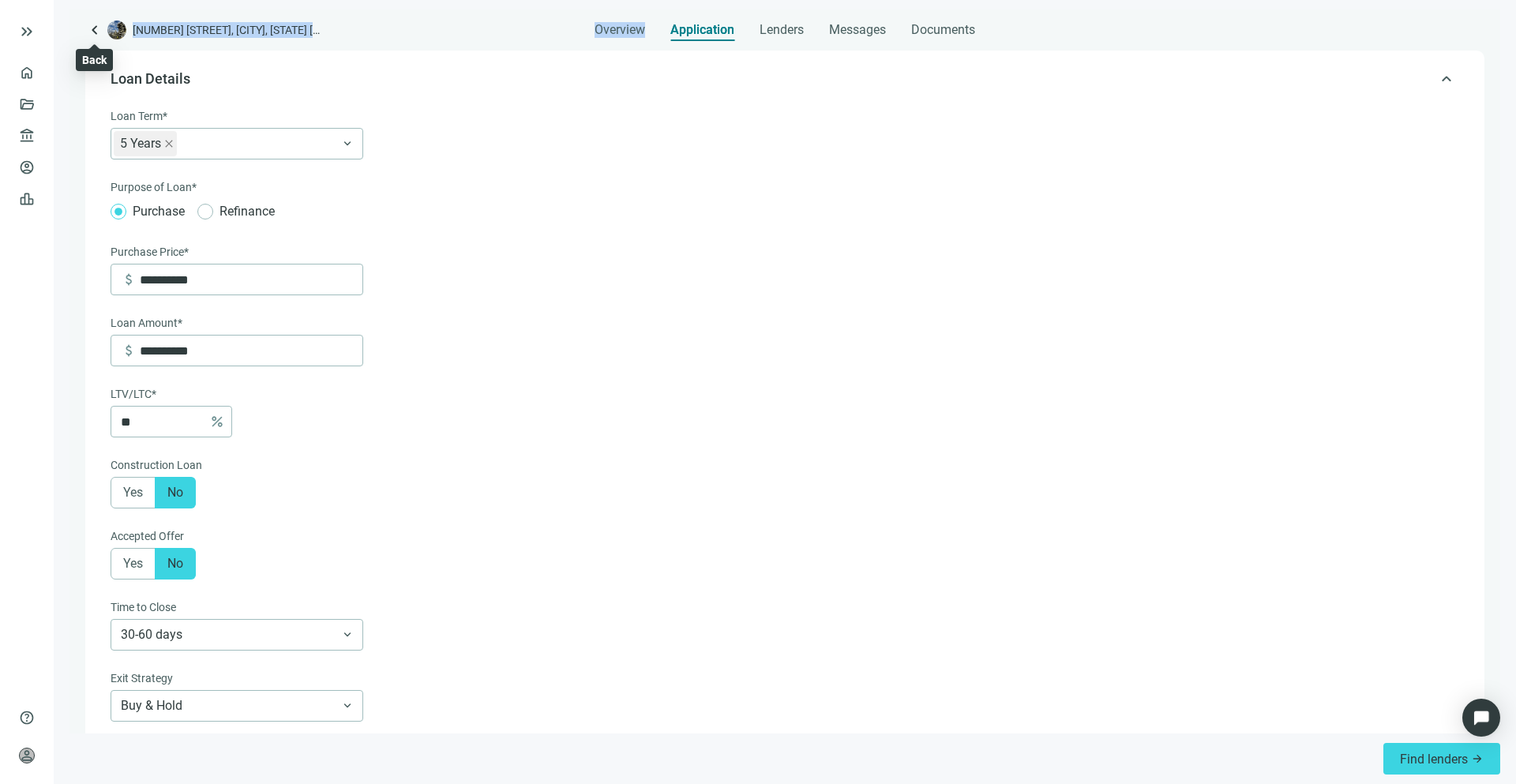 click on "**********" at bounding box center (785, 396) 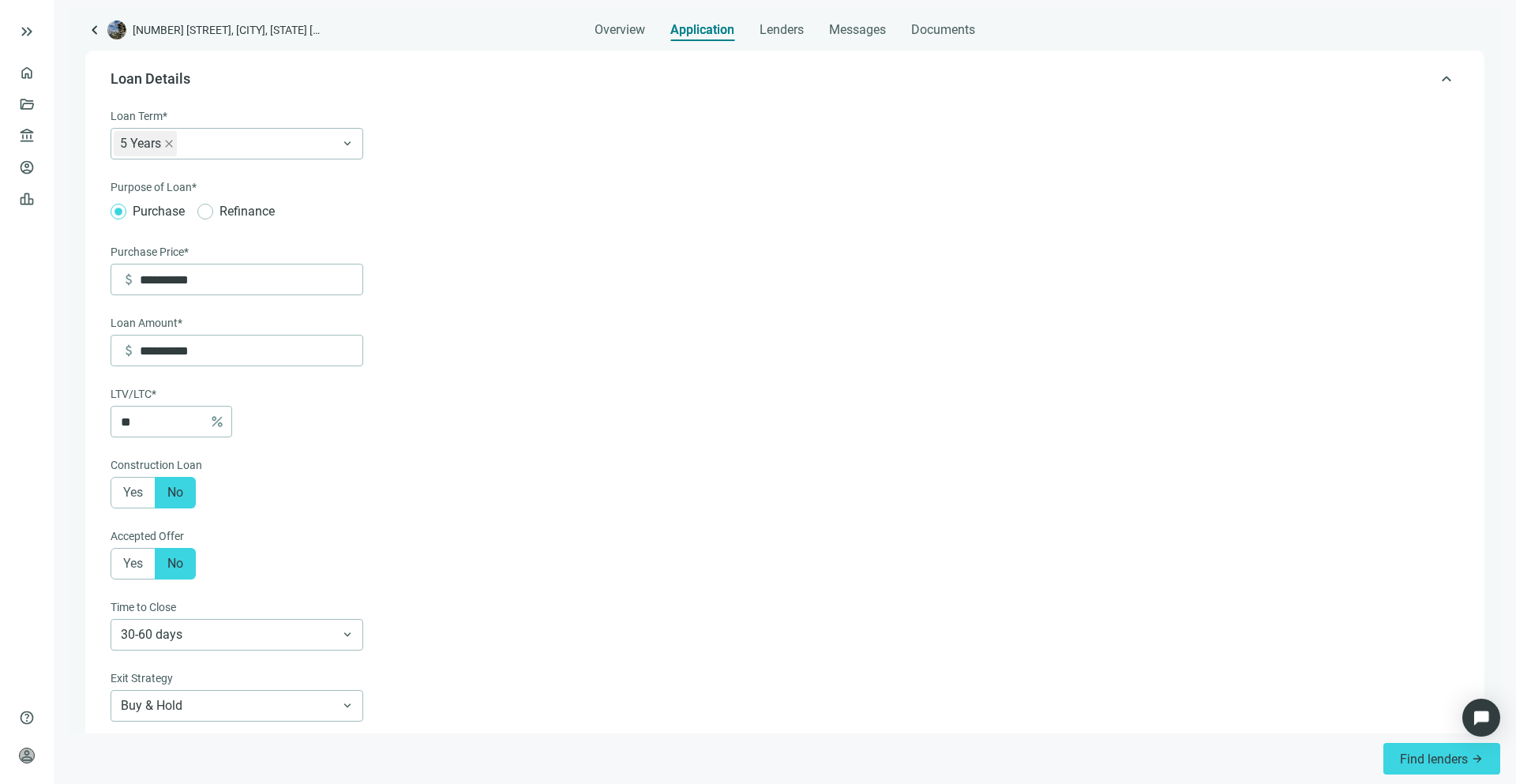 click on "keyboard_arrow_left" at bounding box center [95, 30] 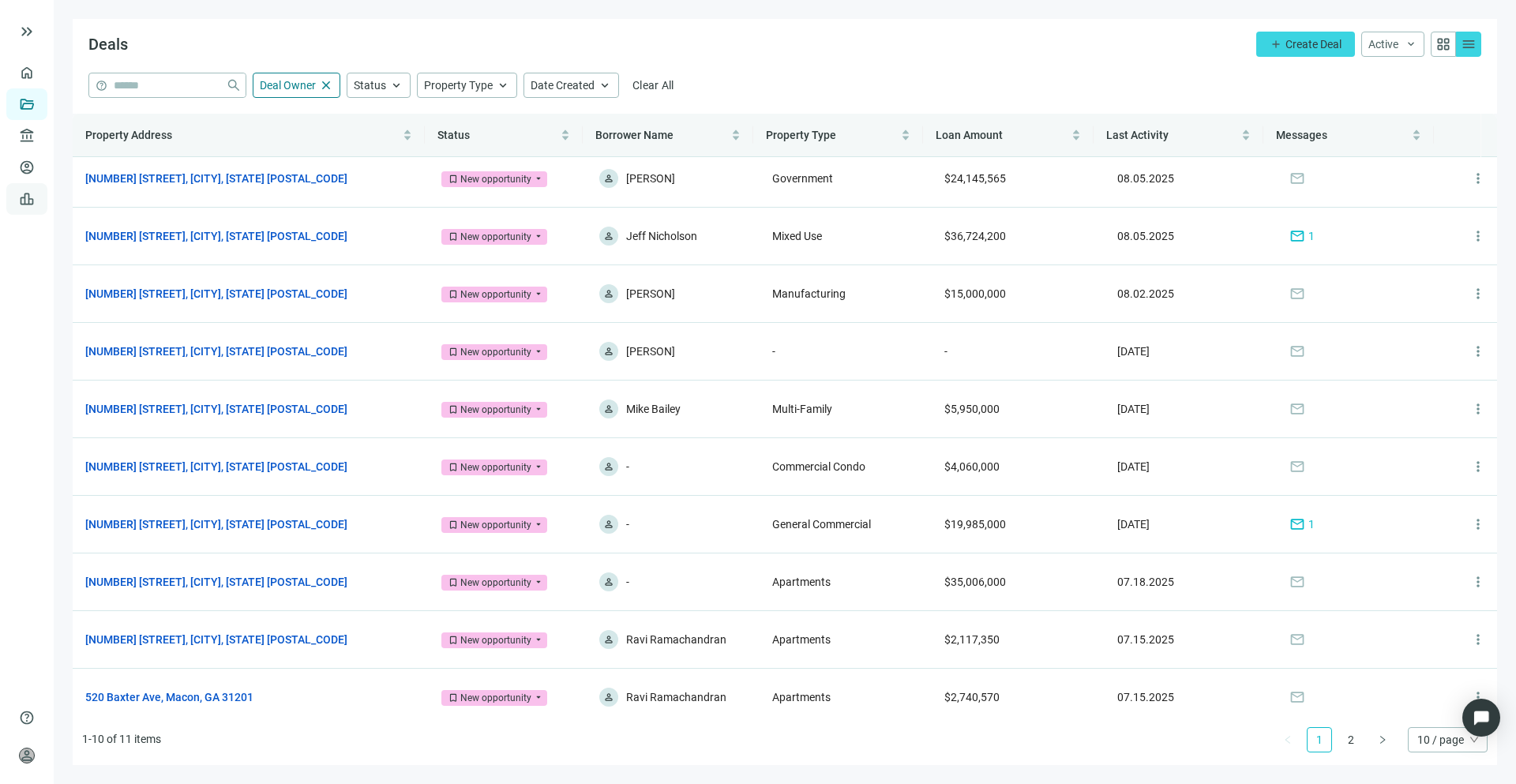 scroll, scrollTop: 0, scrollLeft: 0, axis: both 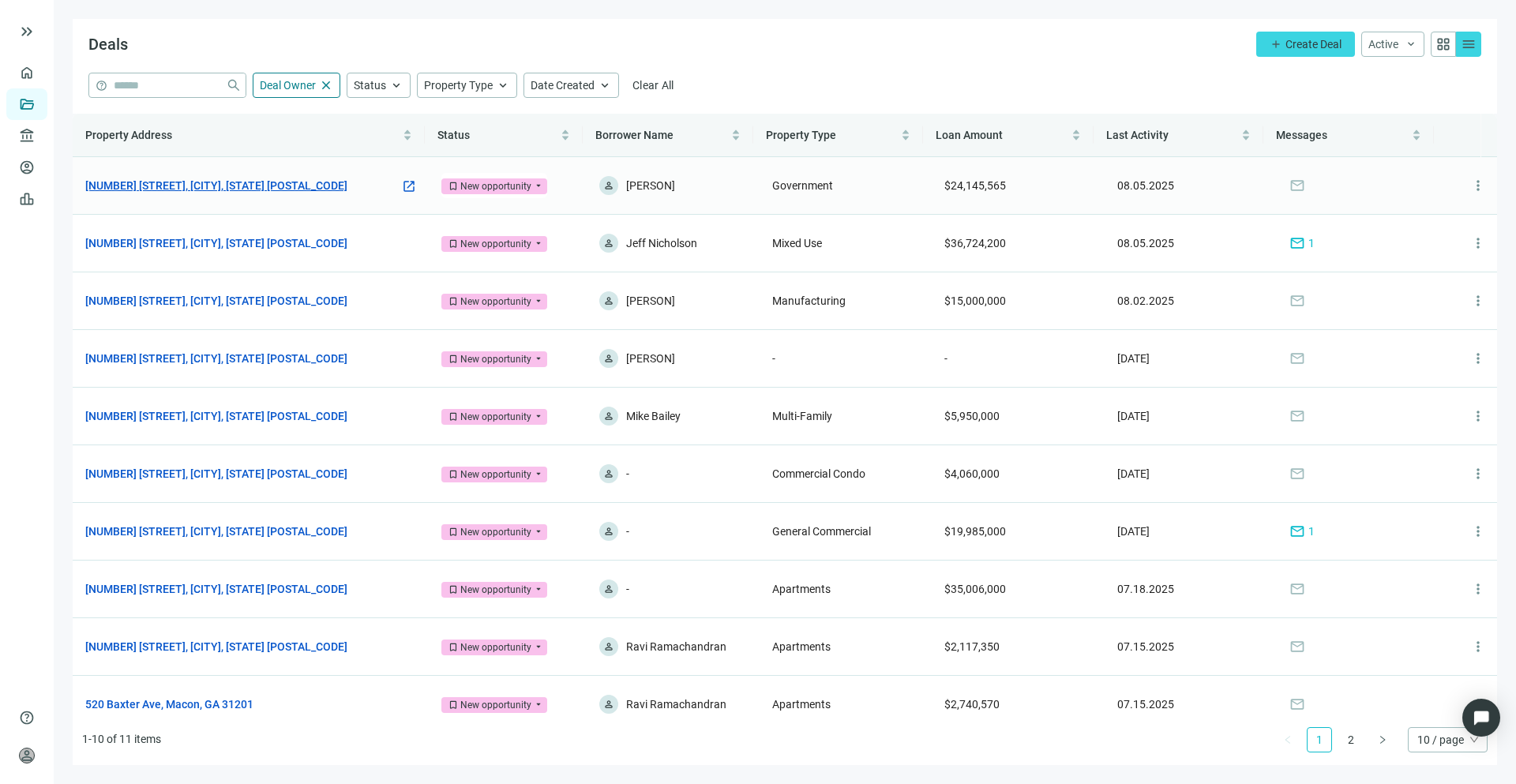 click on "[NUMBER] [STREET], [CITY], [STATE] [POSTAL_CODE]" at bounding box center (216, 186) 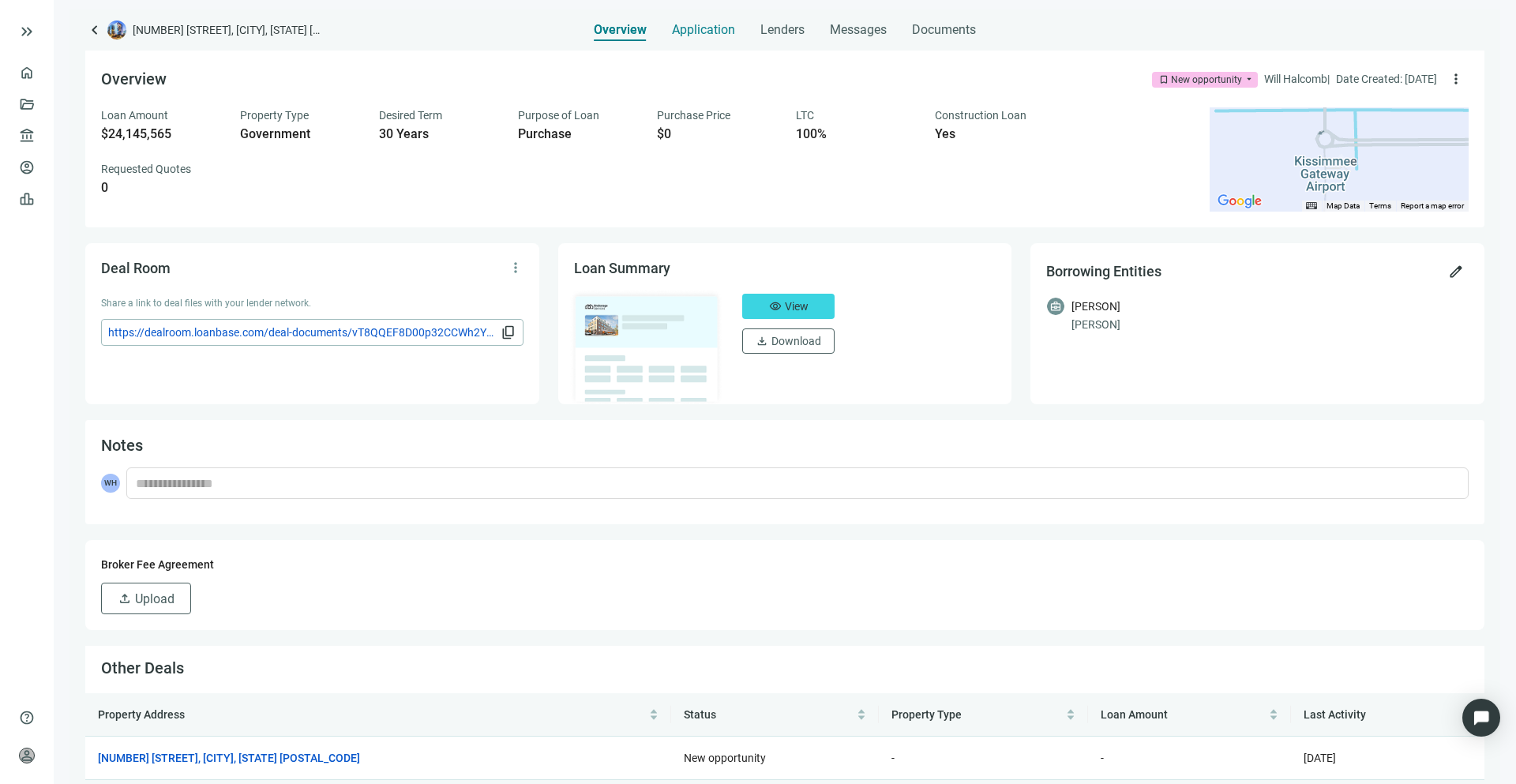 click on "Application" at bounding box center [704, 30] 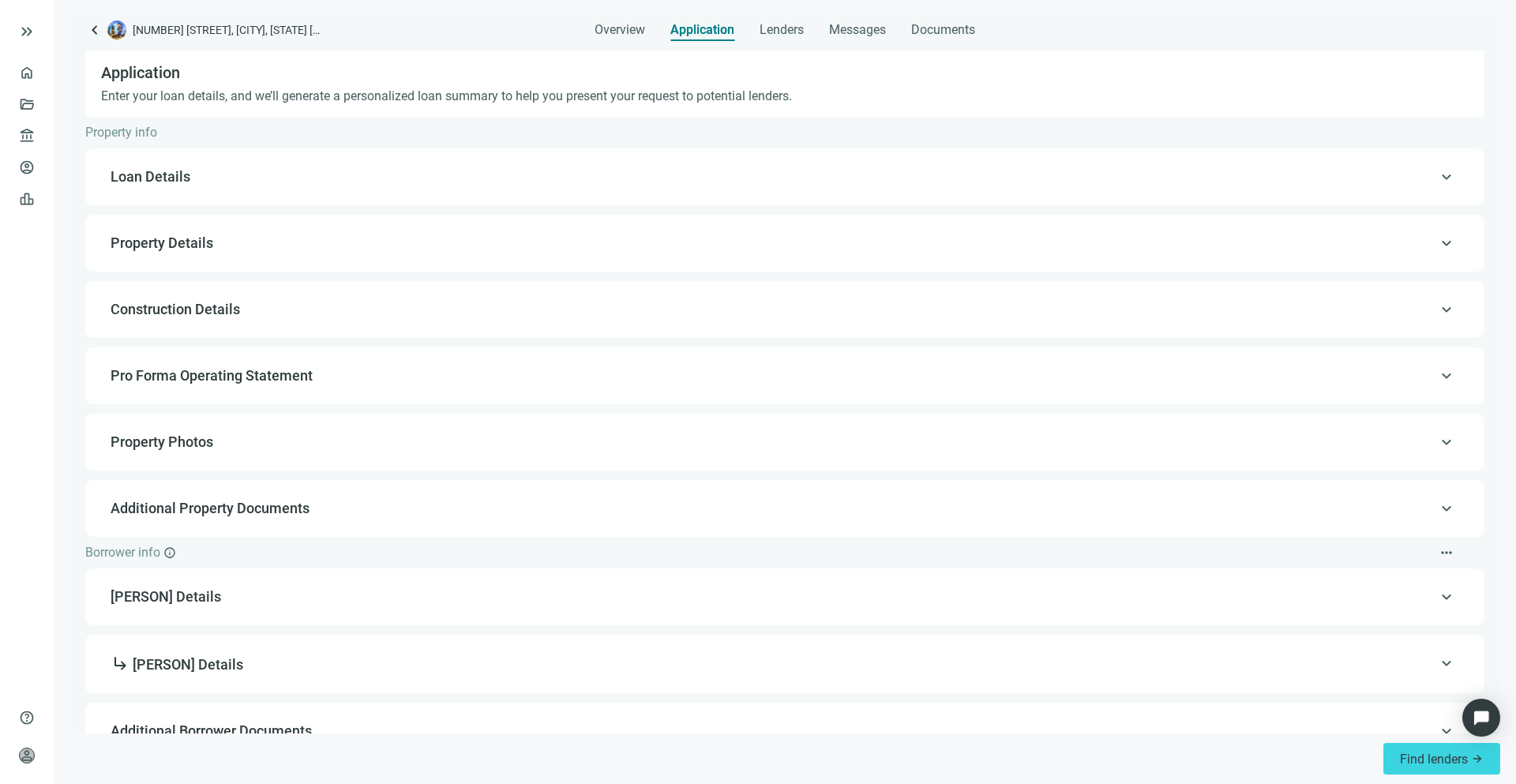 click on "keyboard_arrow_up Loan Details" at bounding box center [785, 177] 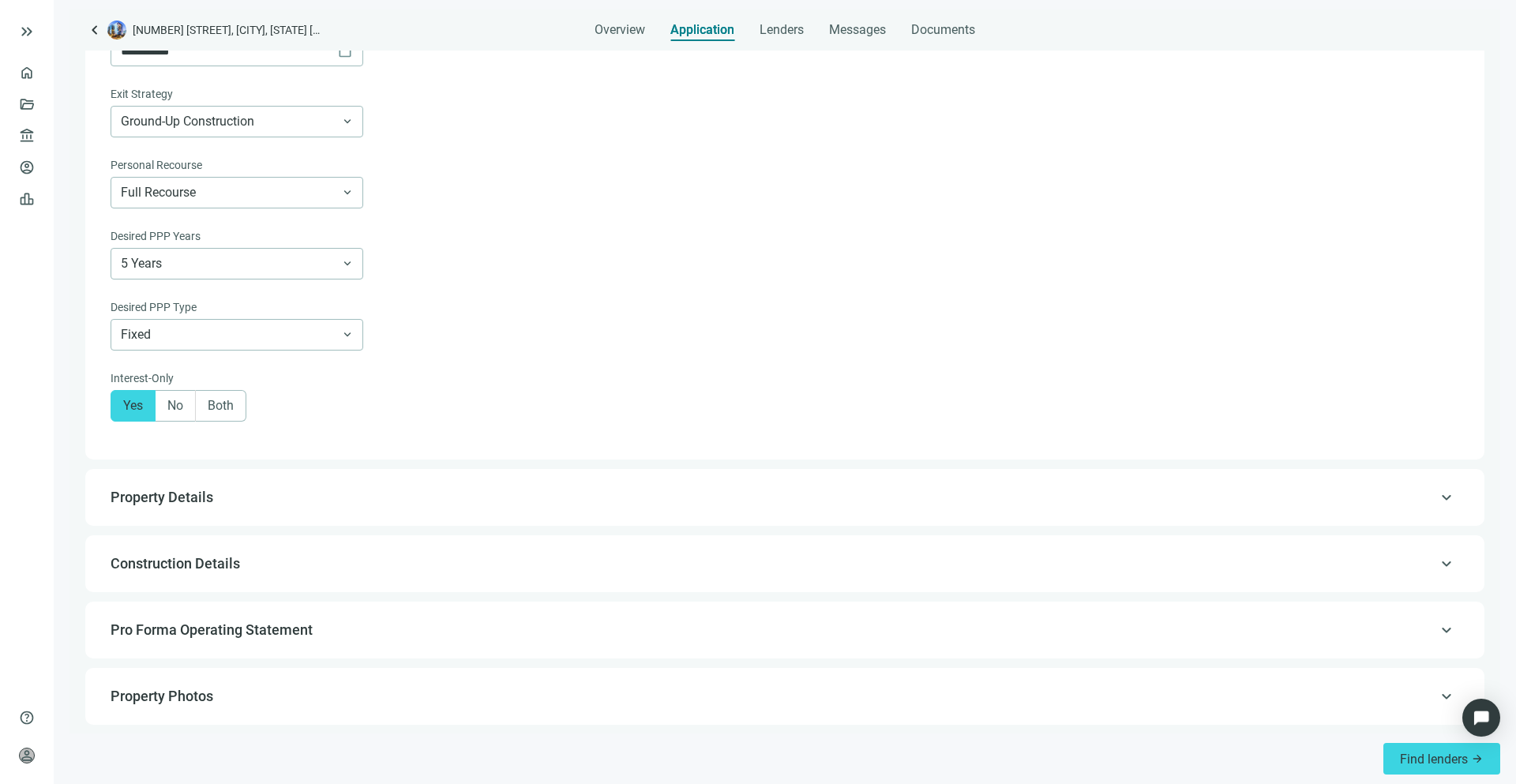scroll, scrollTop: 1095, scrollLeft: 0, axis: vertical 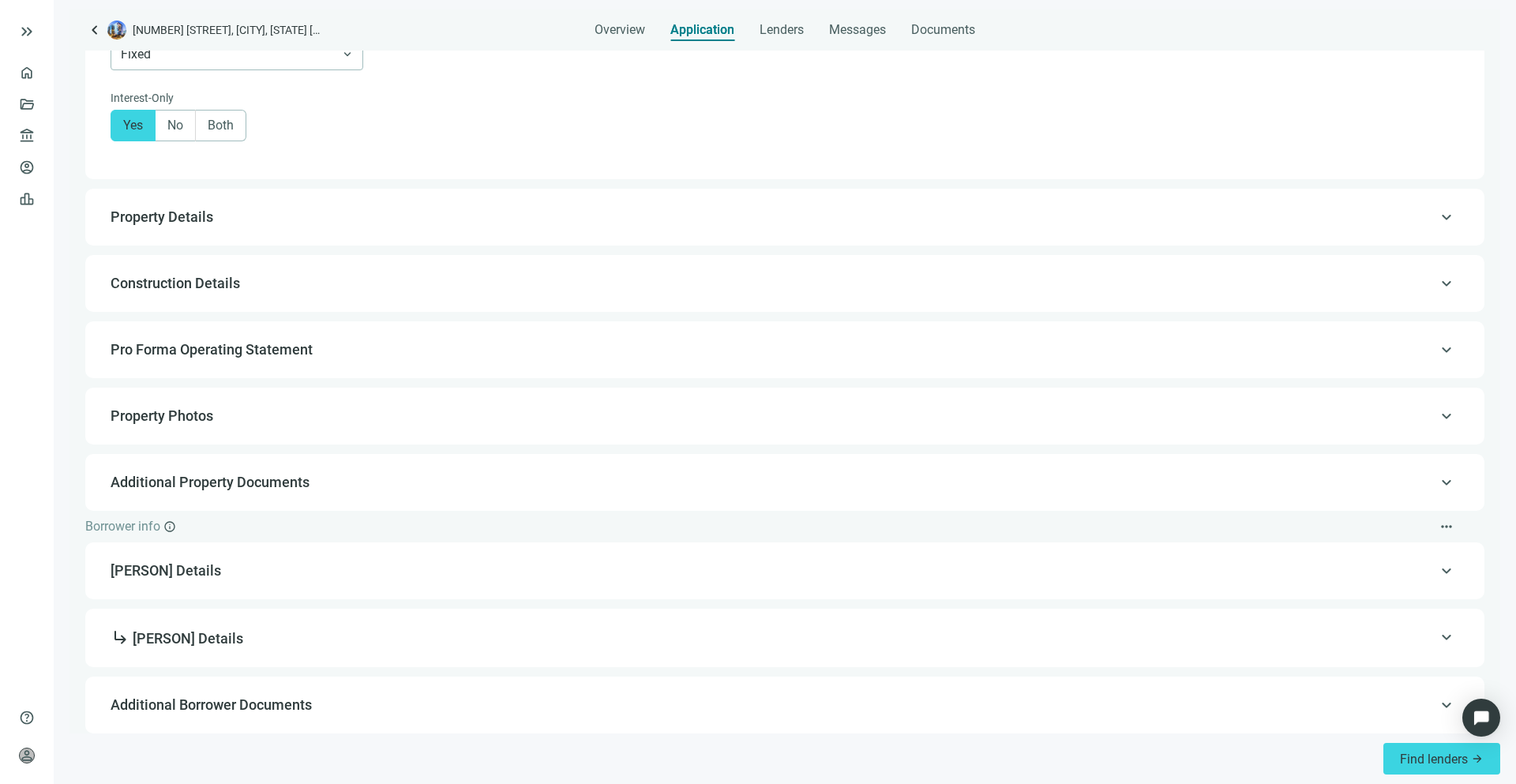 click on "Construction Details" at bounding box center (175, 283) 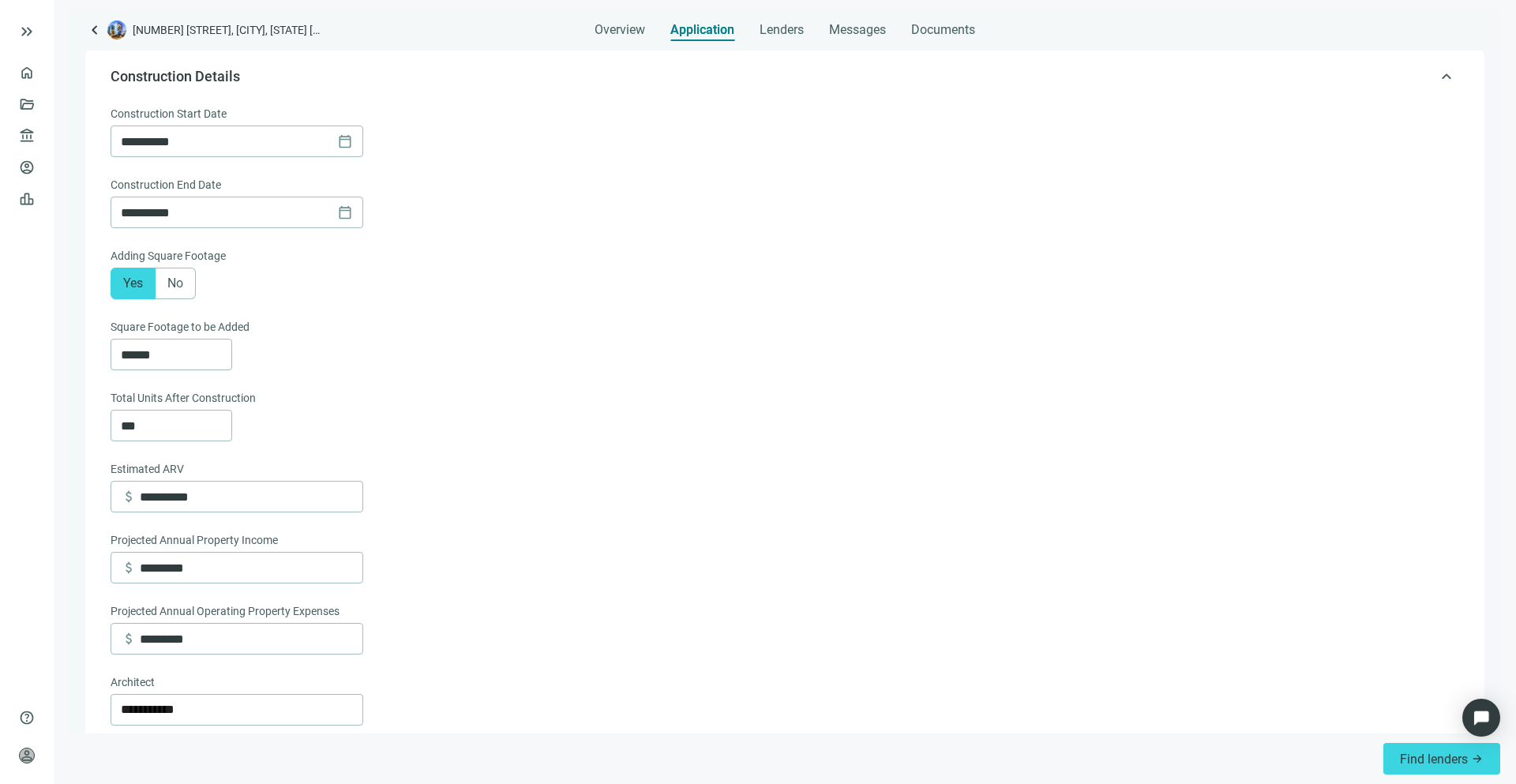 scroll, scrollTop: 231, scrollLeft: 0, axis: vertical 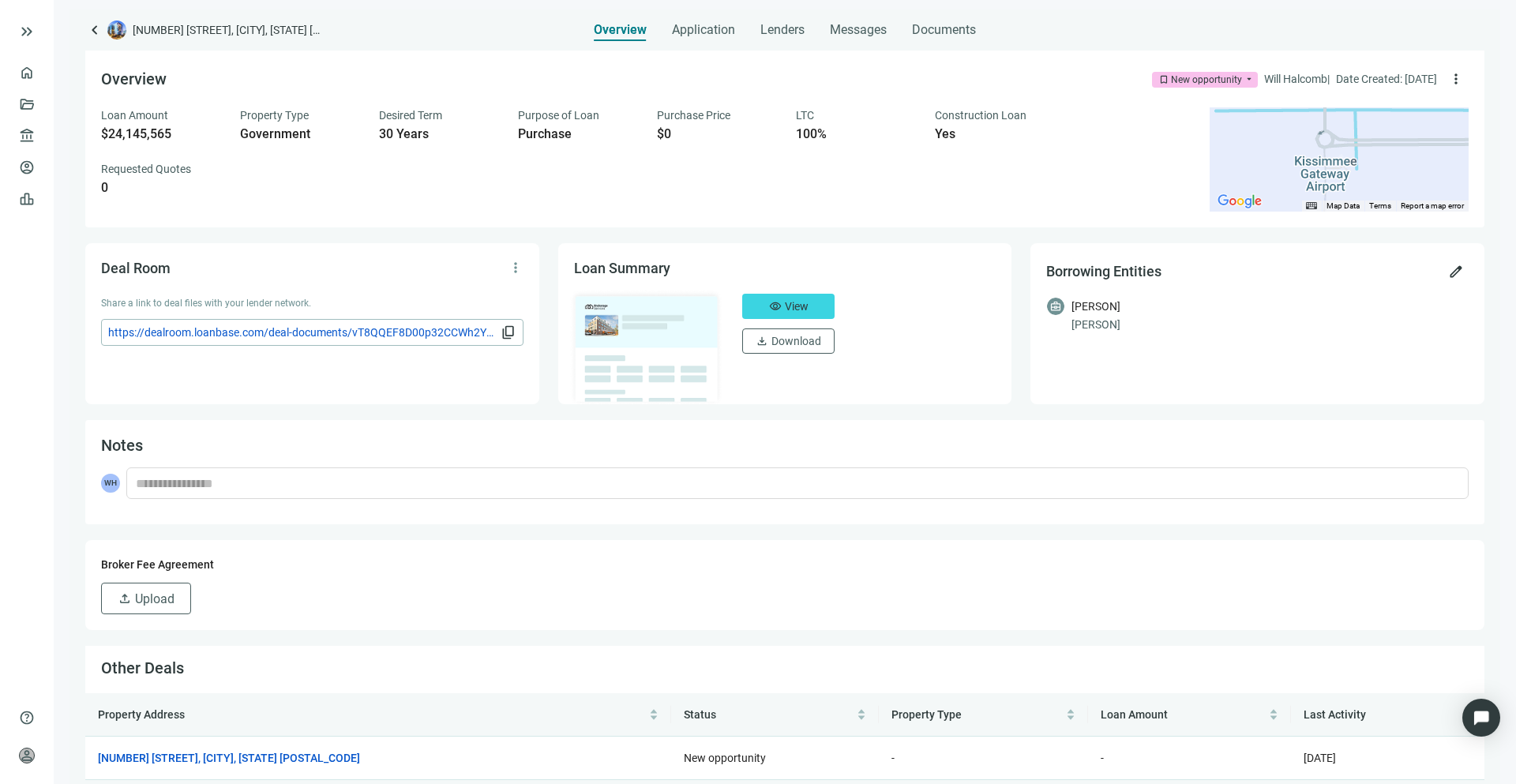 click on "keyboard_arrow_left" at bounding box center (95, 30) 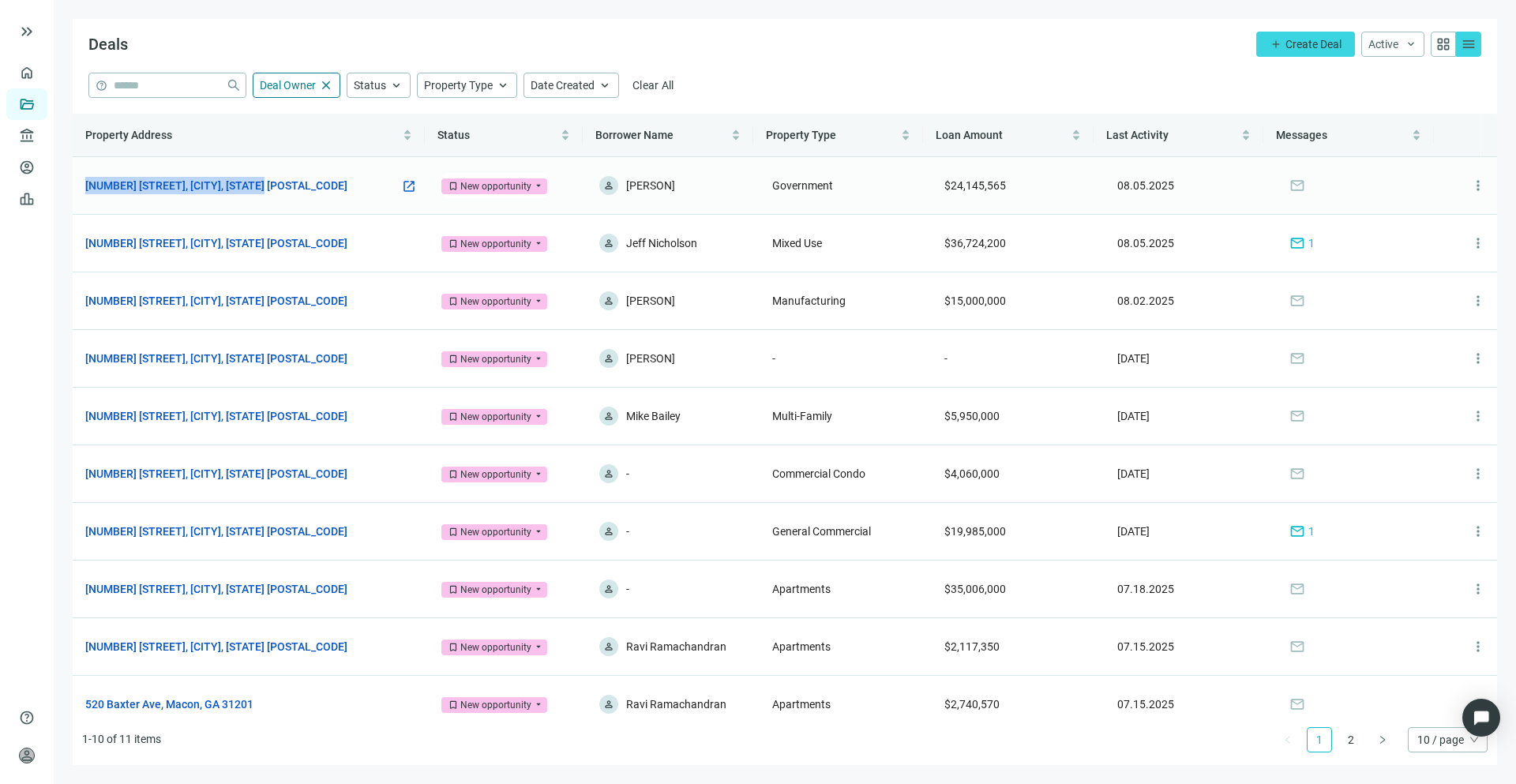drag, startPoint x: 81, startPoint y: 182, endPoint x: 271, endPoint y: 186, distance: 190.0421 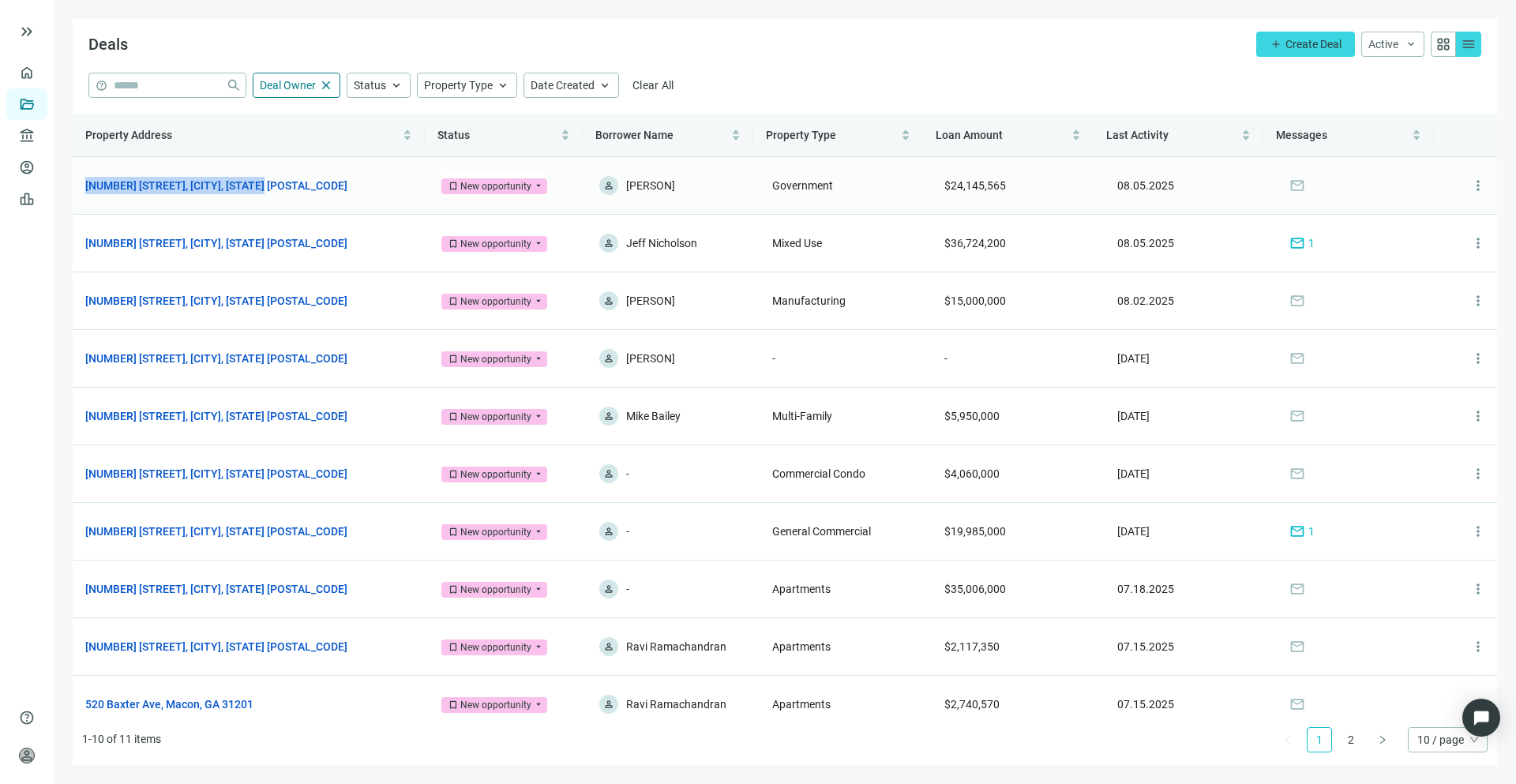 click on "[NUMBER] [STREET], [CITY], [STATE] open_in_new" at bounding box center [250, 186] 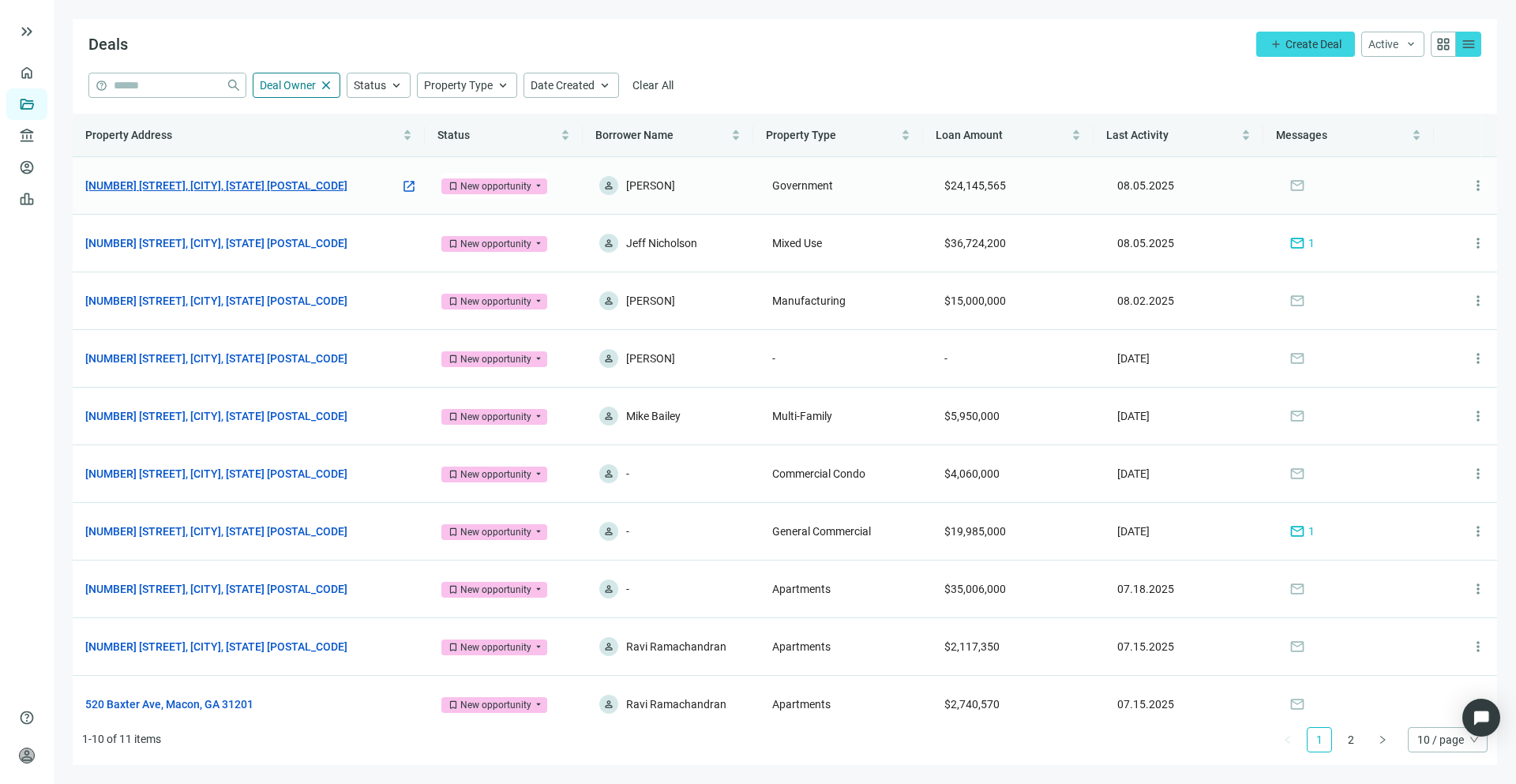 click on "[NUMBER] [STREET], [CITY], [STATE] [POSTAL_CODE]" at bounding box center [216, 186] 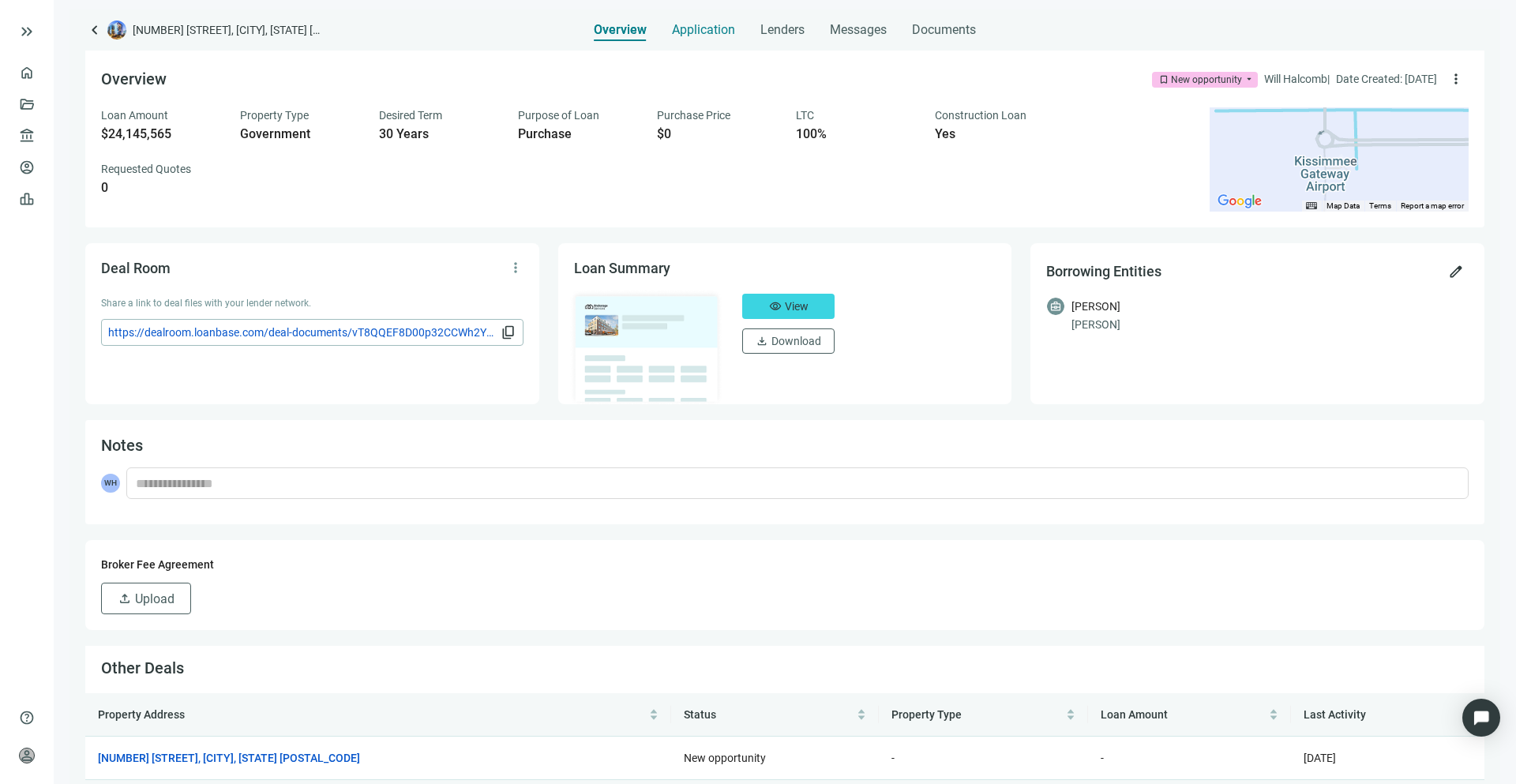 click on "Application" at bounding box center [704, 25] 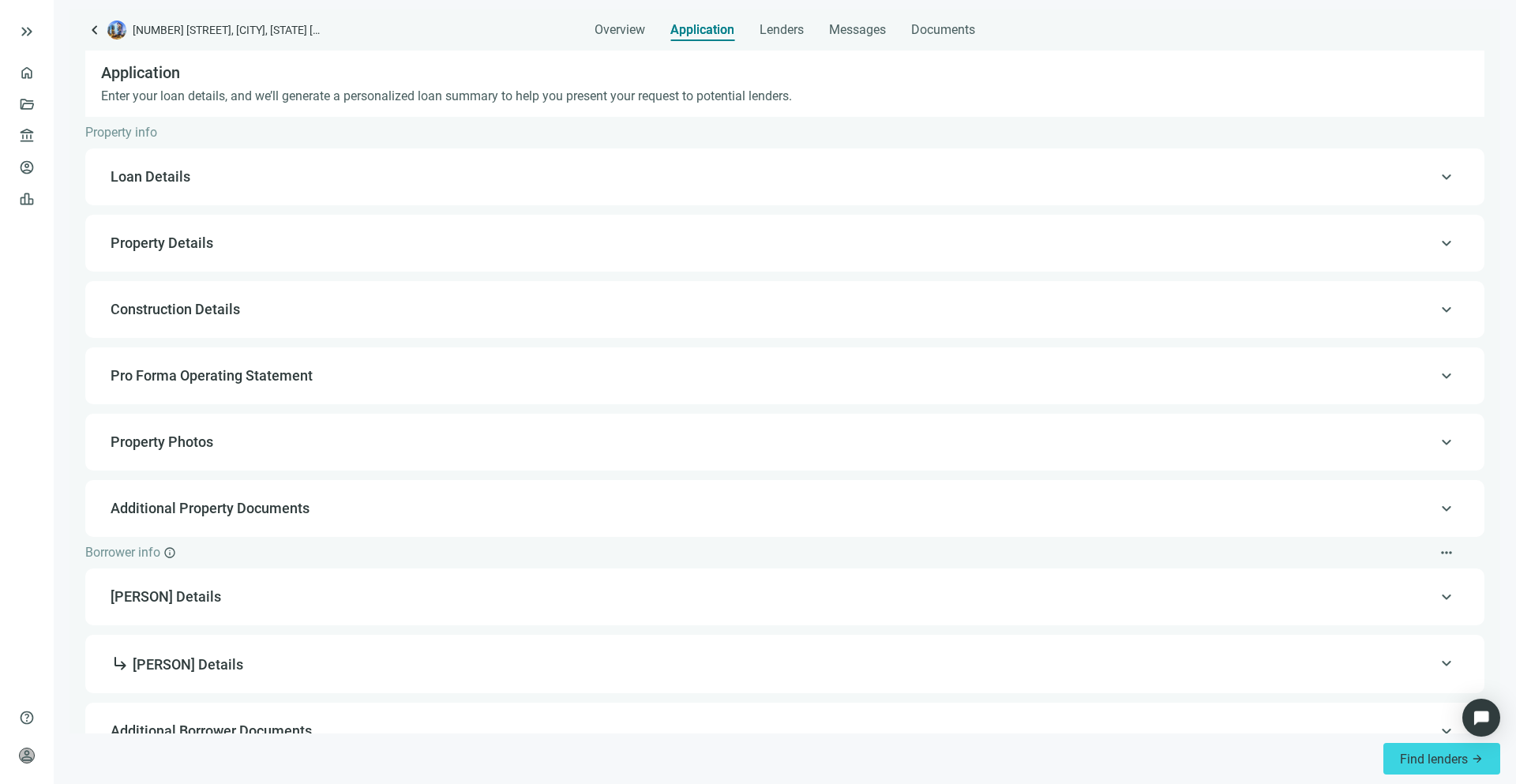 click on "Property Details" at bounding box center [783, 243] 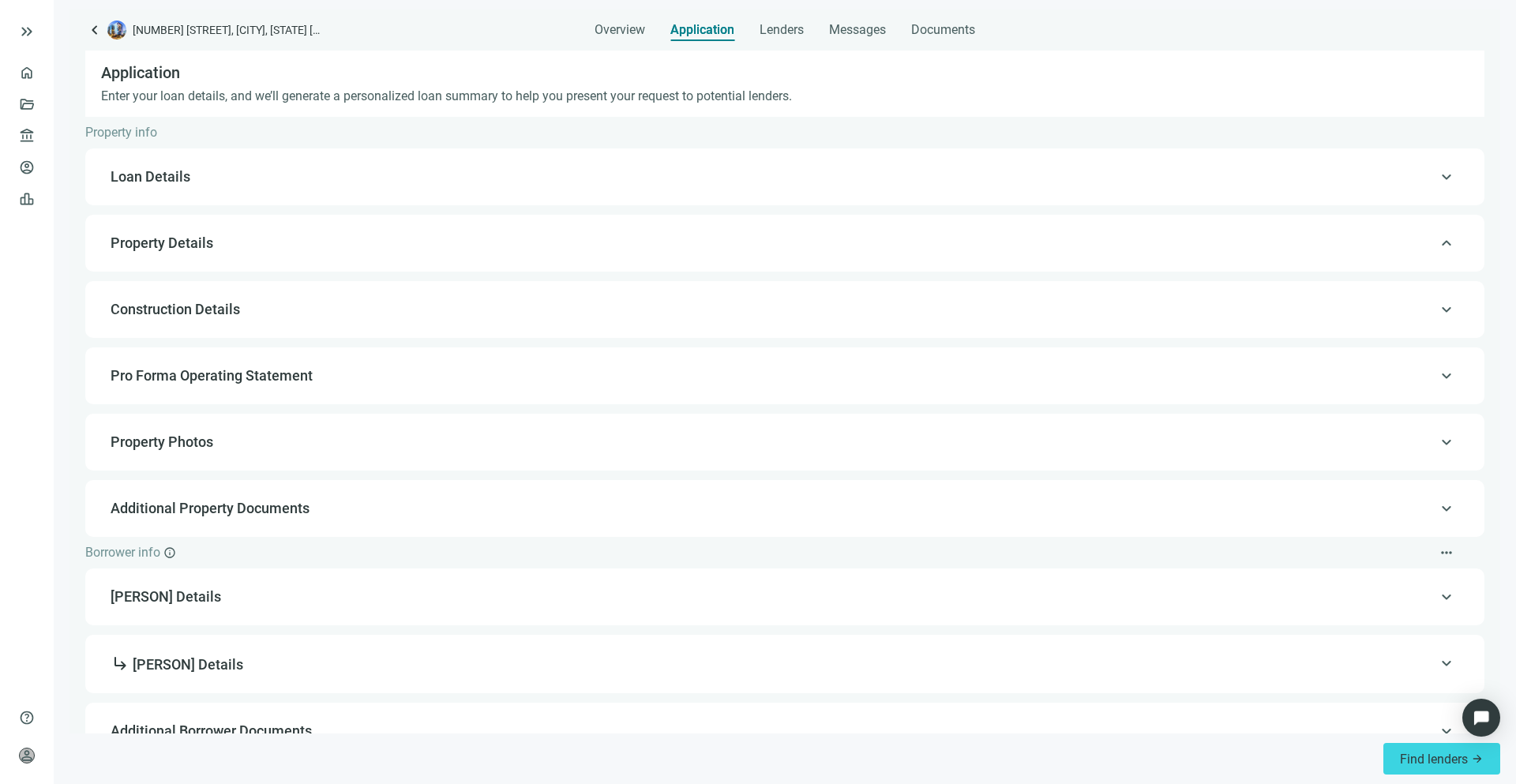 scroll, scrollTop: 0, scrollLeft: 0, axis: both 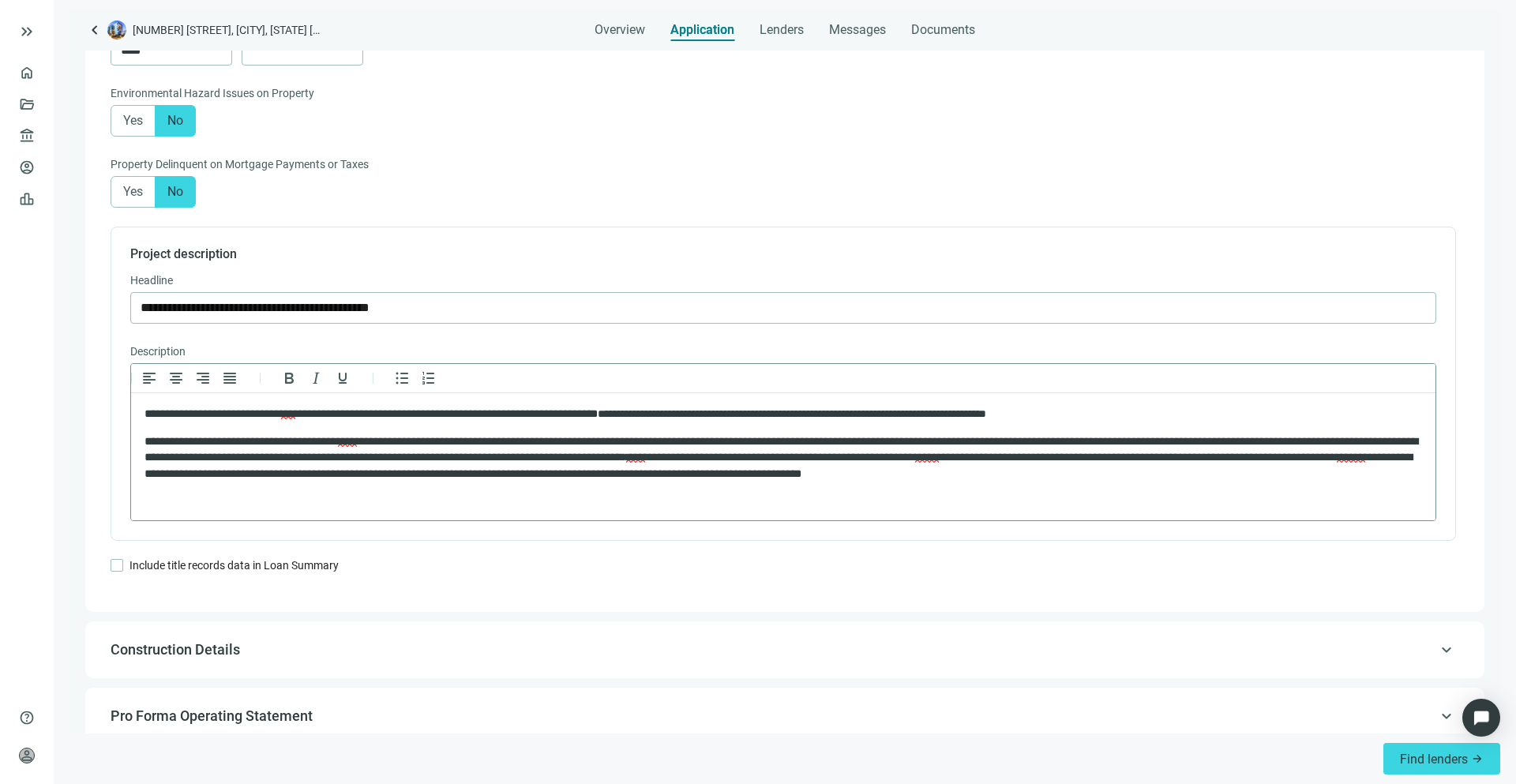 click on "**********" at bounding box center [781, 457] 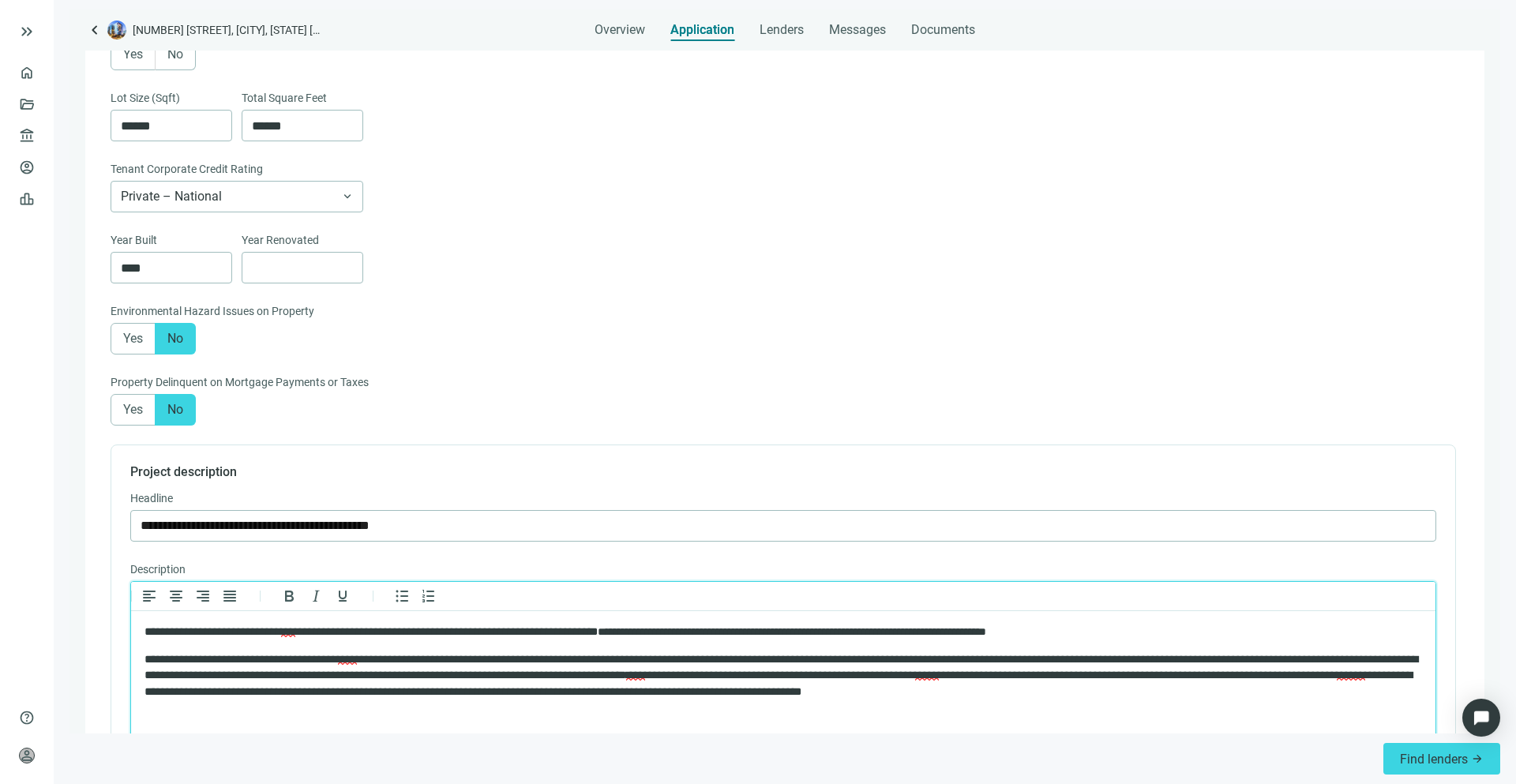 scroll, scrollTop: 1107, scrollLeft: 0, axis: vertical 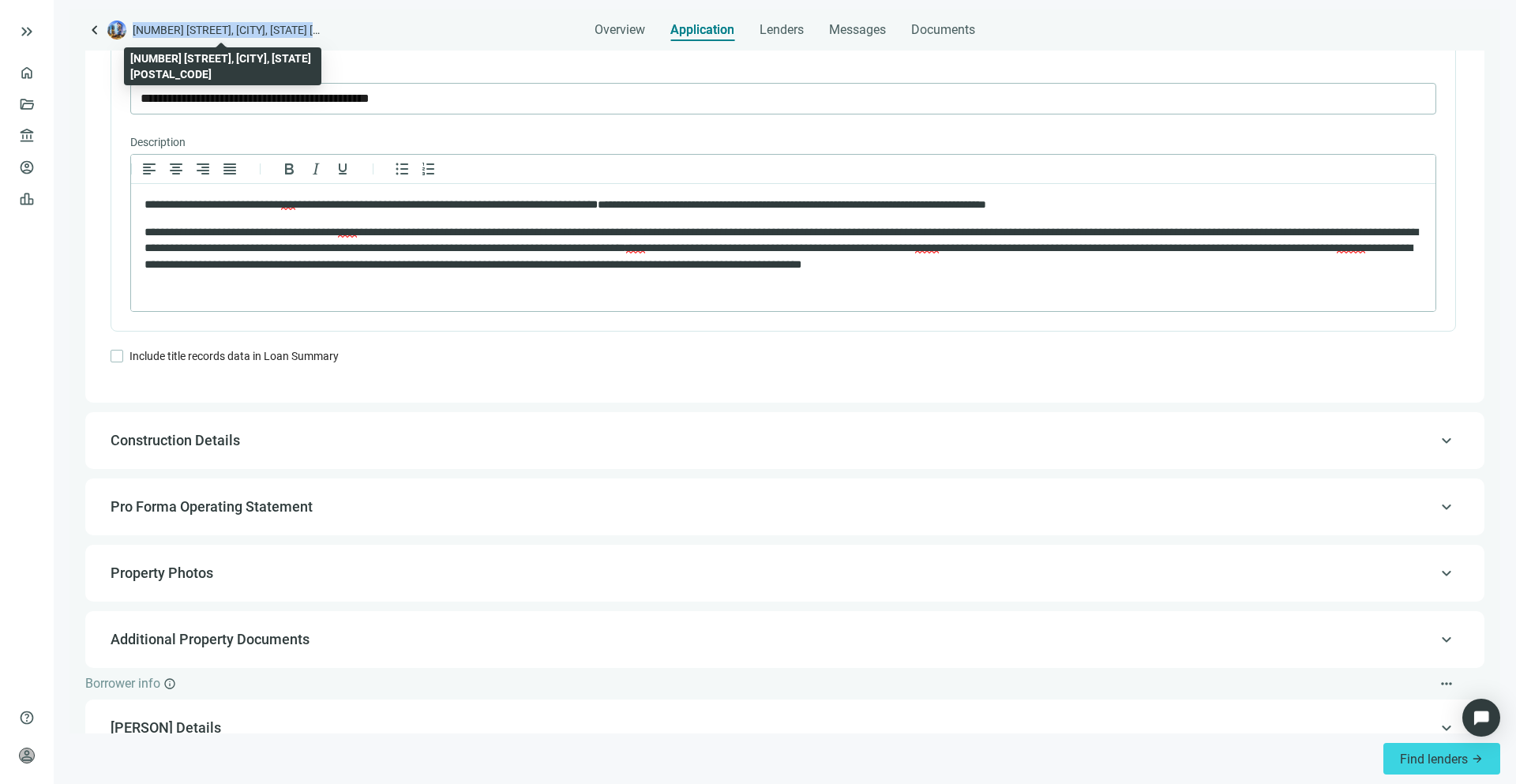 drag, startPoint x: 388, startPoint y: 30, endPoint x: 167, endPoint y: 47, distance: 221.6529 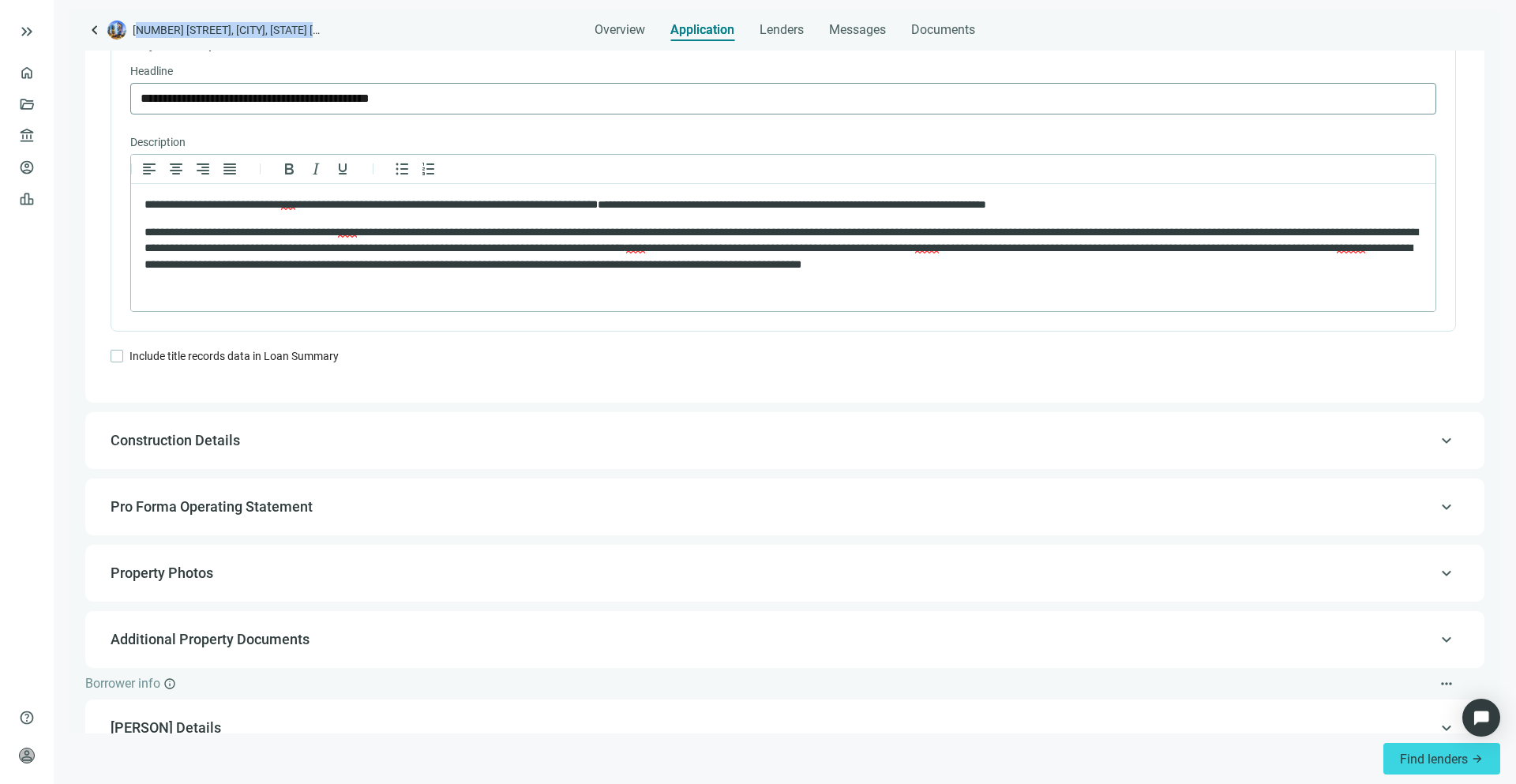 copy on "[NUMBER] [STREET], [CITY], [STATE] [POSTAL_CODE]" 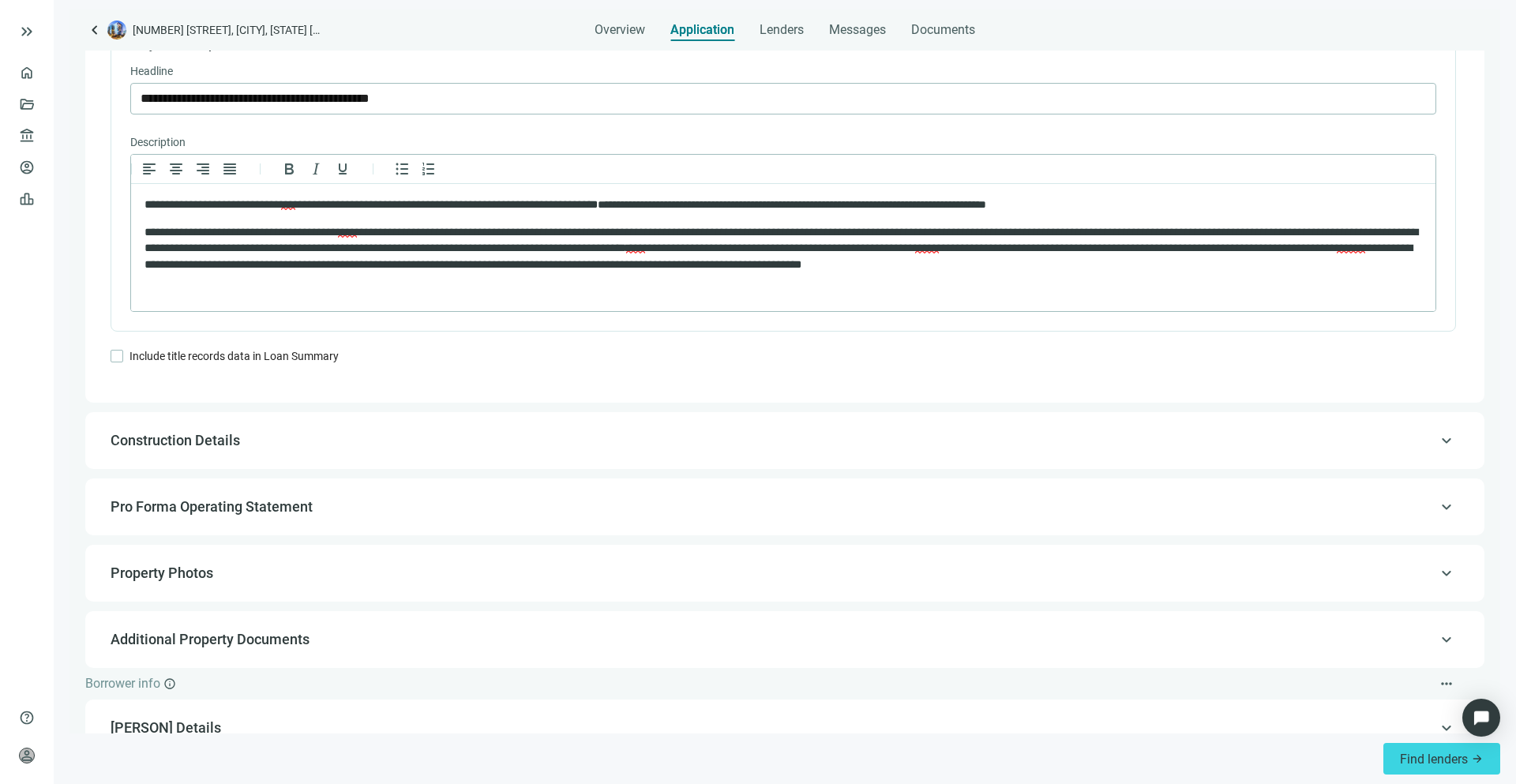 click on "**********" at bounding box center (785, 392) 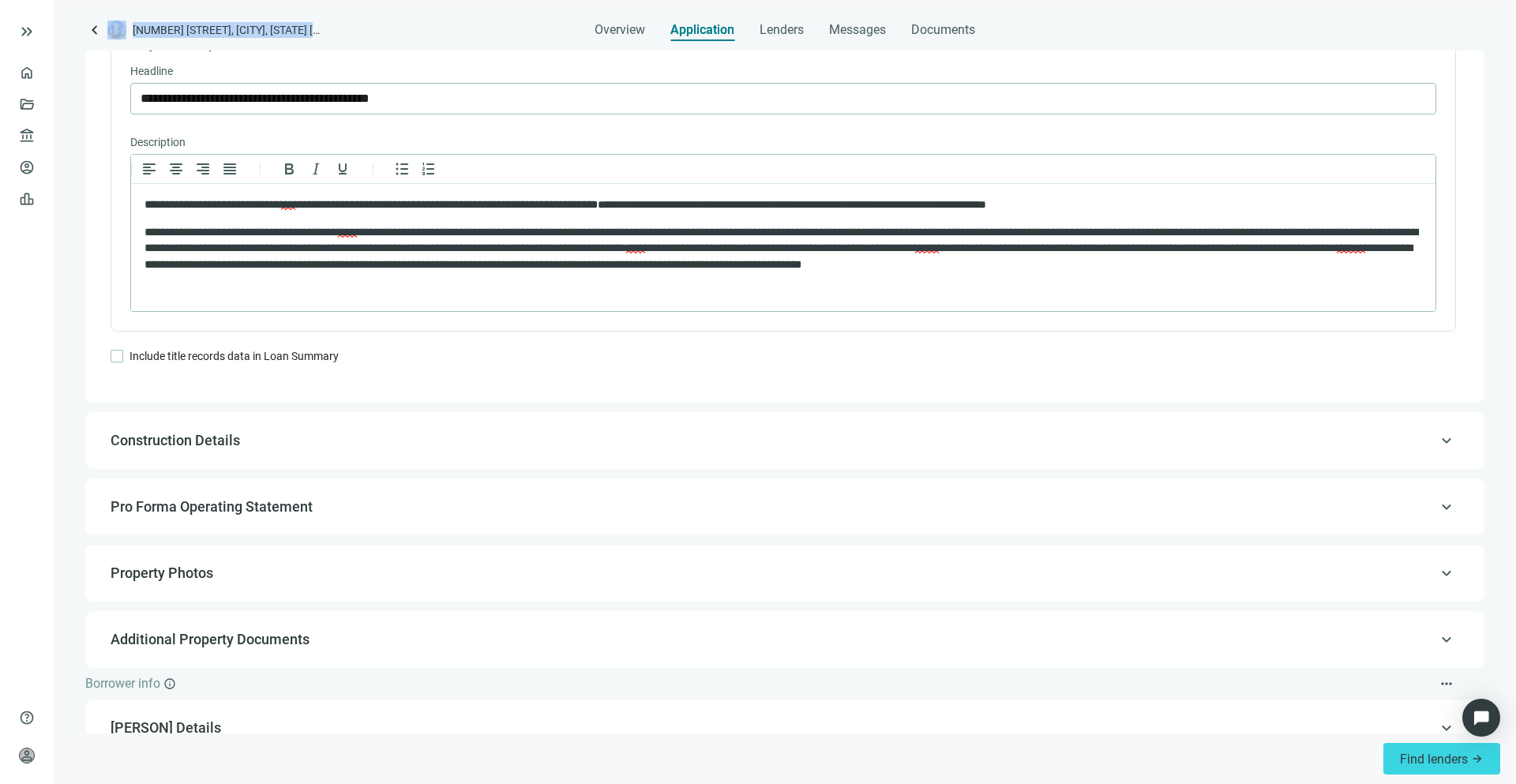 drag, startPoint x: 349, startPoint y: 31, endPoint x: 227, endPoint y: 62, distance: 125.87692 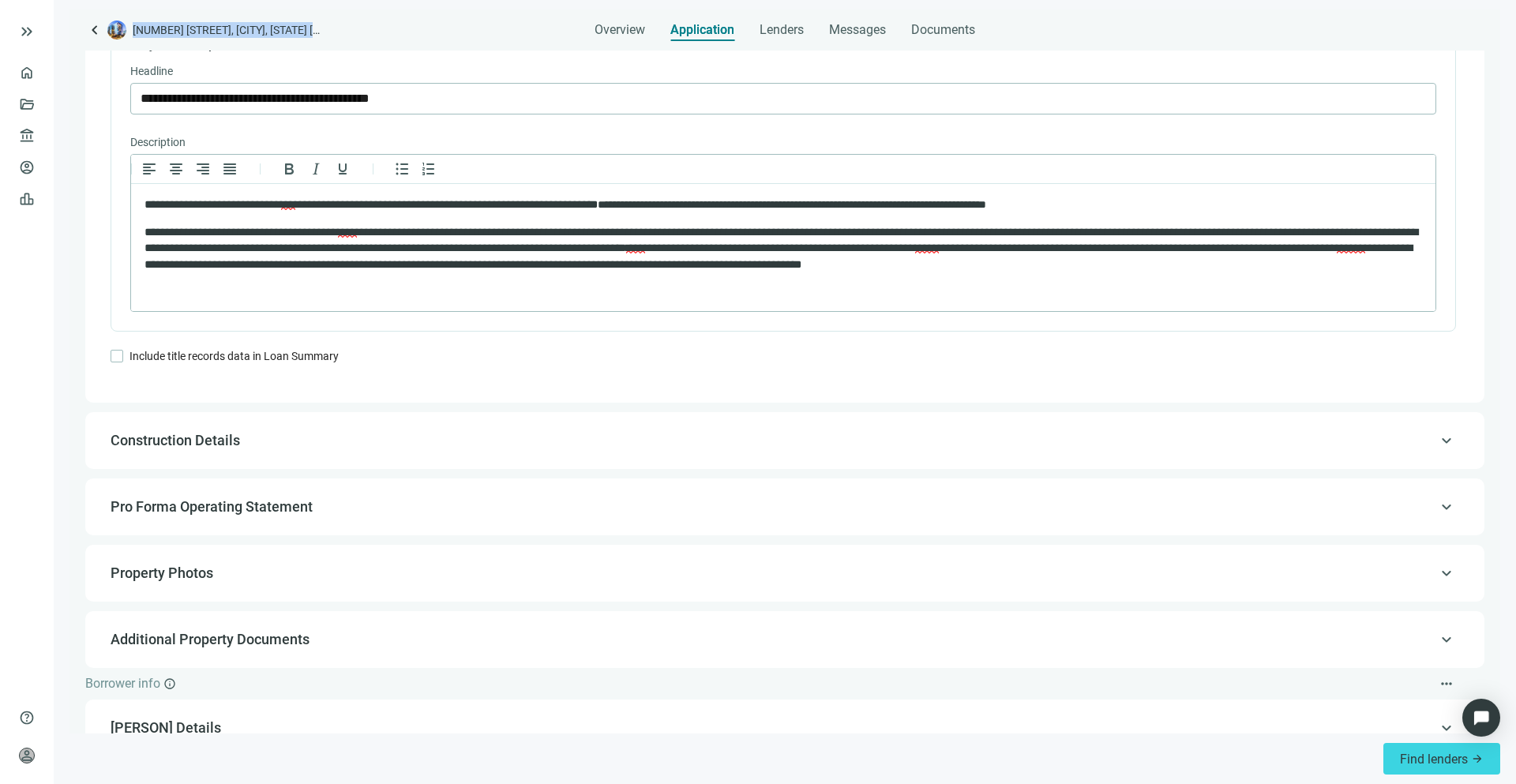 copy on "[NUMBER] [STREET], [CITY], [STATE] [POSTAL_CODE]" 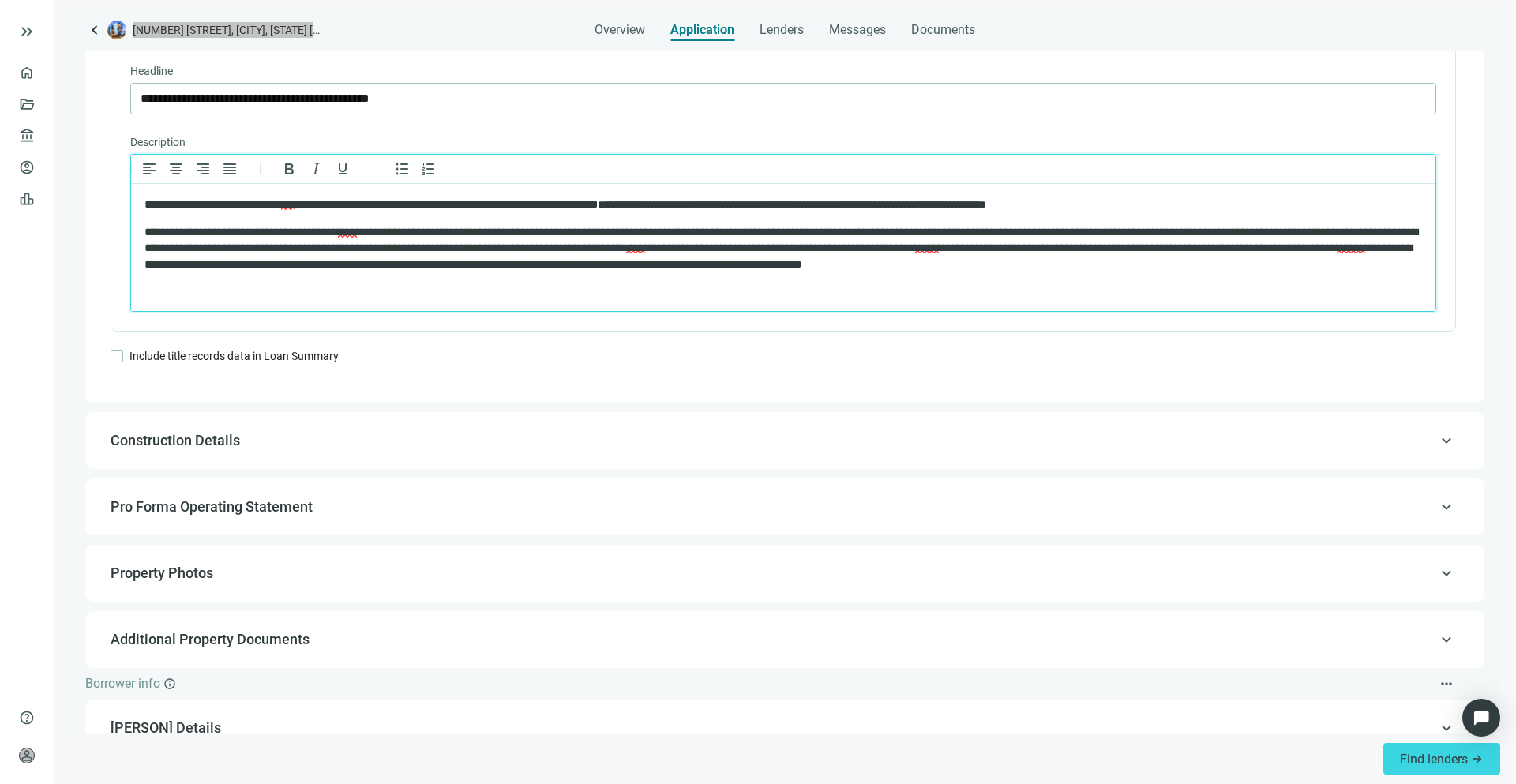 click on "**********" at bounding box center [781, 248] 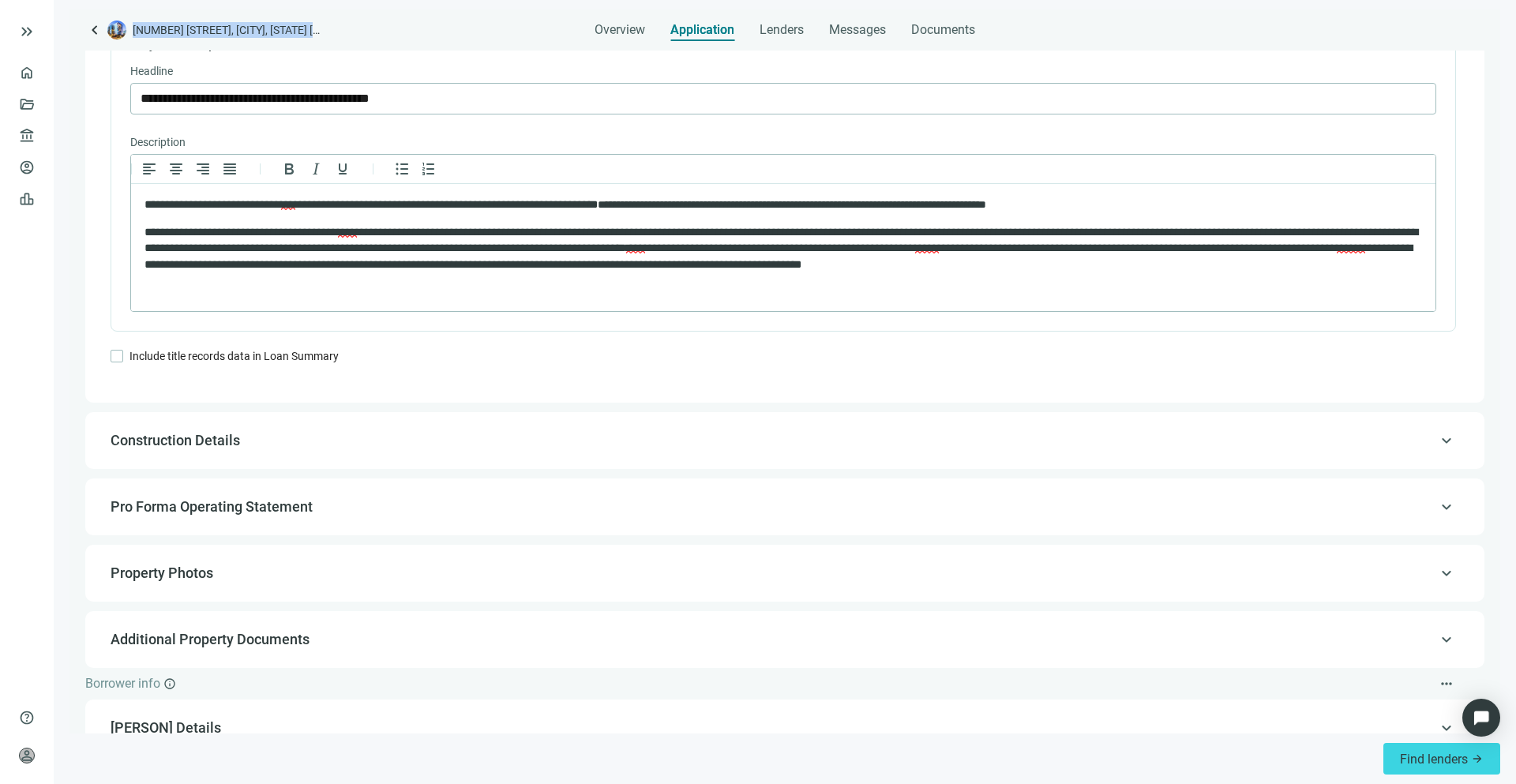 click on "Overview Application Lenders Messages Documents" at bounding box center (785, 25) 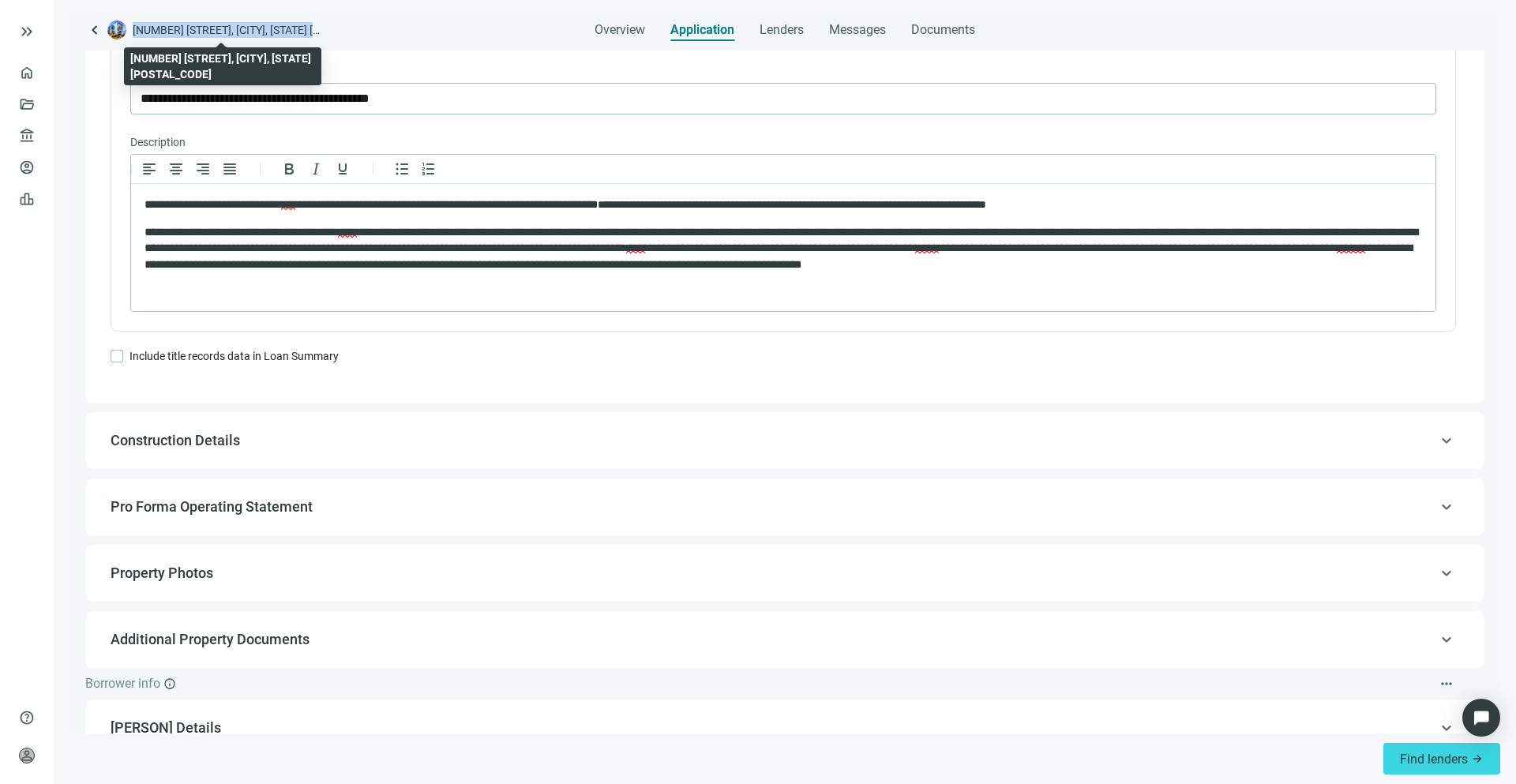 drag, startPoint x: 324, startPoint y: 28, endPoint x: 135, endPoint y: 30, distance: 189.01058 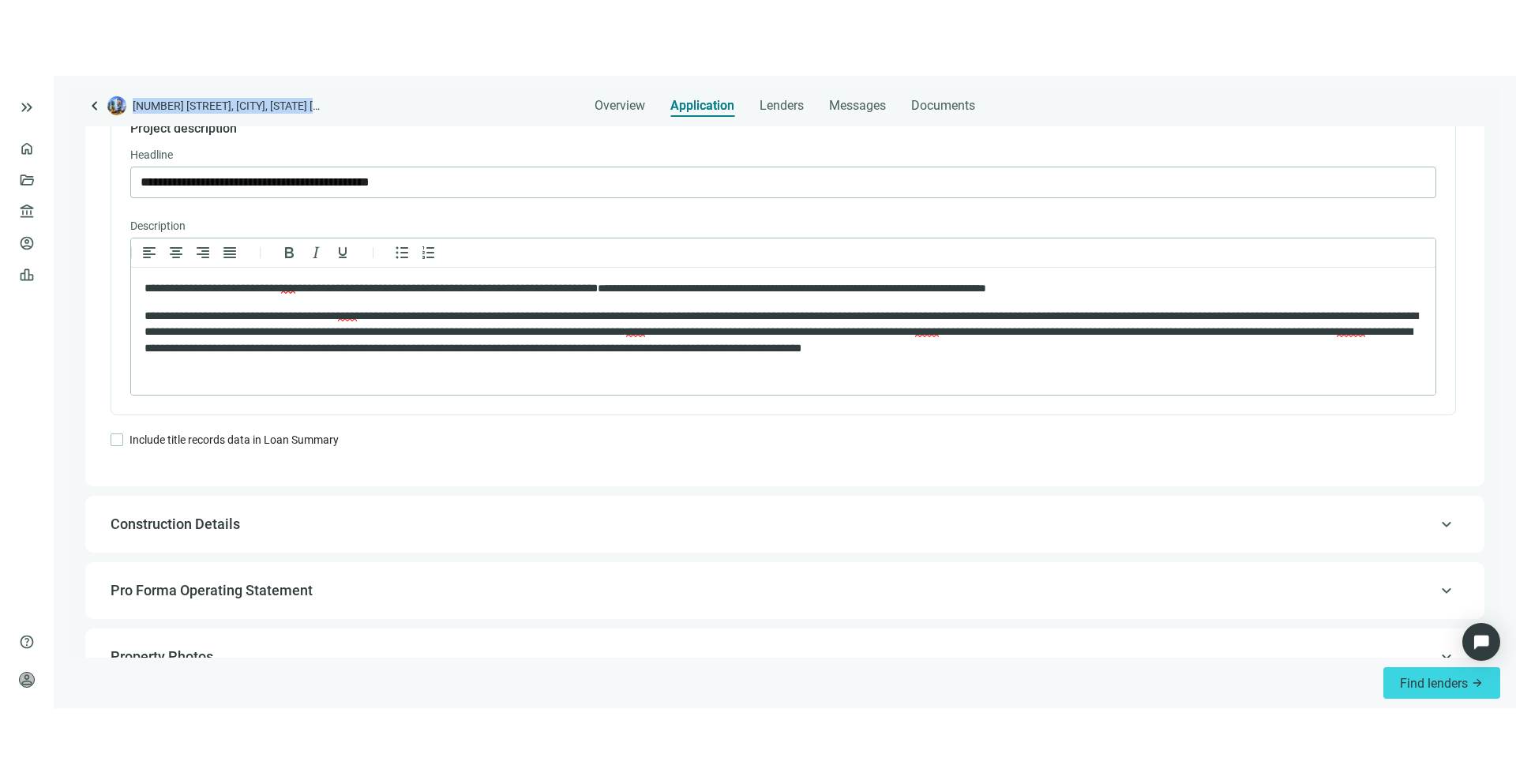 scroll, scrollTop: 1099, scrollLeft: 0, axis: vertical 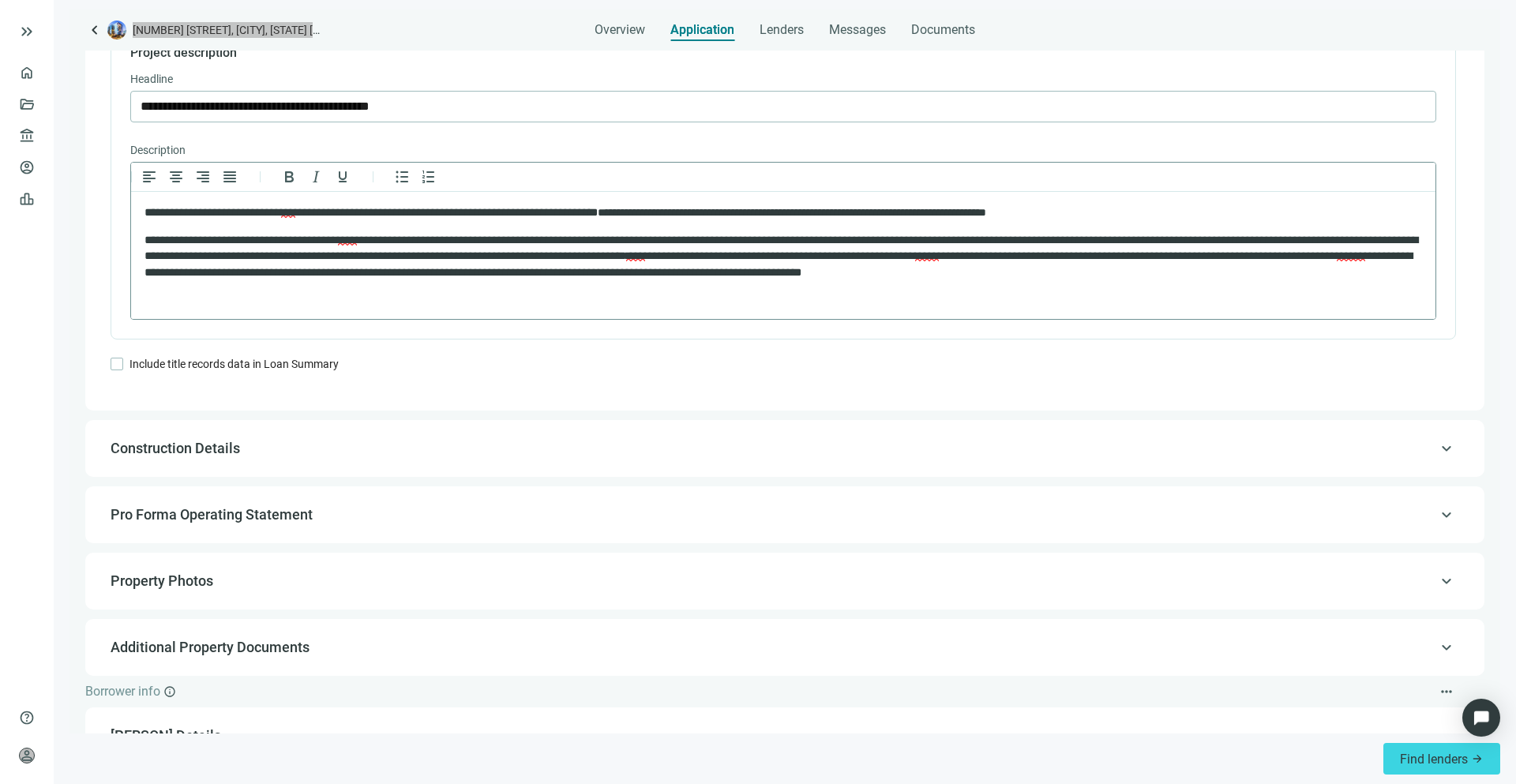 click on "**********" at bounding box center [783, 257] 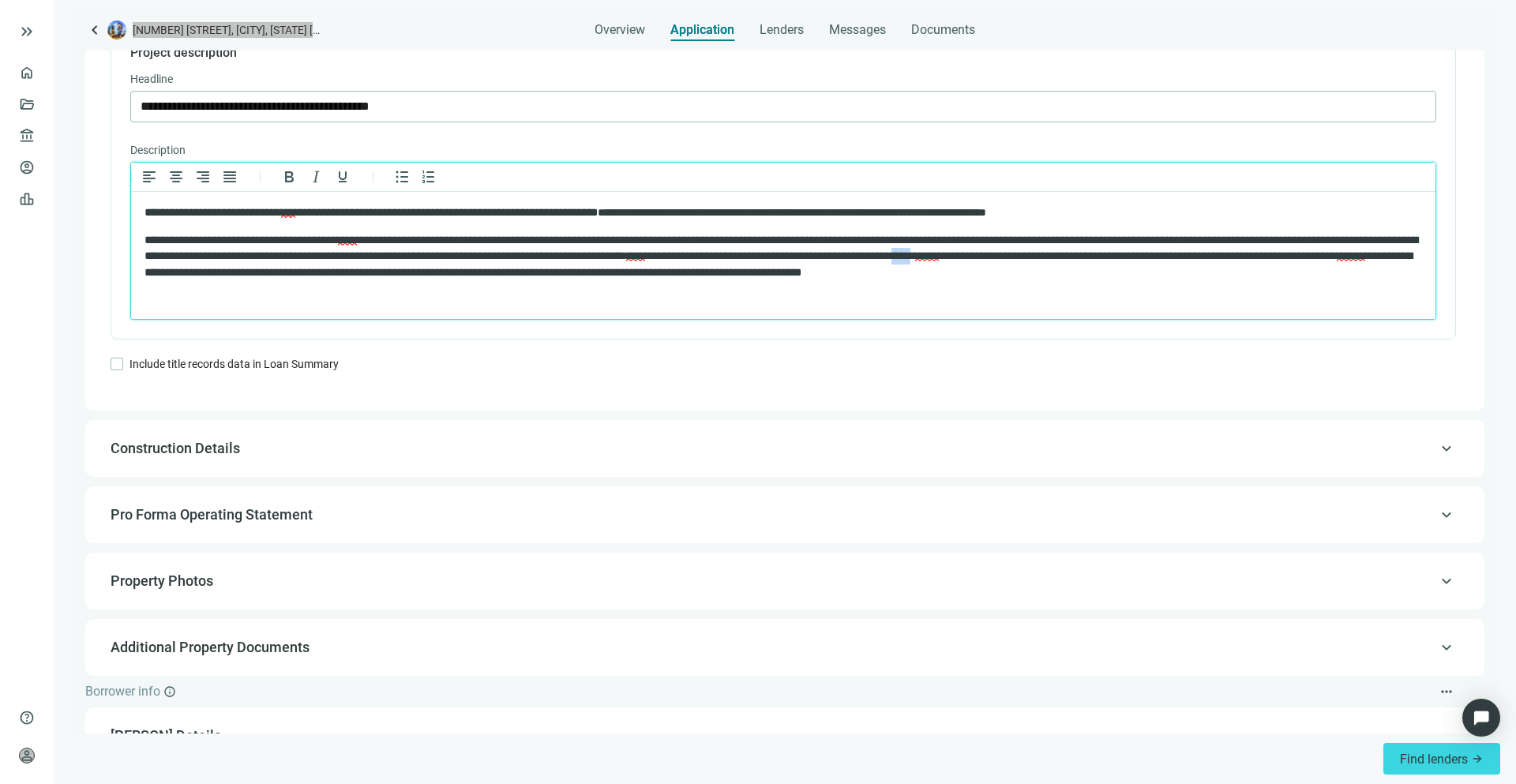click on "**********" at bounding box center [783, 257] 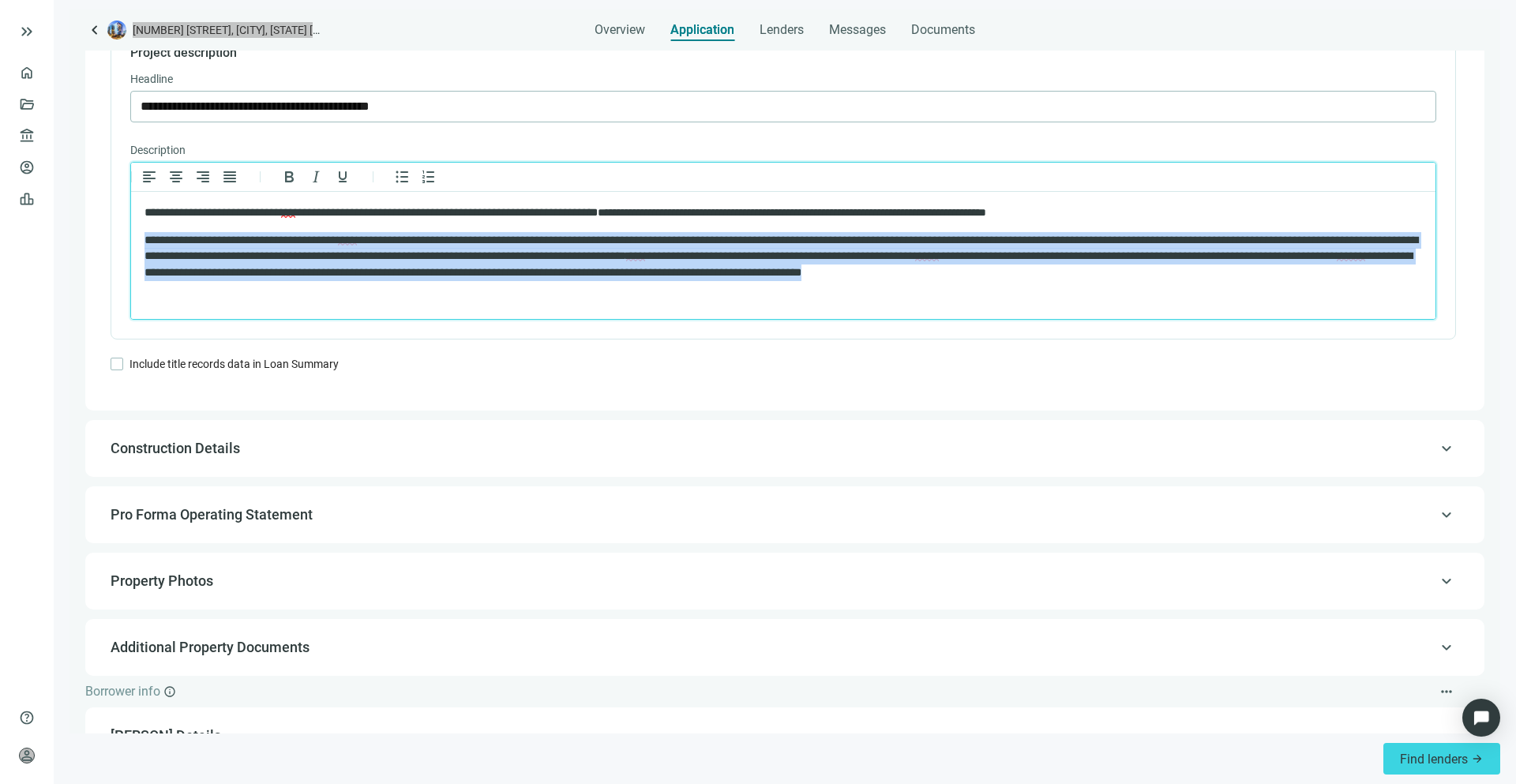click on "**********" at bounding box center (783, 257) 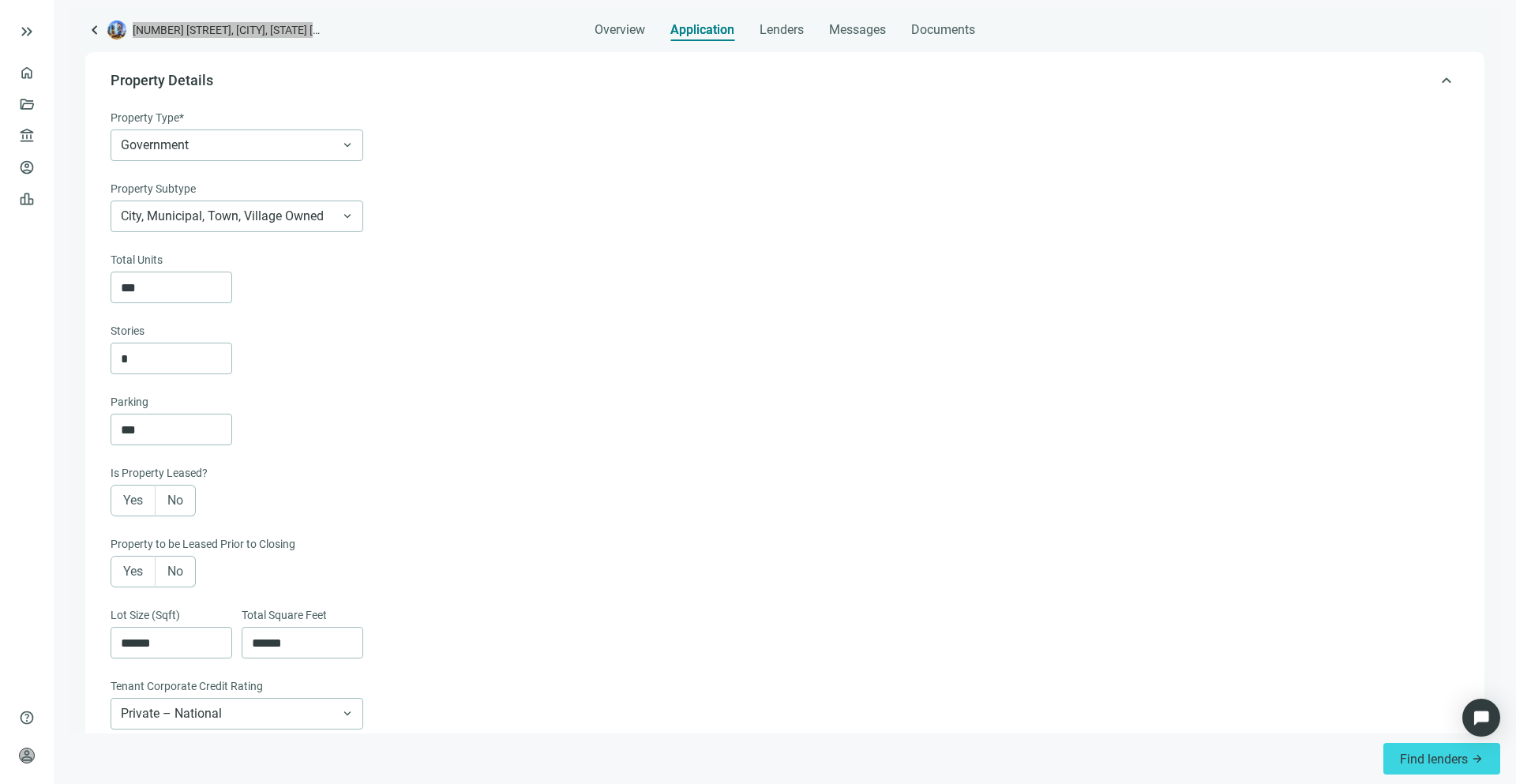 scroll, scrollTop: 0, scrollLeft: 0, axis: both 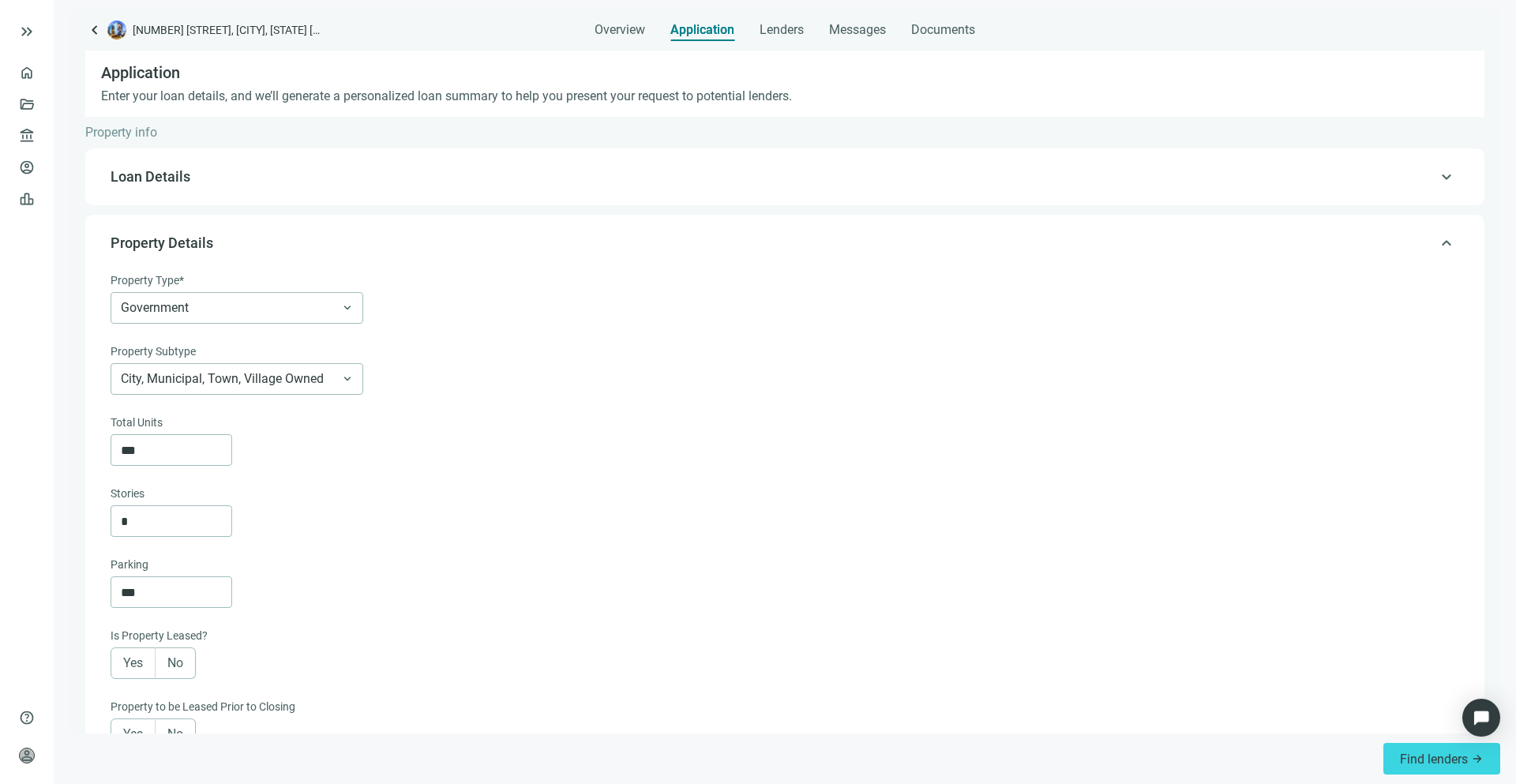 click on "Enter your loan details, and we’ll generate a personalized loan summary to help you present your request to potential lenders." at bounding box center [446, 96] 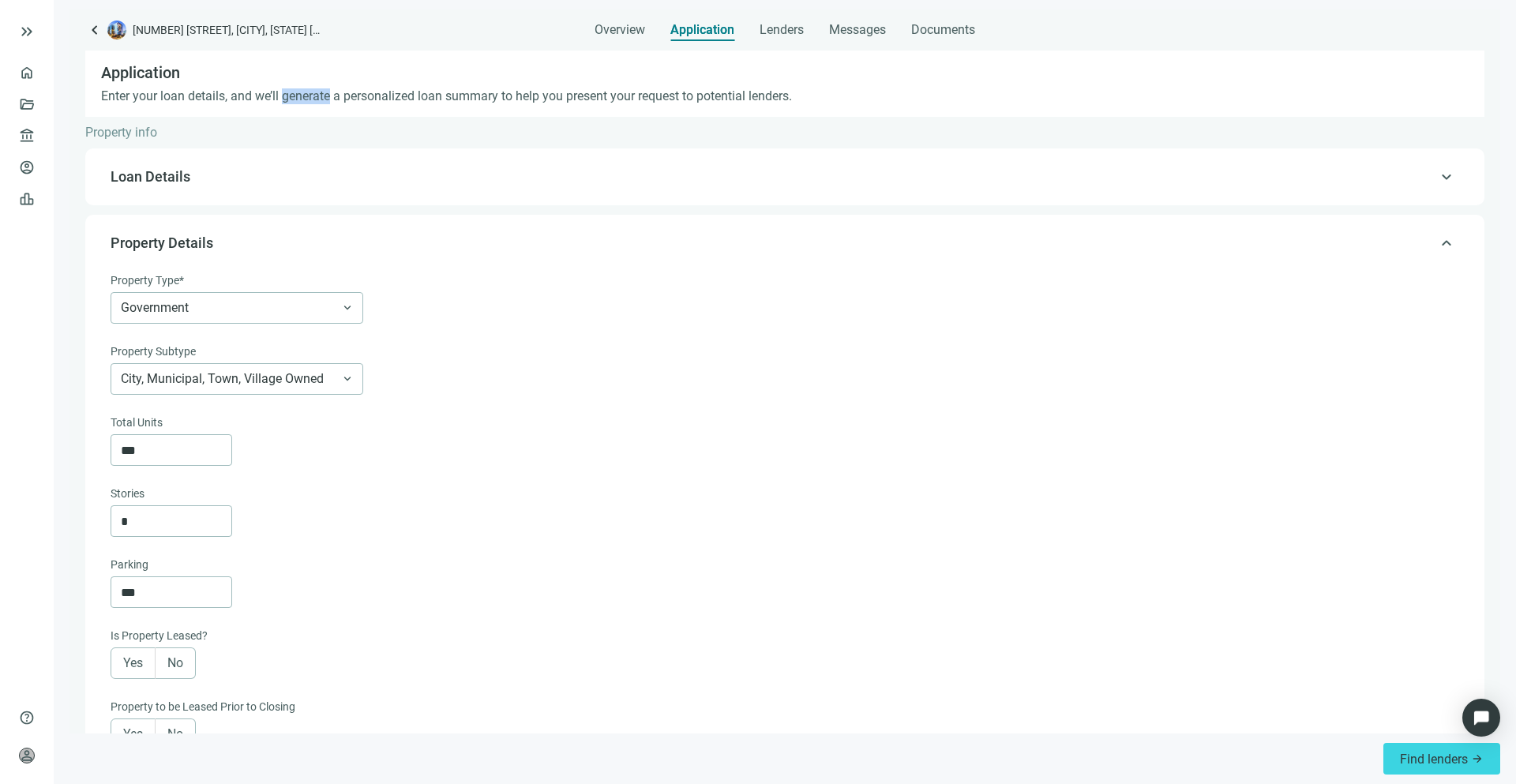 click on "Enter your loan details, and we’ll generate a personalized loan summary to help you present your request to potential lenders." at bounding box center [446, 96] 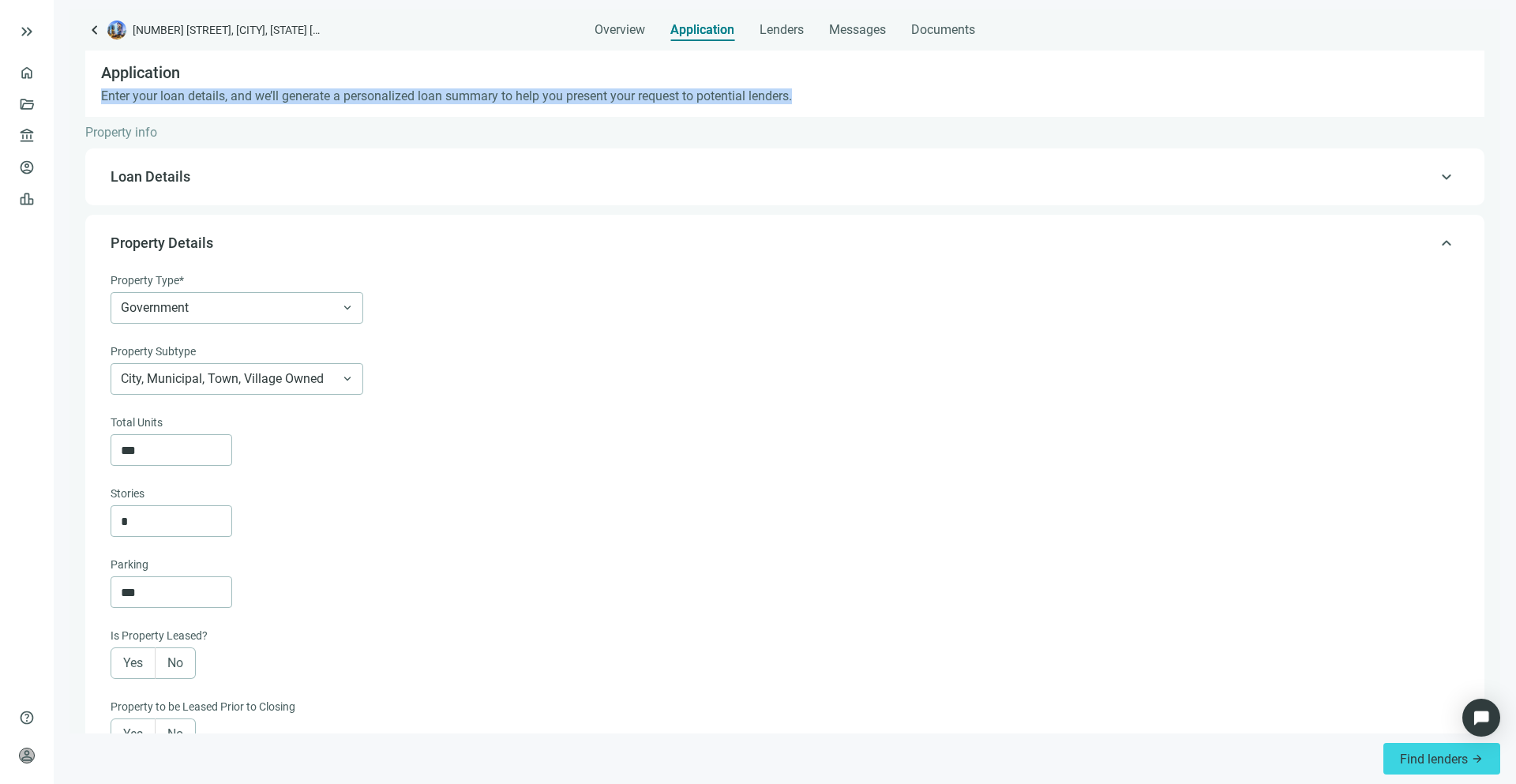 click on "Enter your loan details, and we’ll generate a personalized loan summary to help you present your request to potential lenders." at bounding box center (446, 96) 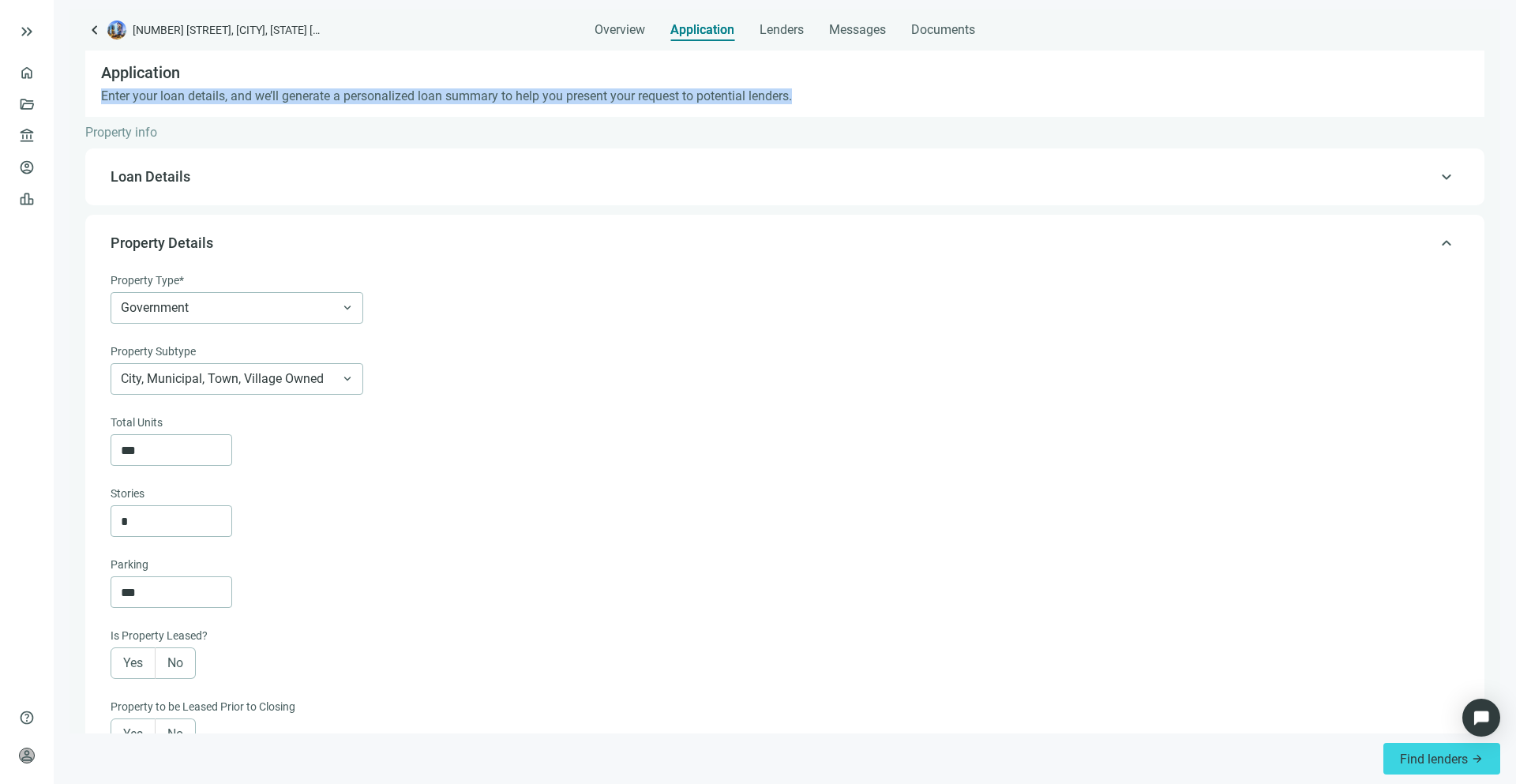 drag, startPoint x: 309, startPoint y: 95, endPoint x: 633, endPoint y: 133, distance: 326.2208 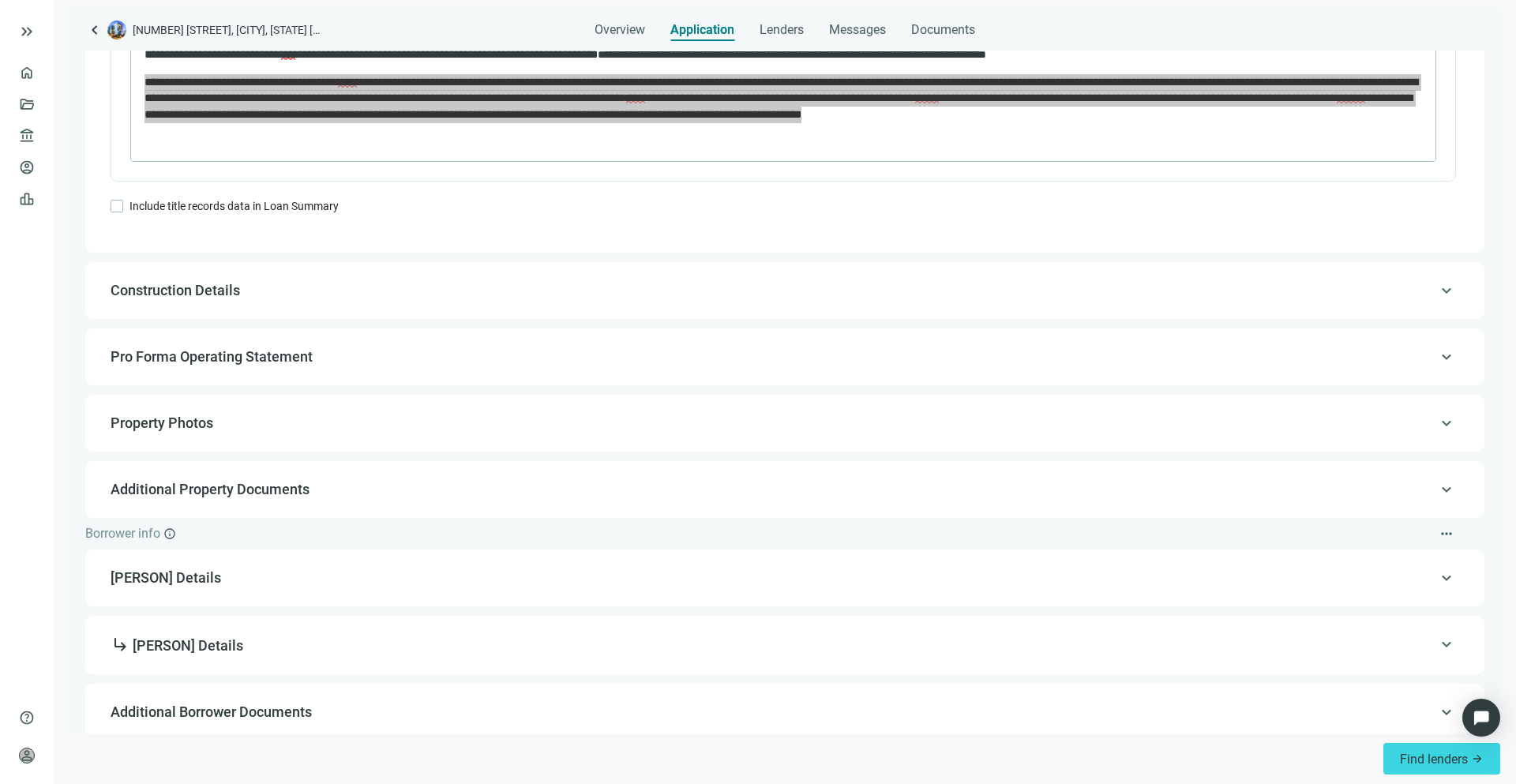 scroll, scrollTop: 1264, scrollLeft: 0, axis: vertical 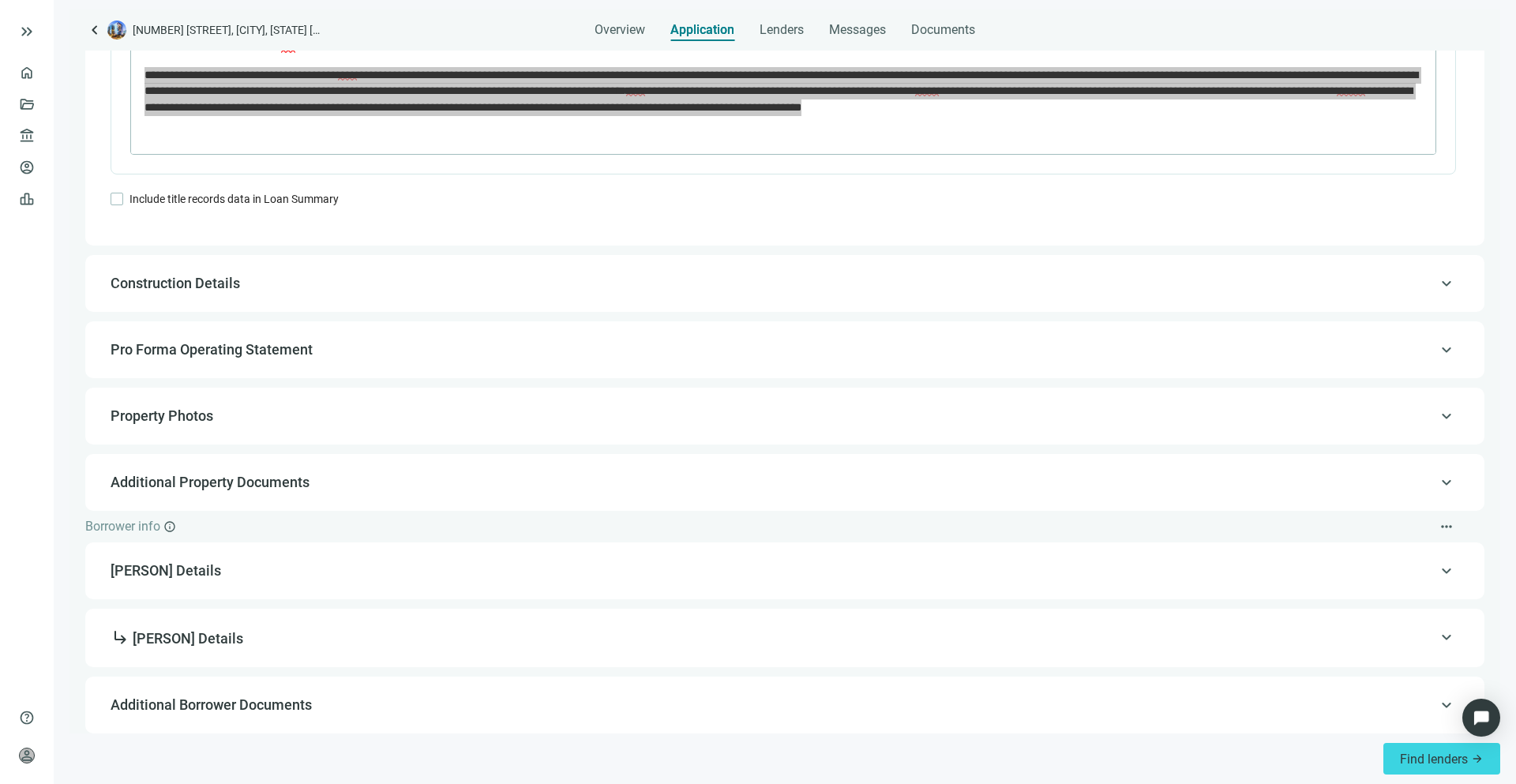 click on "keyboard_arrow_up Pro Forma Operating Statement" at bounding box center (785, 350) 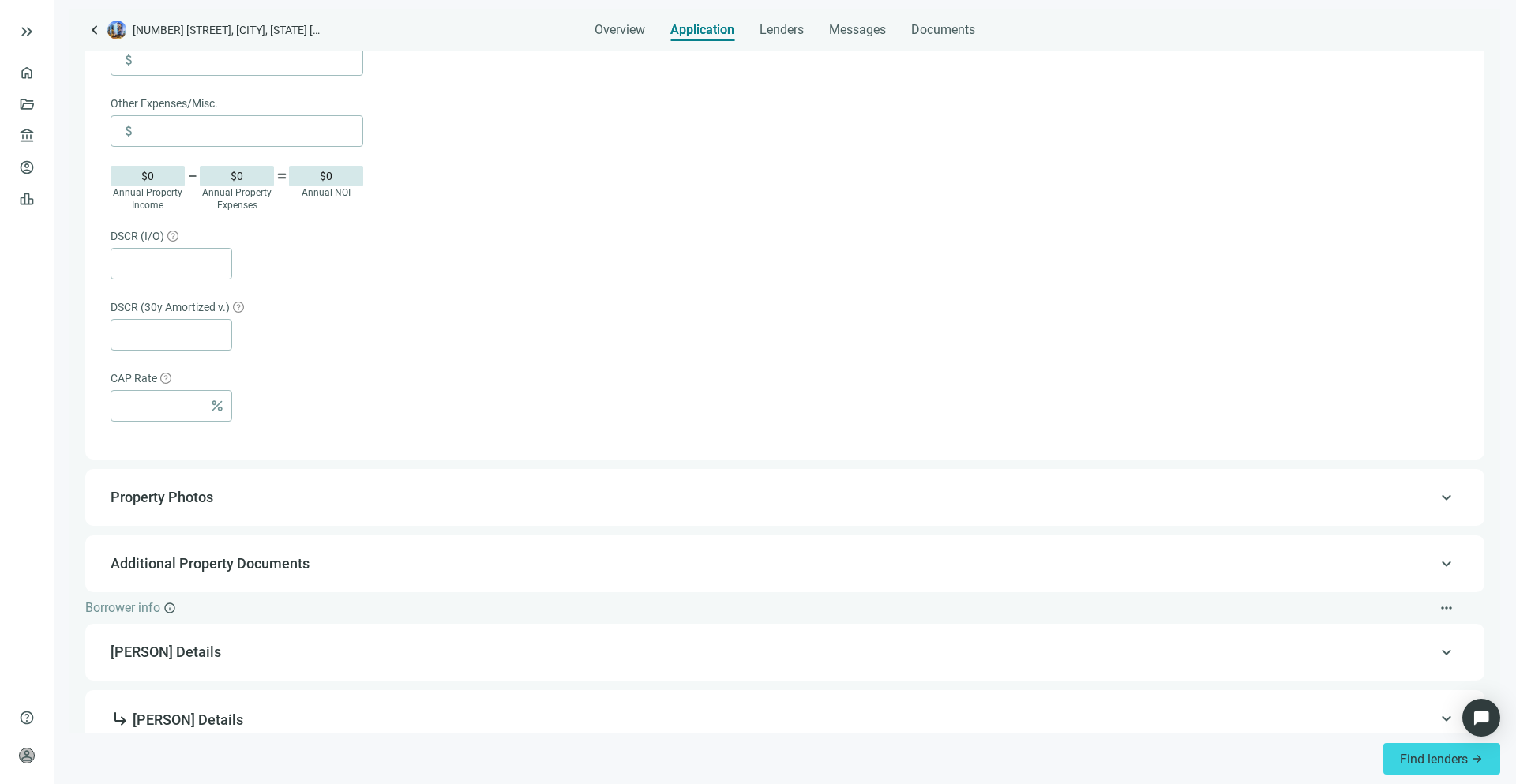scroll, scrollTop: 988, scrollLeft: 0, axis: vertical 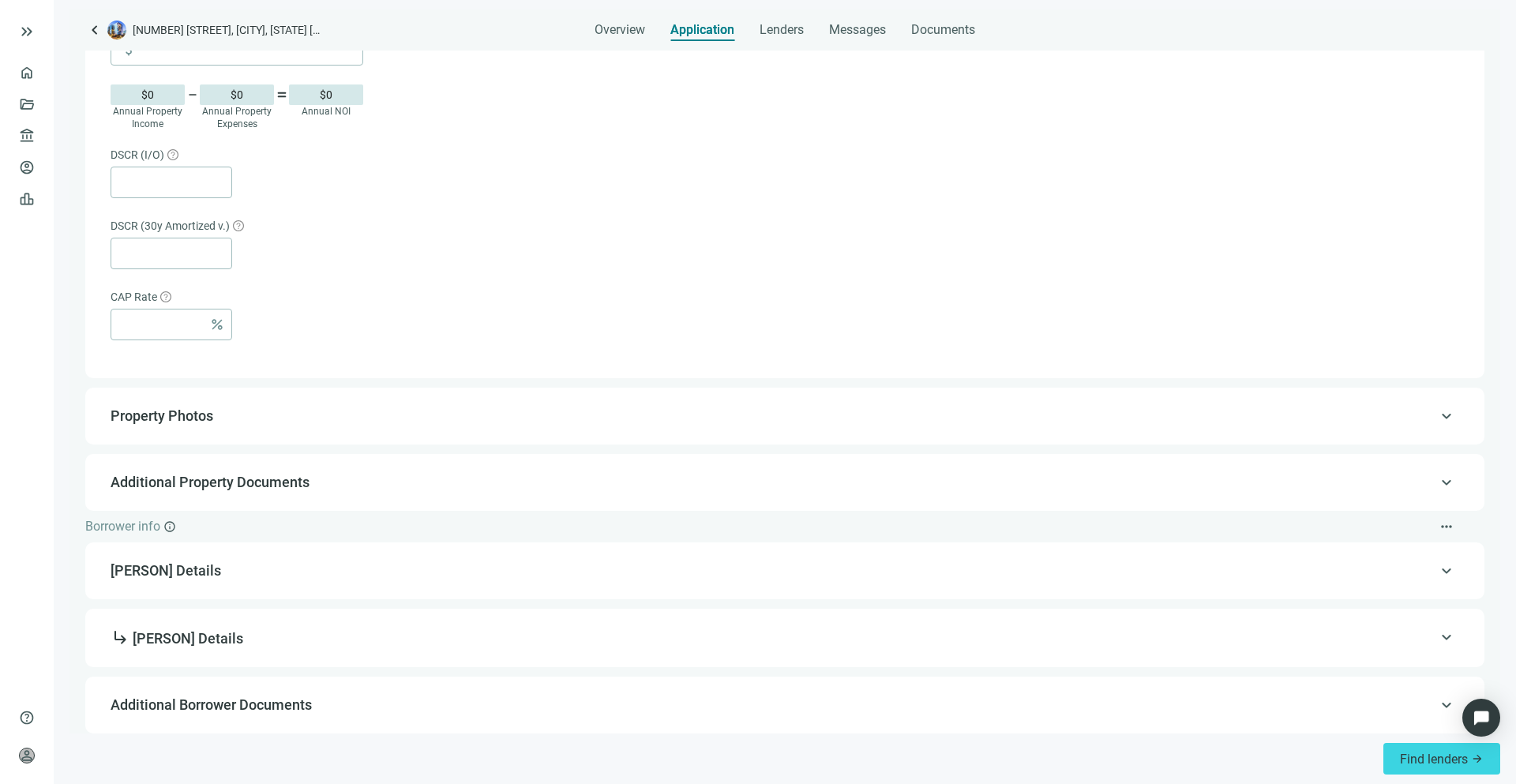 click on "keyboard_arrow_up Additional Property Documents" at bounding box center (785, 482) 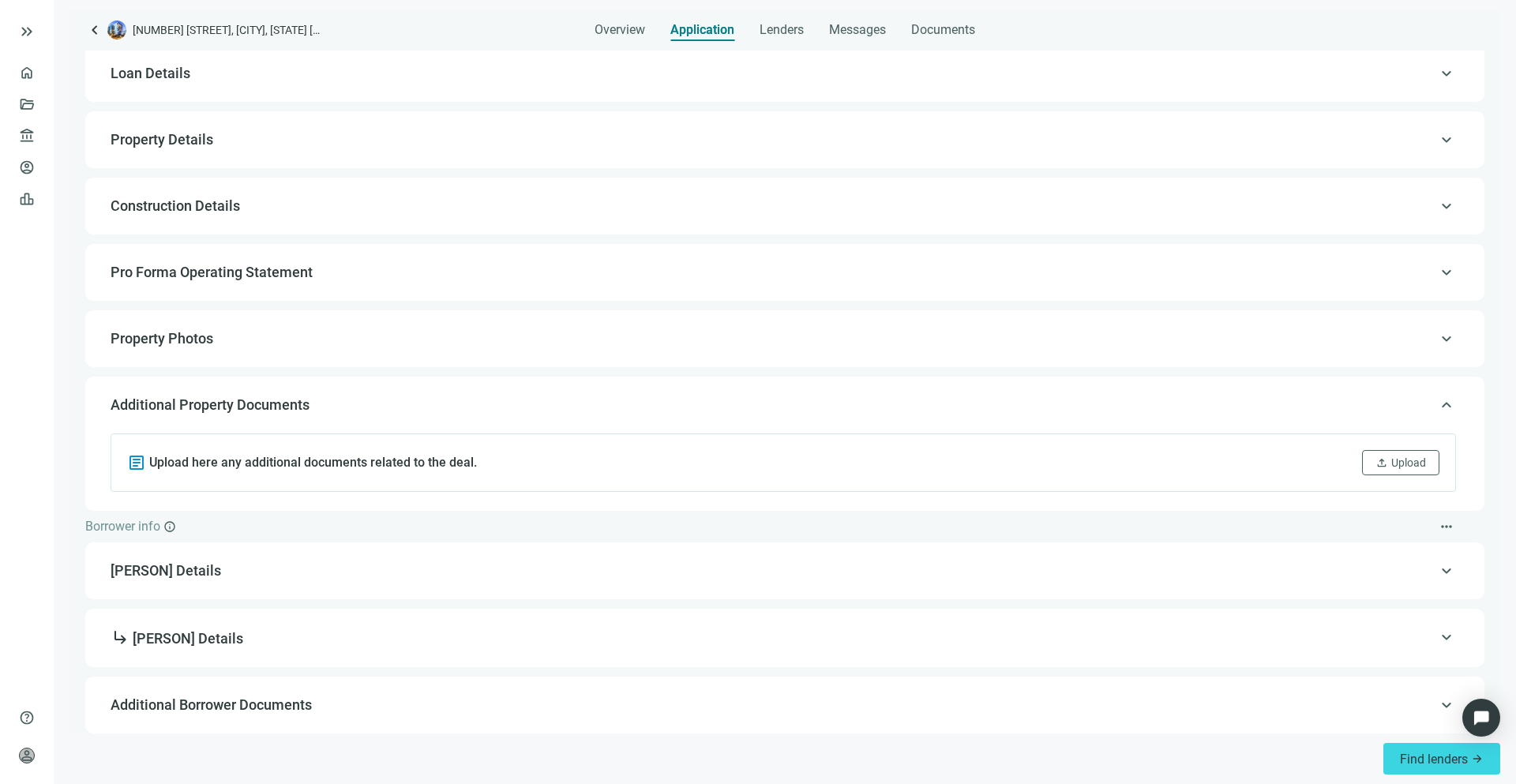 scroll, scrollTop: 103, scrollLeft: 0, axis: vertical 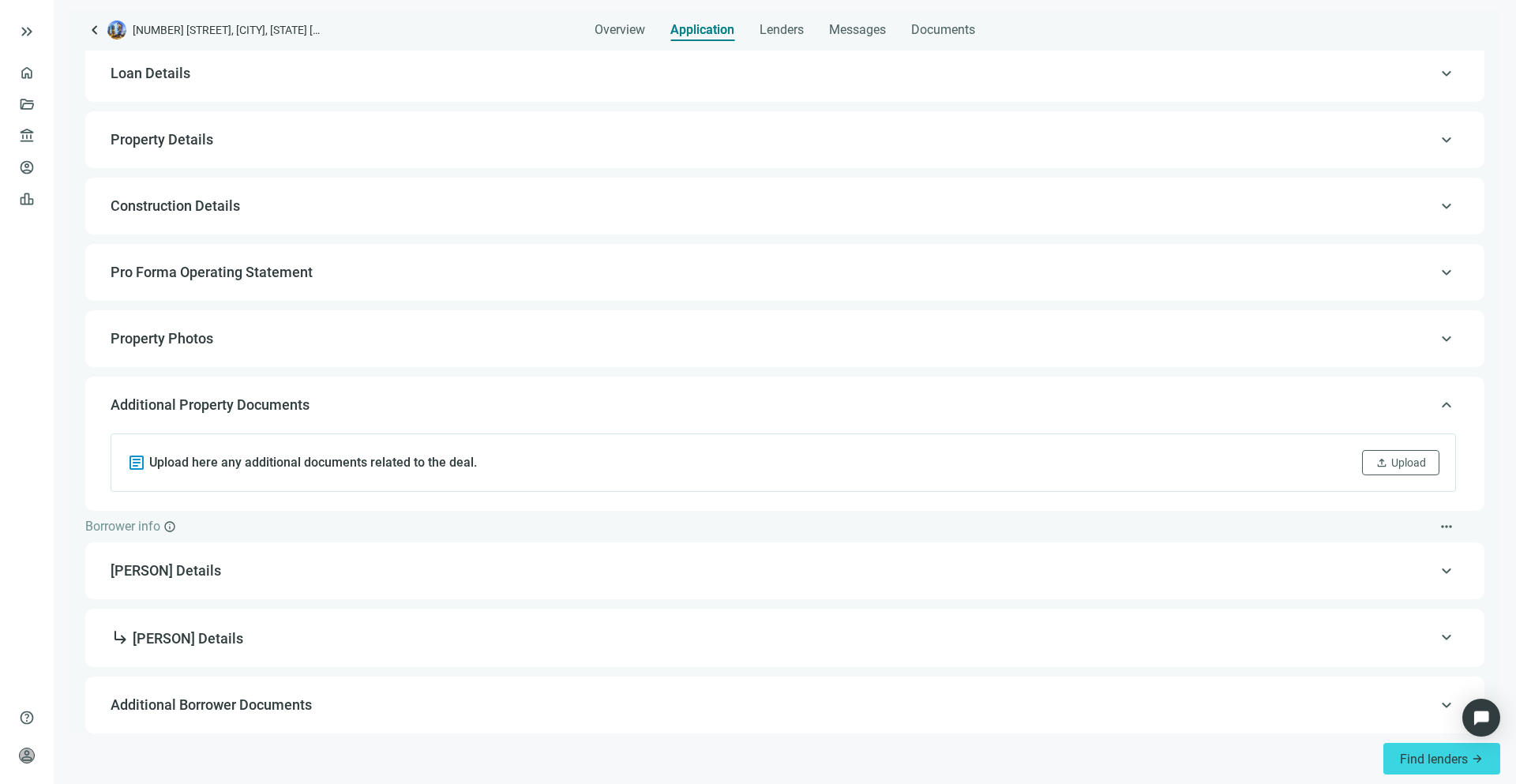 click on "keyboard_arrow_up Pro Forma Operating Statement article Upload your Proforma Operating Statement here. If you don't have one, fill out manually or use our templates: T12 Template , Proforma & Cash Flow upload Upload Annual Property Income attach_money Vacancy percent Total Vacancy: Annual Taxes attach_money Property Management attach_money Annual Insurance attach_money Maintenance & Repairs attach_money Annual Utilities Expenses attach_money Other Expenses/Misc. attach_money $0 Annual Property Income remove $0 Annual Property Expenses equal $0 Annual NOI DSCR (I/O) DSCR (30y Amortized v.) CAP Rate percent" at bounding box center [785, 272] 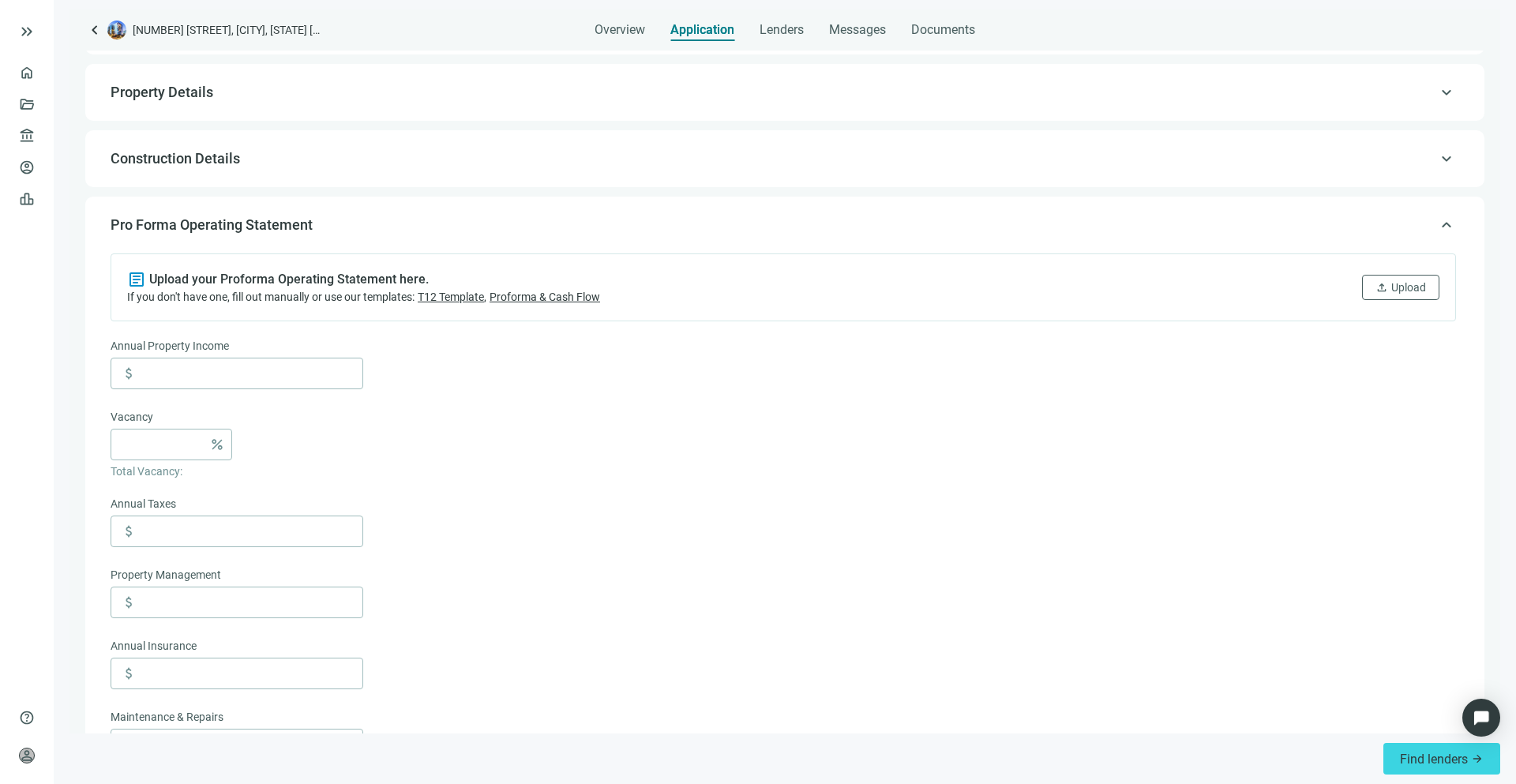 scroll, scrollTop: 81, scrollLeft: 0, axis: vertical 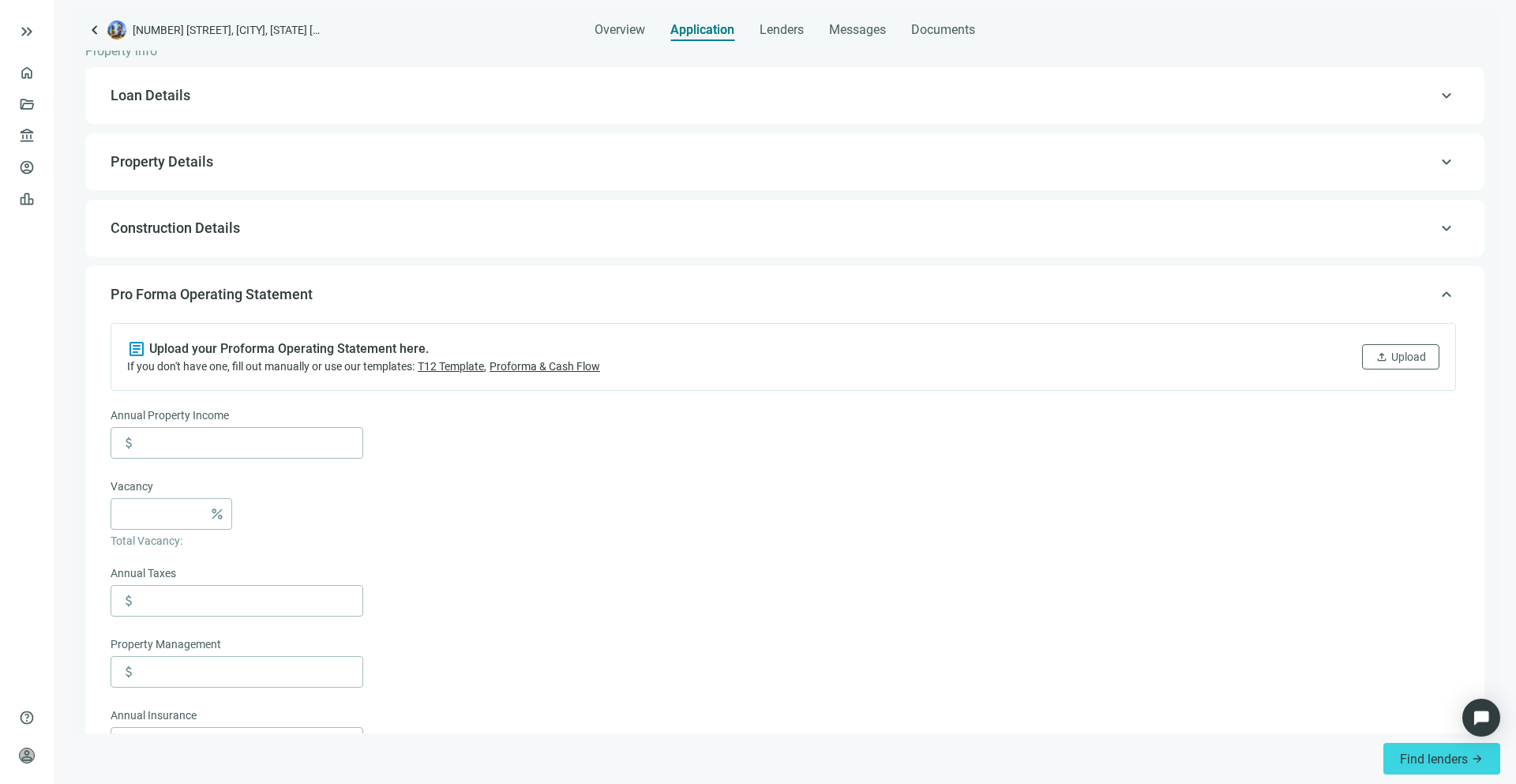 click on "keyboard_arrow_up Construction Details" at bounding box center [785, 228] 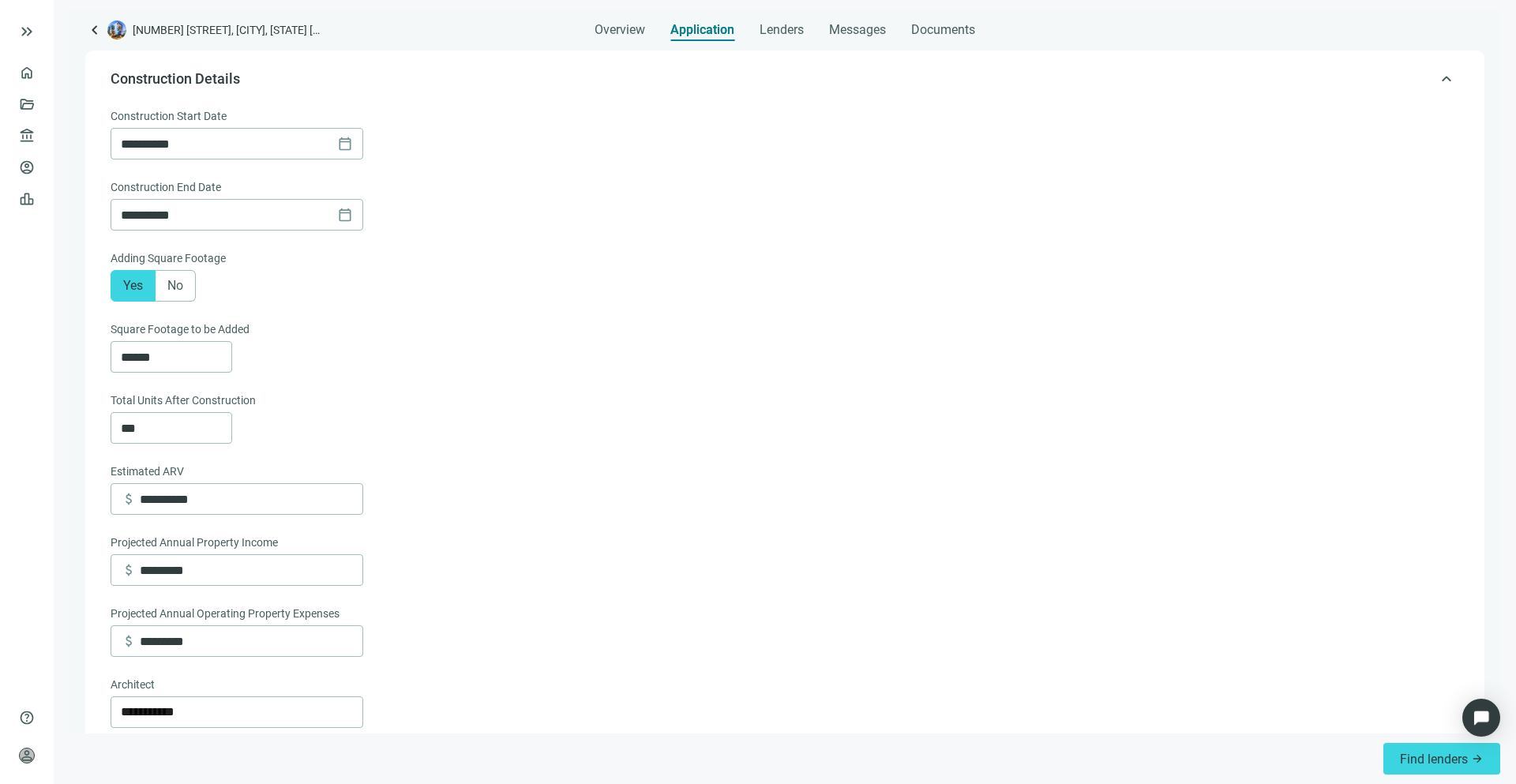 click on "Construction Start Date [DATE] Construction End Date [DATE]" at bounding box center (783, 169) 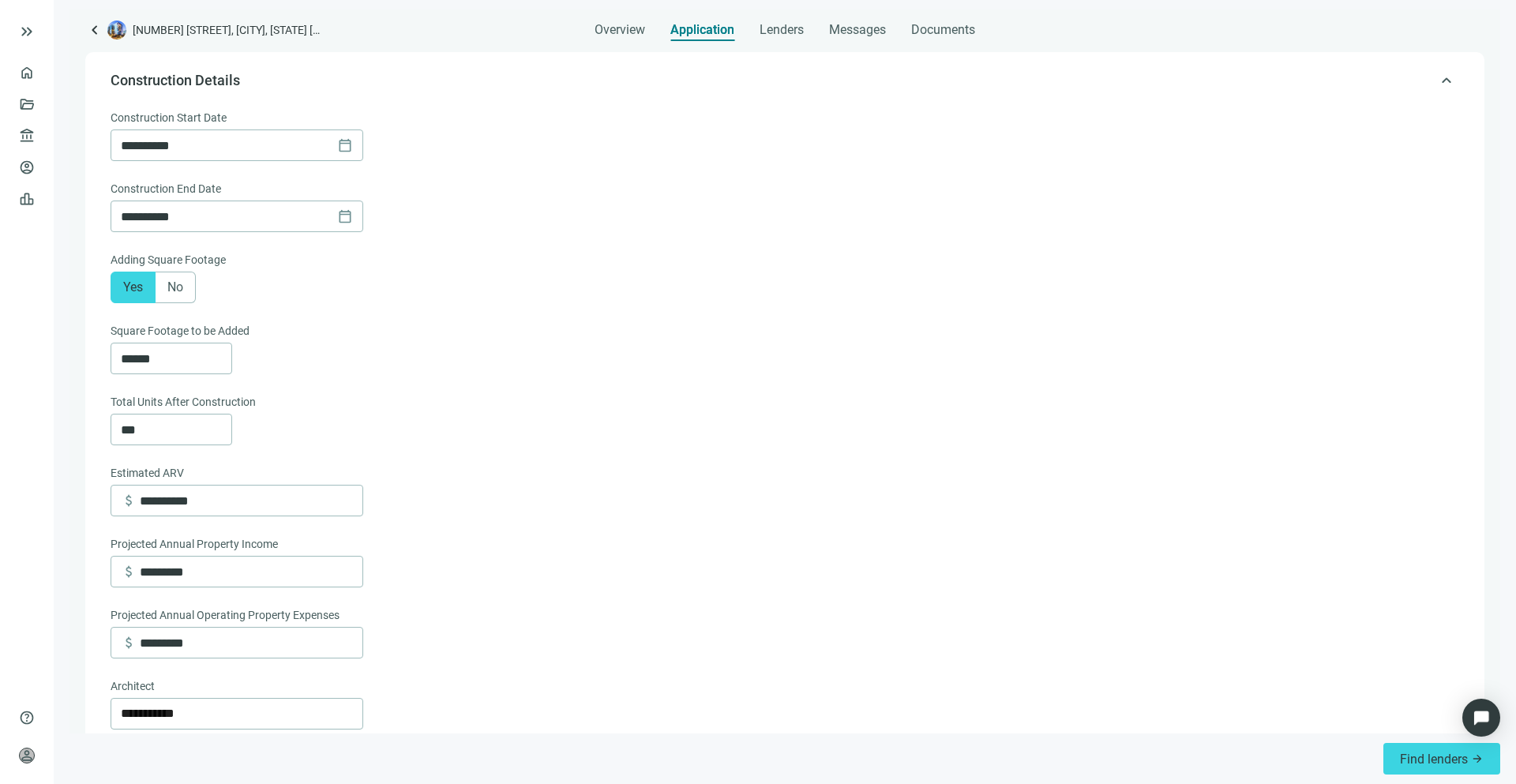scroll, scrollTop: 0, scrollLeft: 0, axis: both 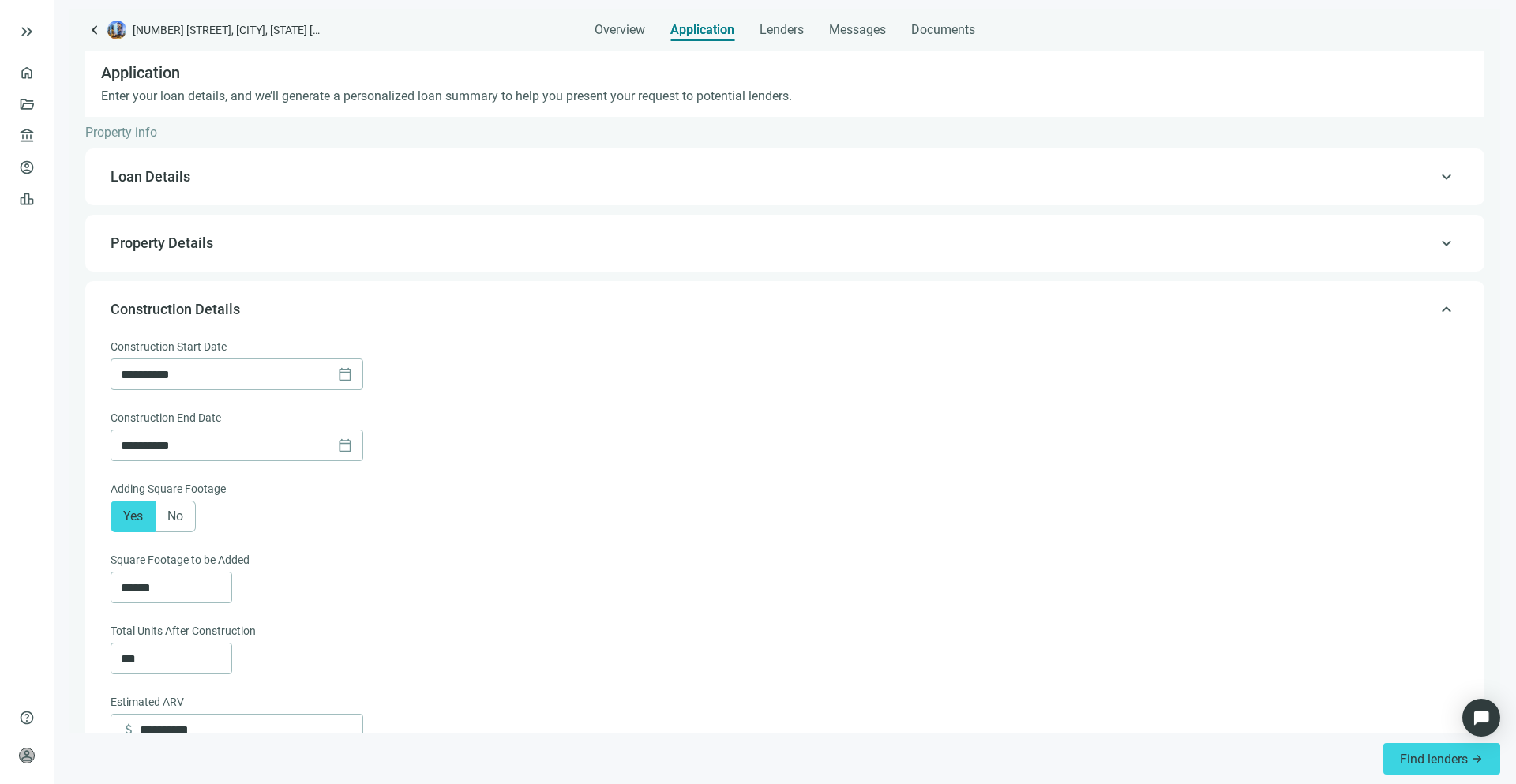 click on "**********" at bounding box center (785, 243) 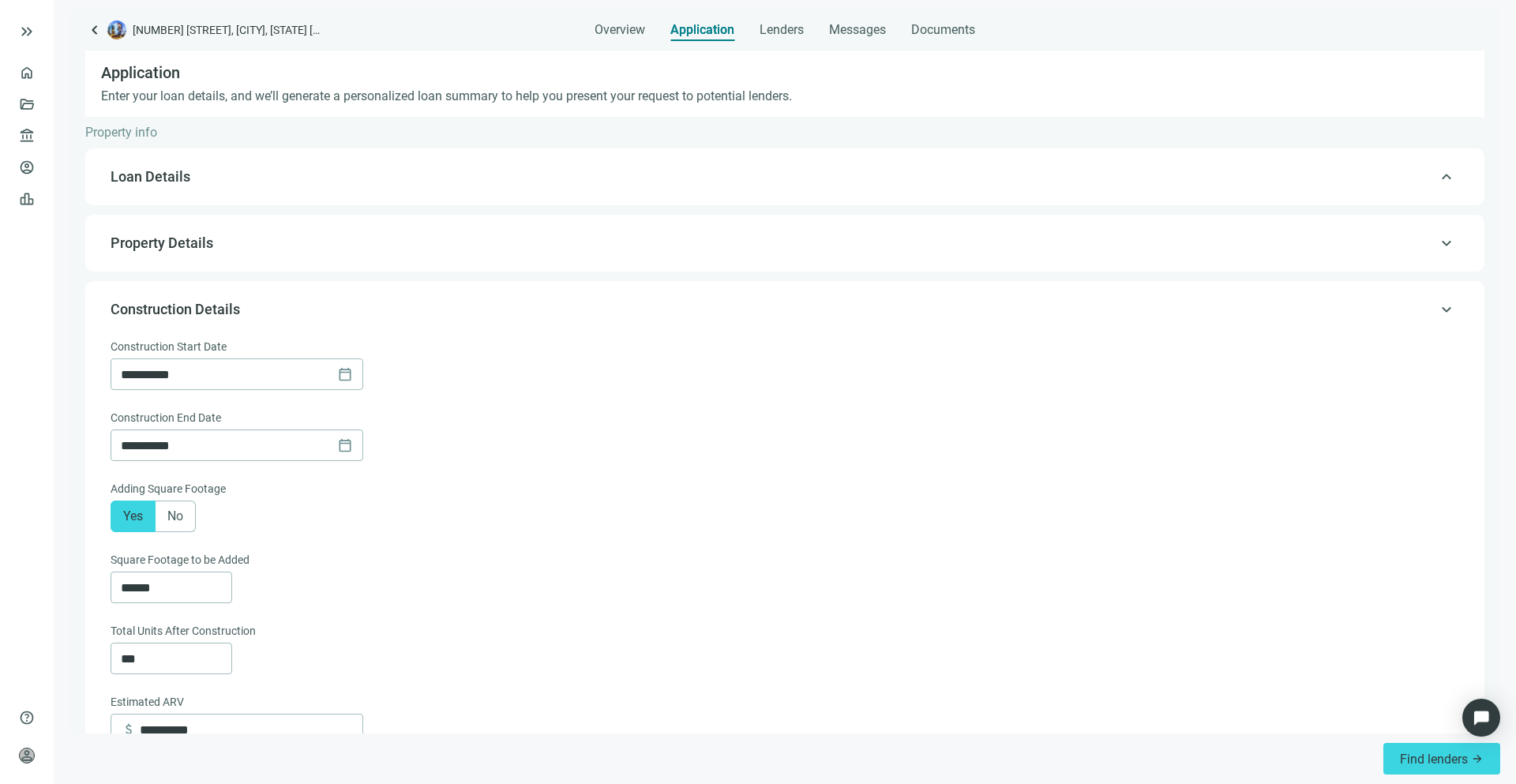 type on "**********" 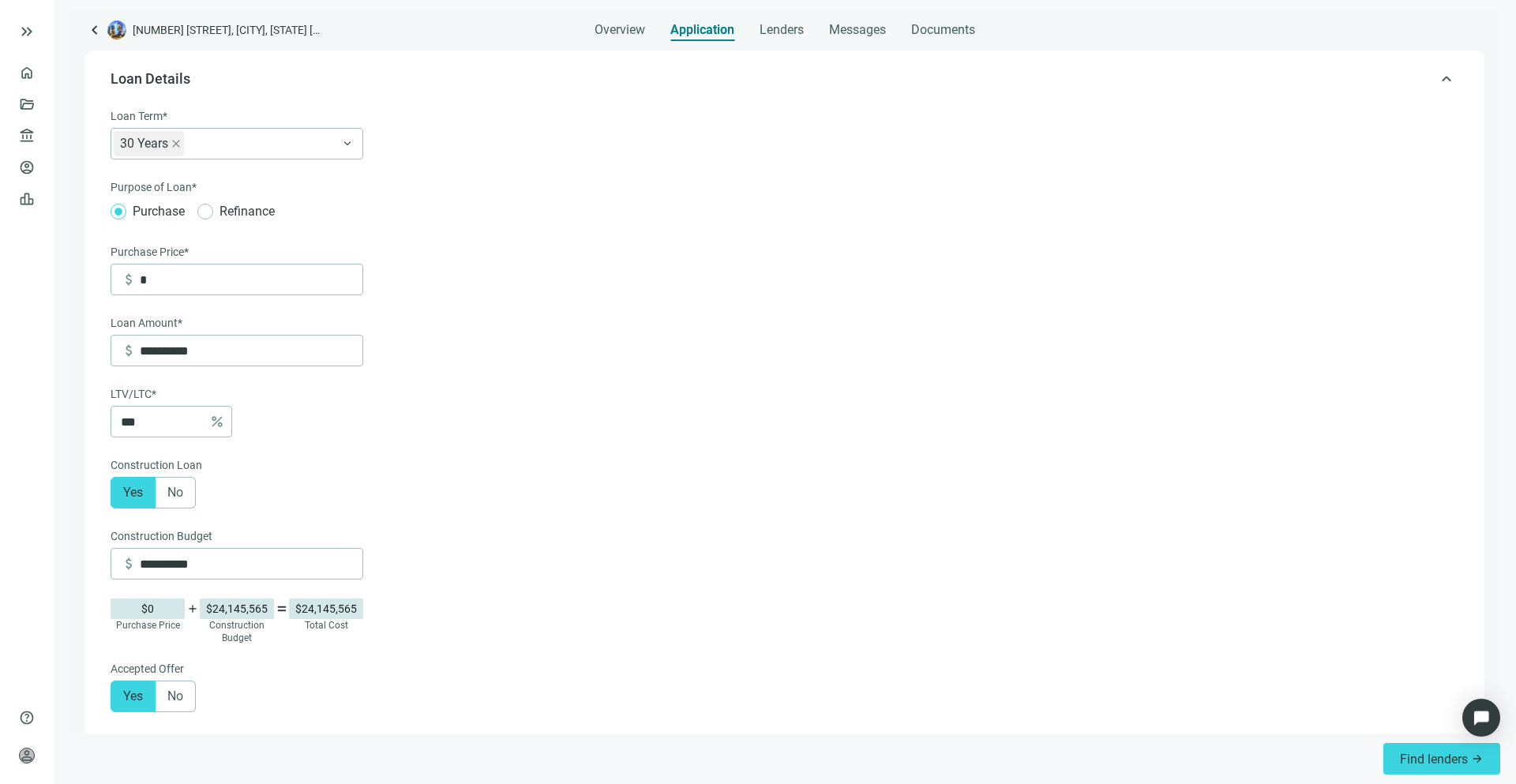 scroll, scrollTop: 0, scrollLeft: 0, axis: both 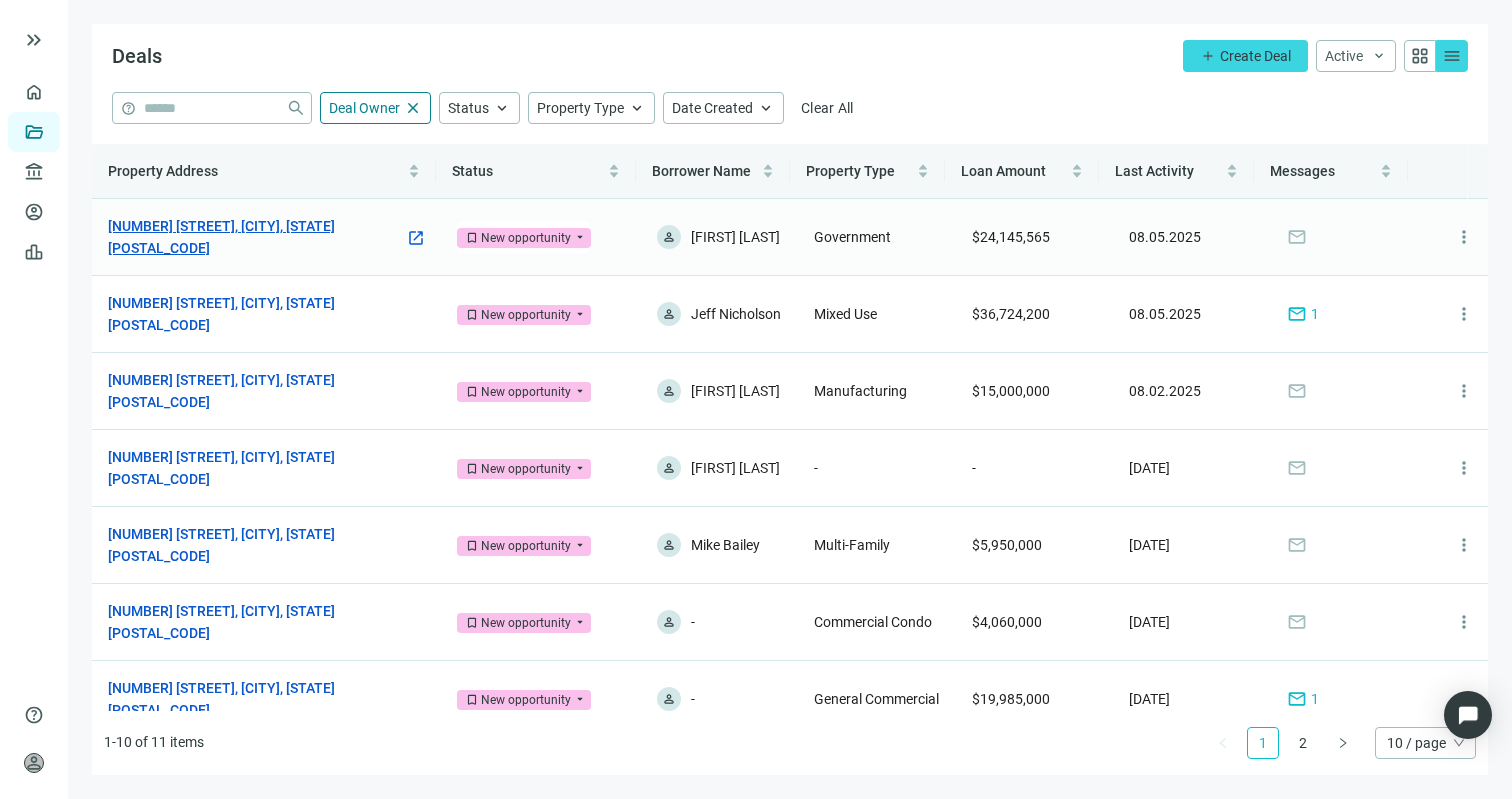 click on "[NUMBER] [STREET], [CITY], [STATE] [POSTAL_CODE]" at bounding box center [256, 237] 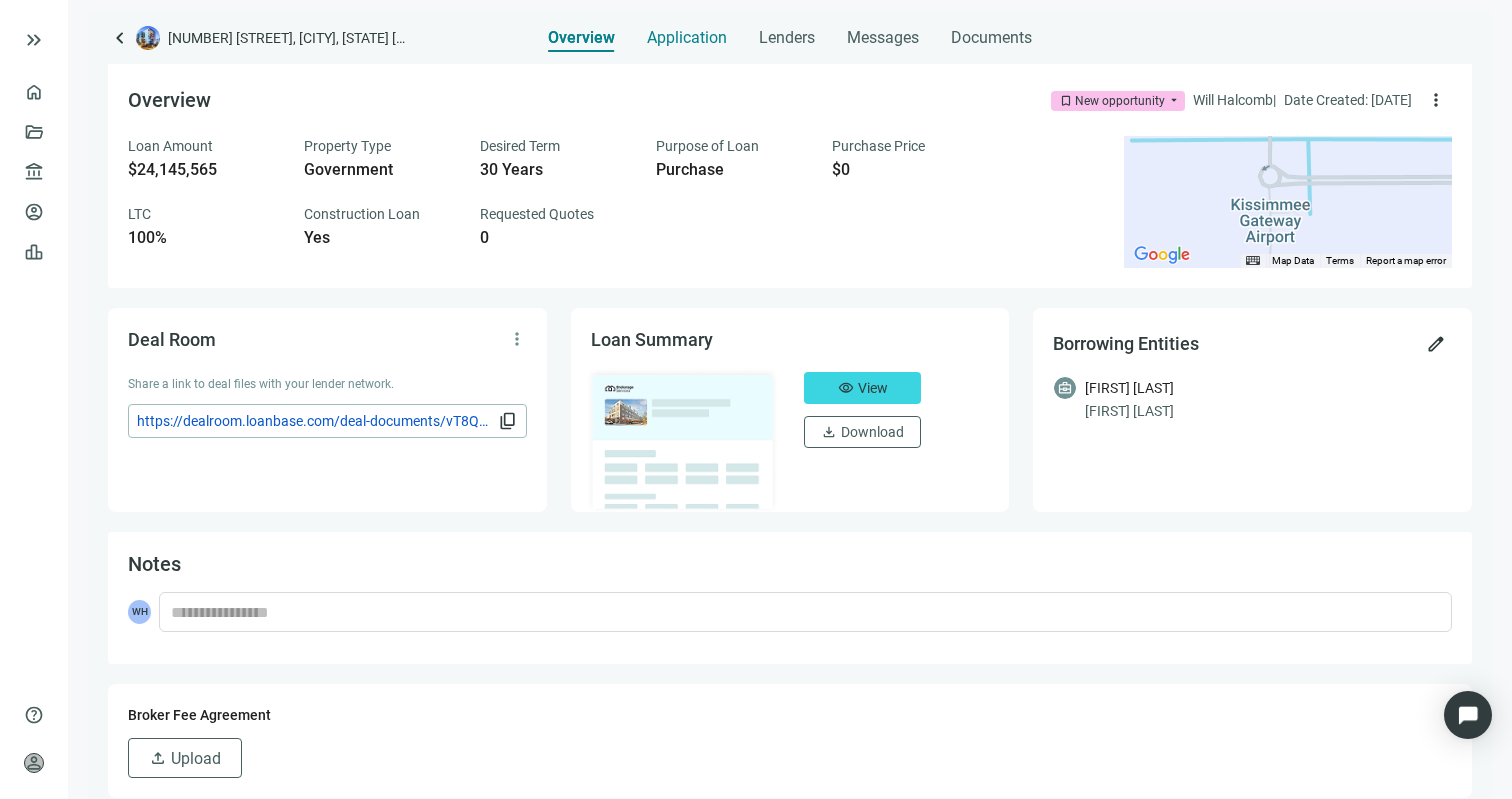 click on "Application" at bounding box center (687, 38) 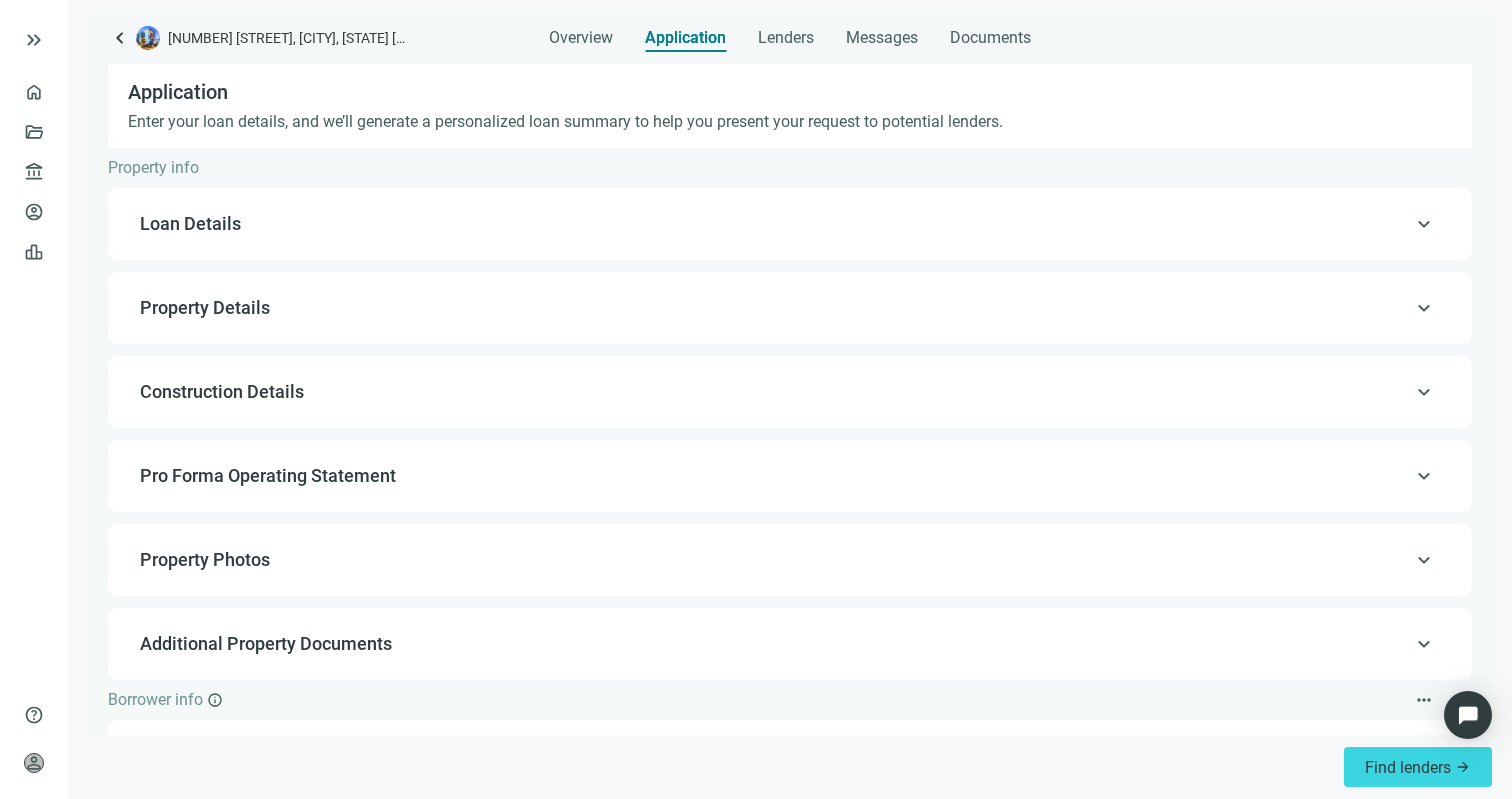 drag, startPoint x: 355, startPoint y: 228, endPoint x: 360, endPoint y: 237, distance: 10.29563 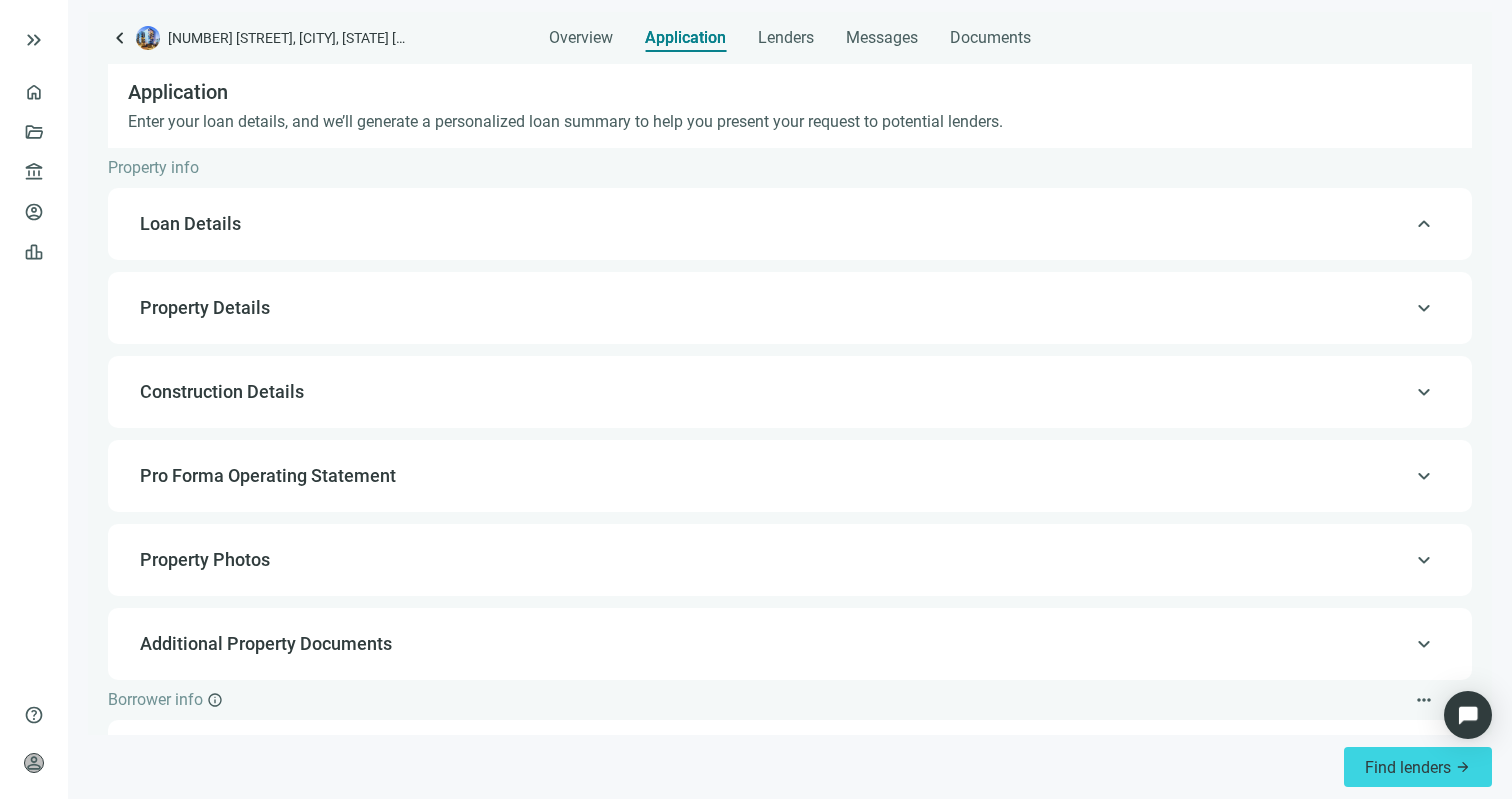 type on "**********" 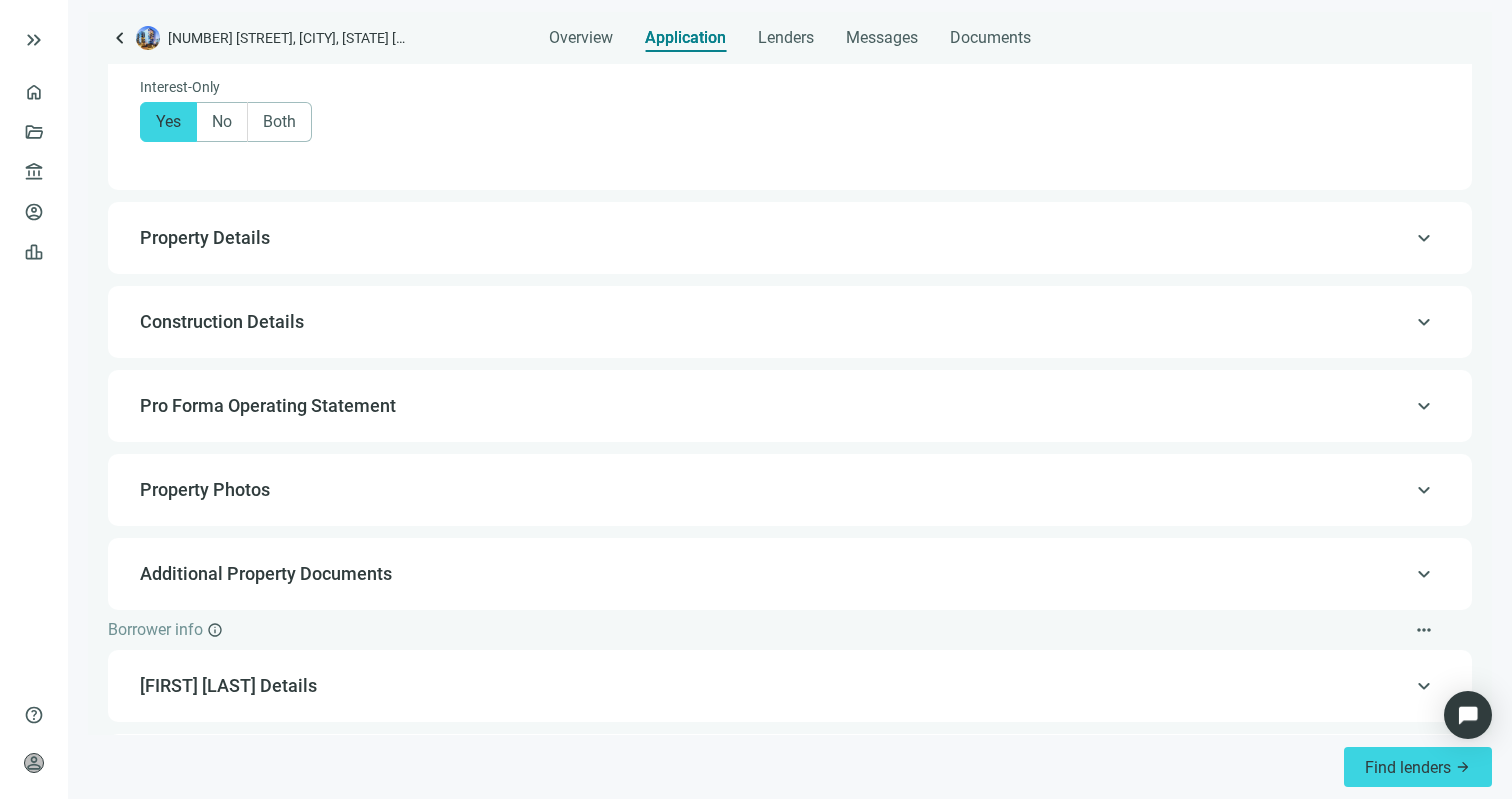 scroll, scrollTop: 1482, scrollLeft: 0, axis: vertical 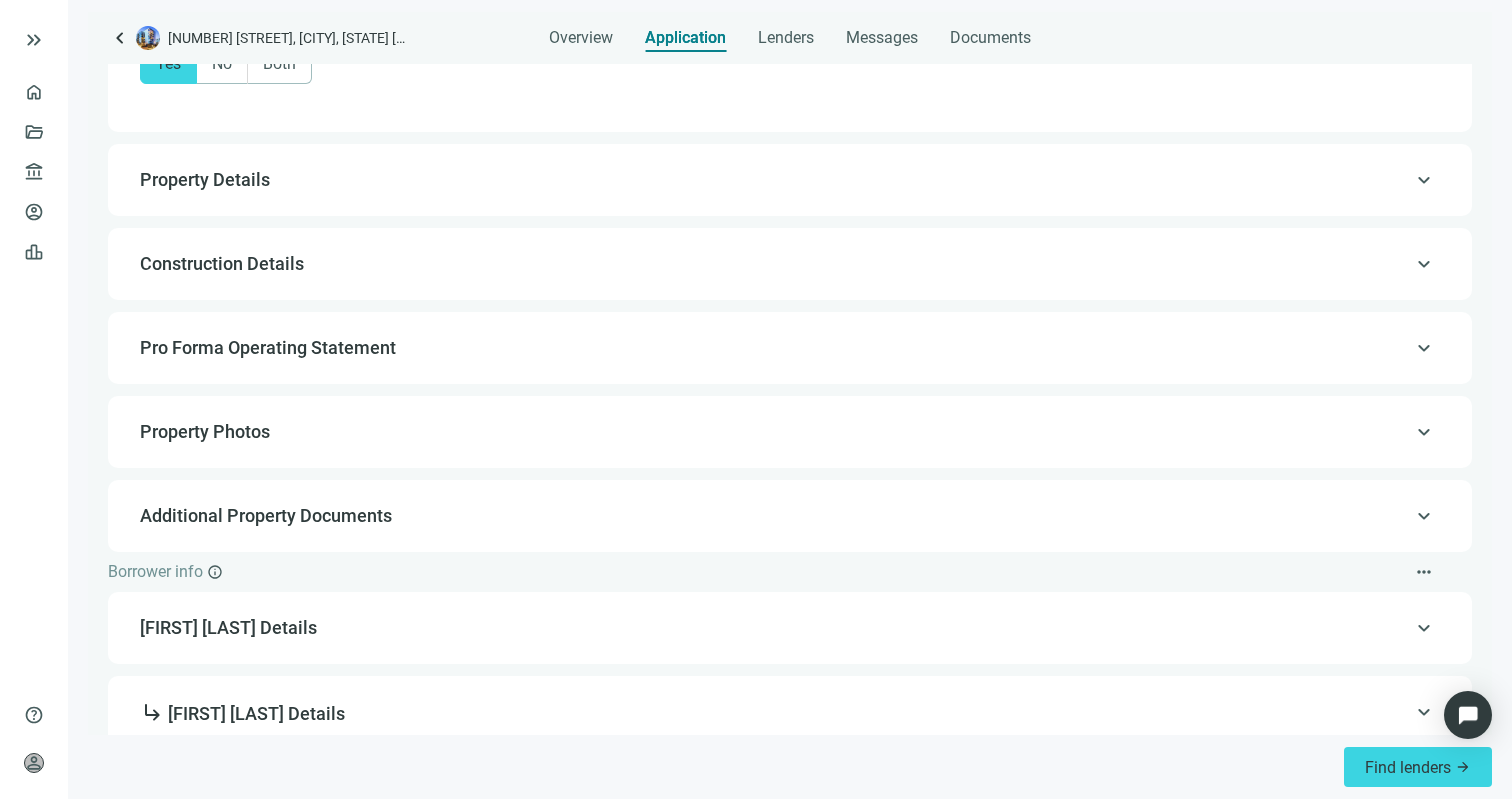 drag, startPoint x: 337, startPoint y: 181, endPoint x: 613, endPoint y: 289, distance: 296.37814 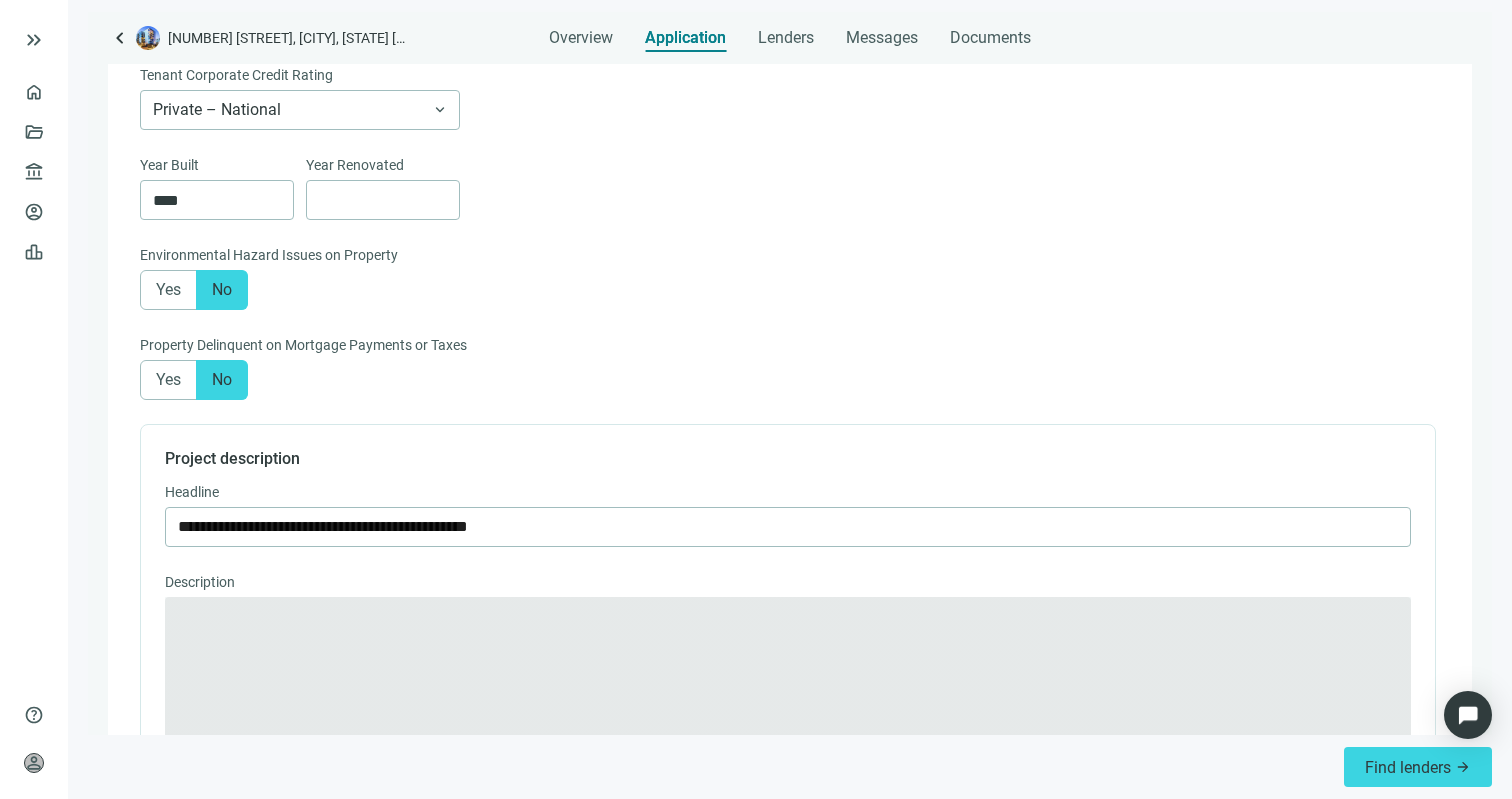 scroll, scrollTop: 0, scrollLeft: 0, axis: both 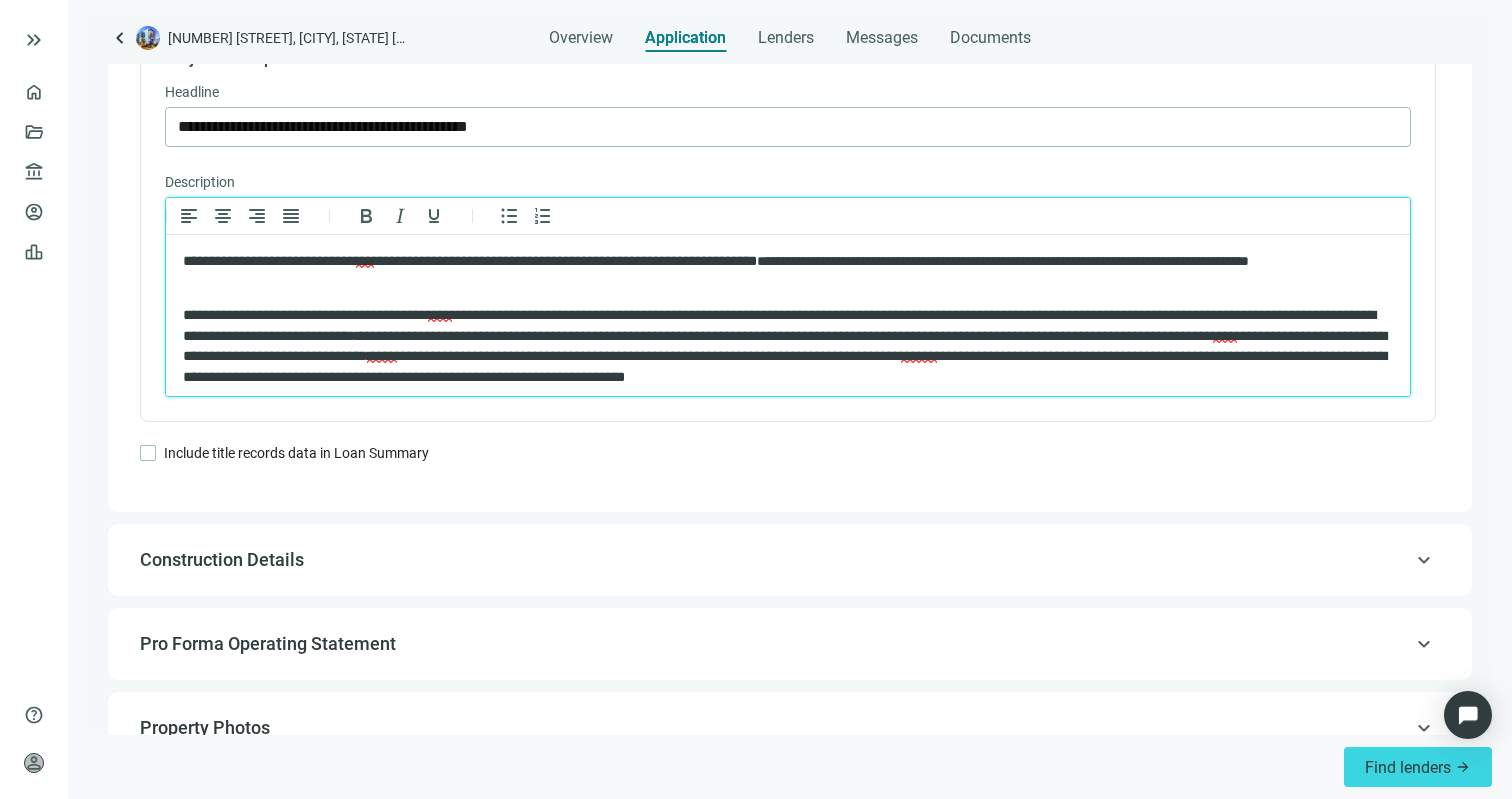 drag, startPoint x: 819, startPoint y: 336, endPoint x: 786, endPoint y: 327, distance: 34.20526 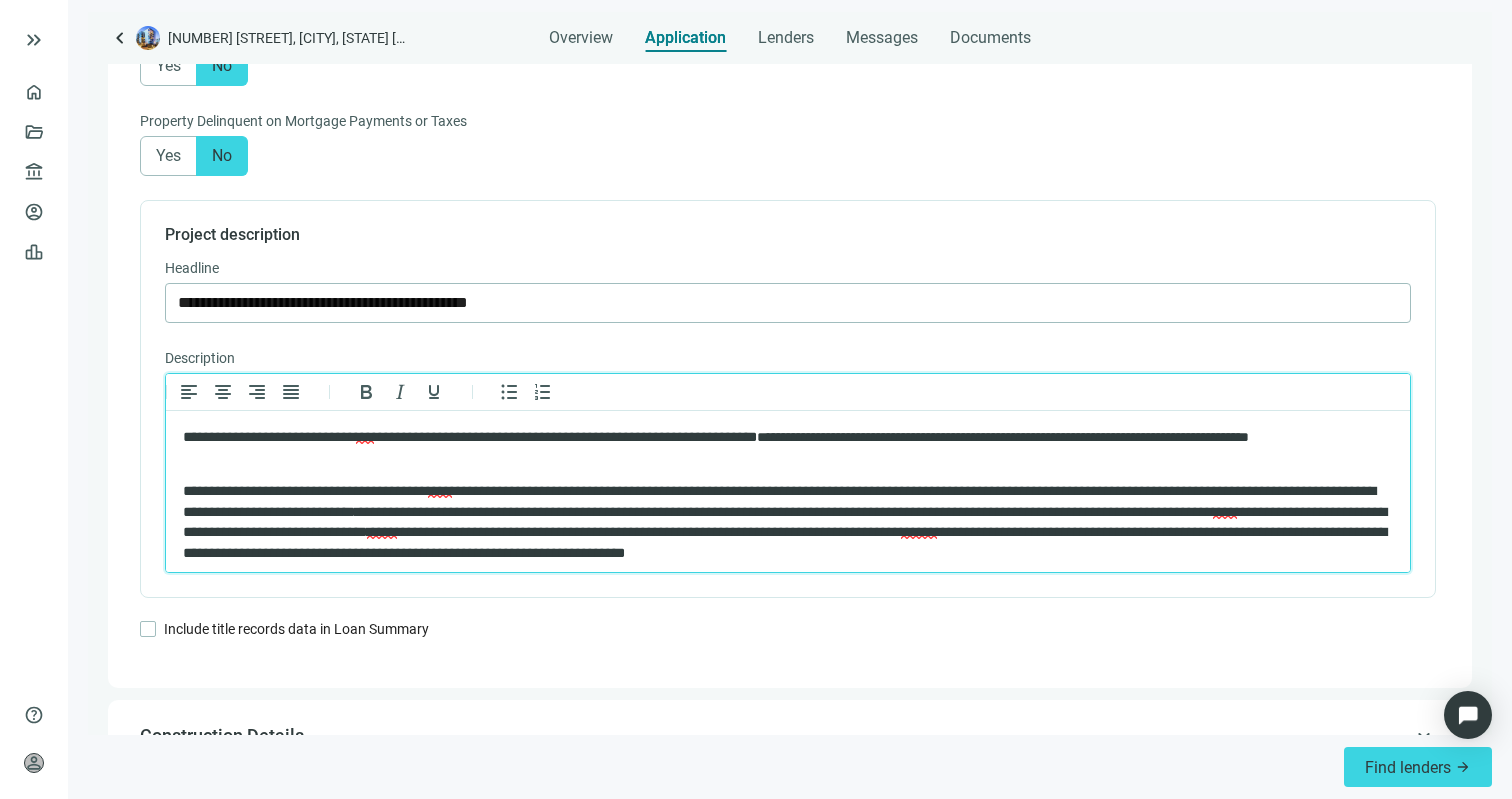 scroll, scrollTop: 1246, scrollLeft: 0, axis: vertical 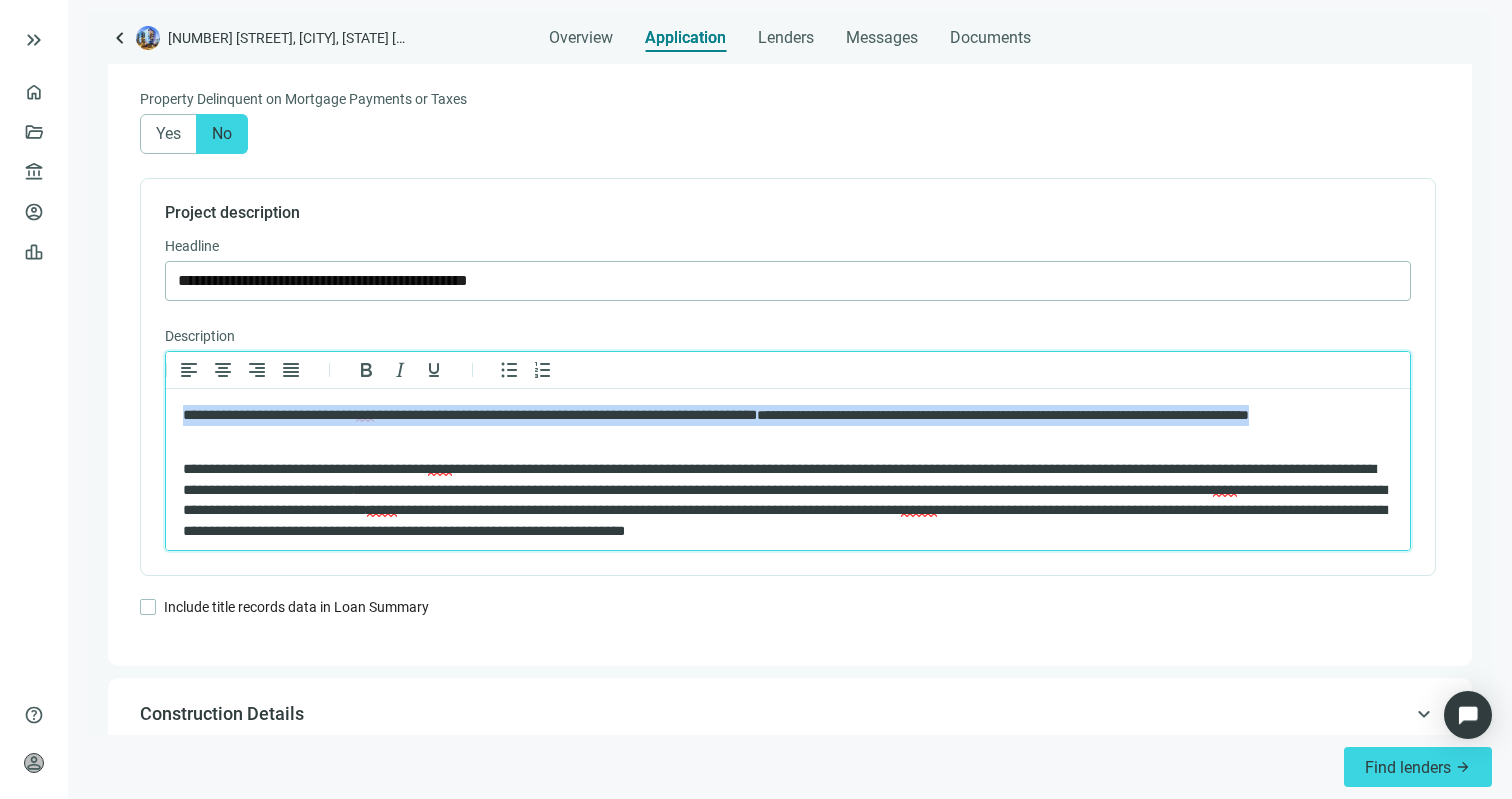 drag, startPoint x: 298, startPoint y: 434, endPoint x: 331, endPoint y: 799, distance: 366.48874 